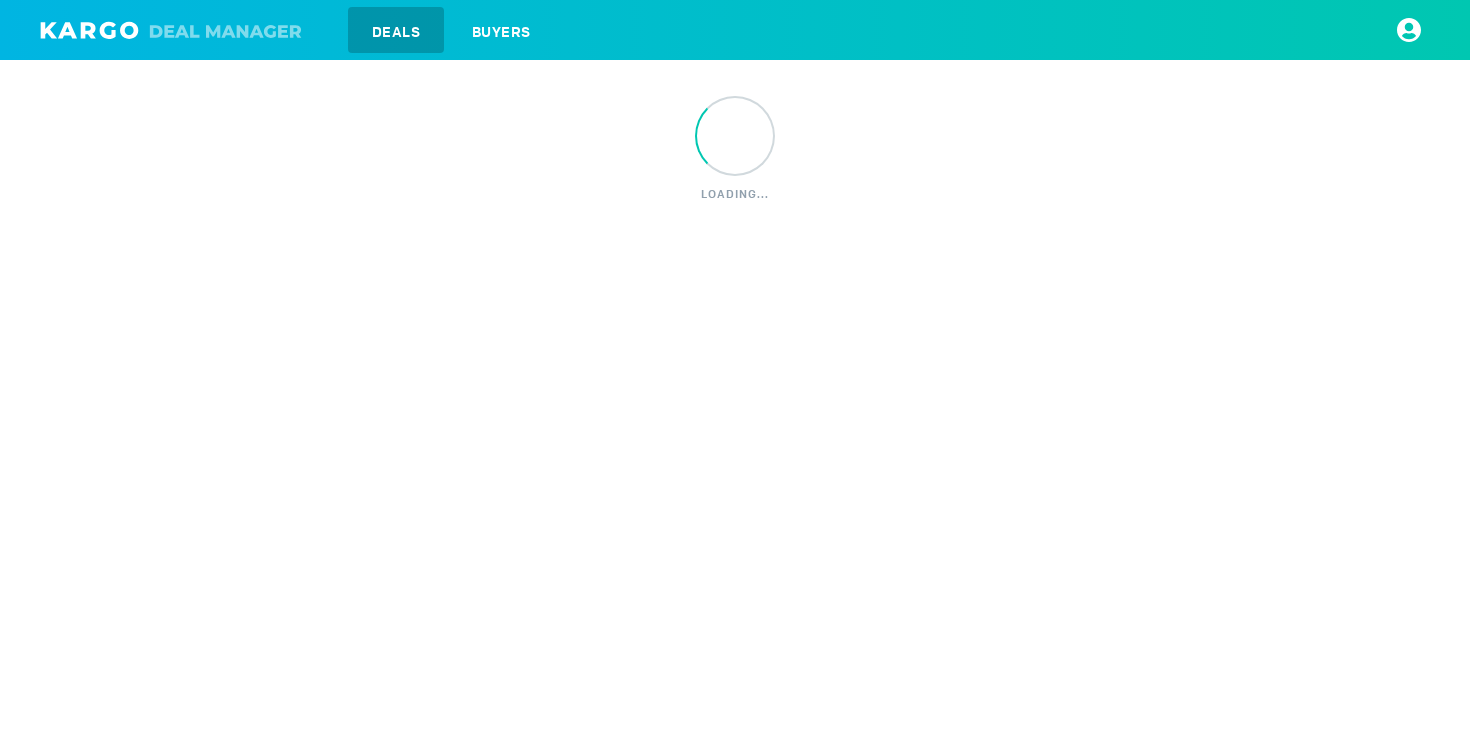 scroll, scrollTop: 0, scrollLeft: 0, axis: both 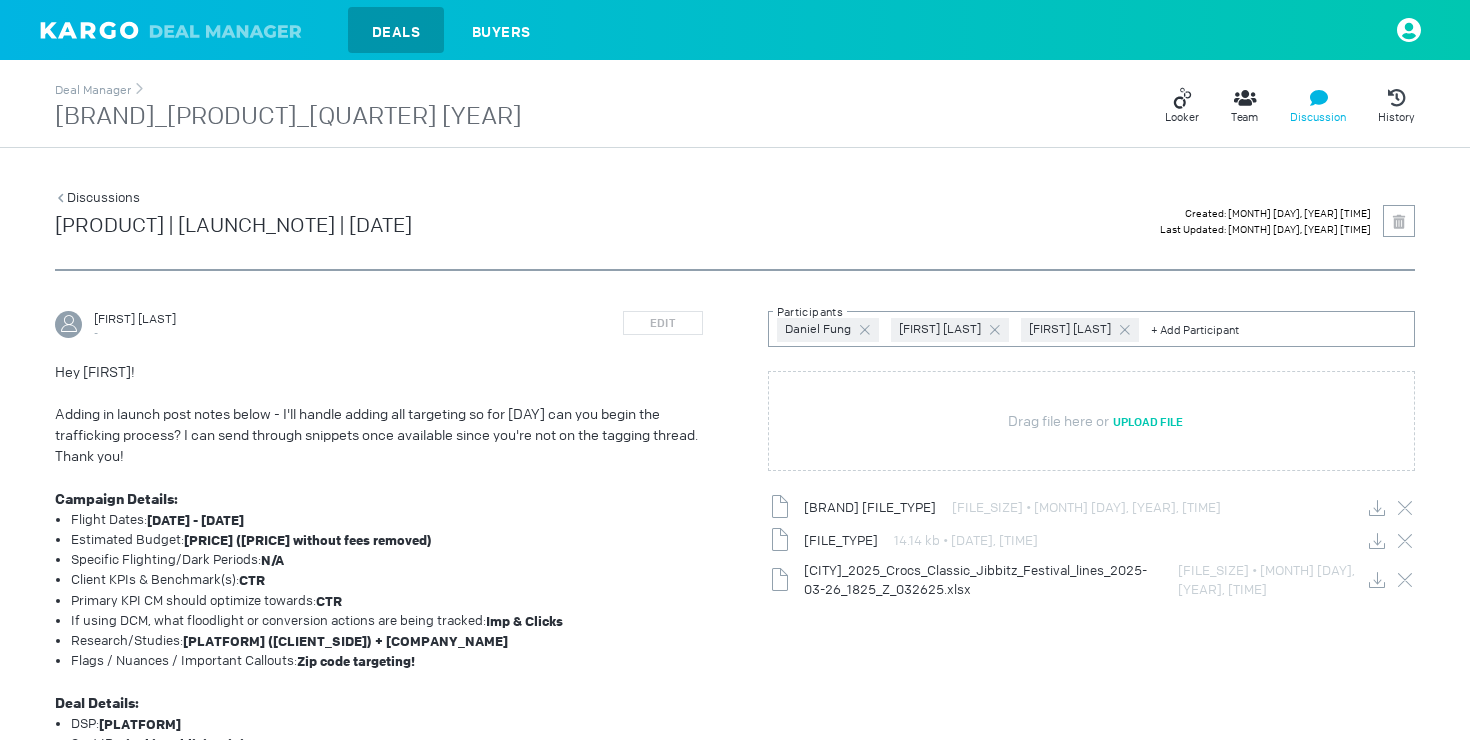 click at bounding box center (176, 30) 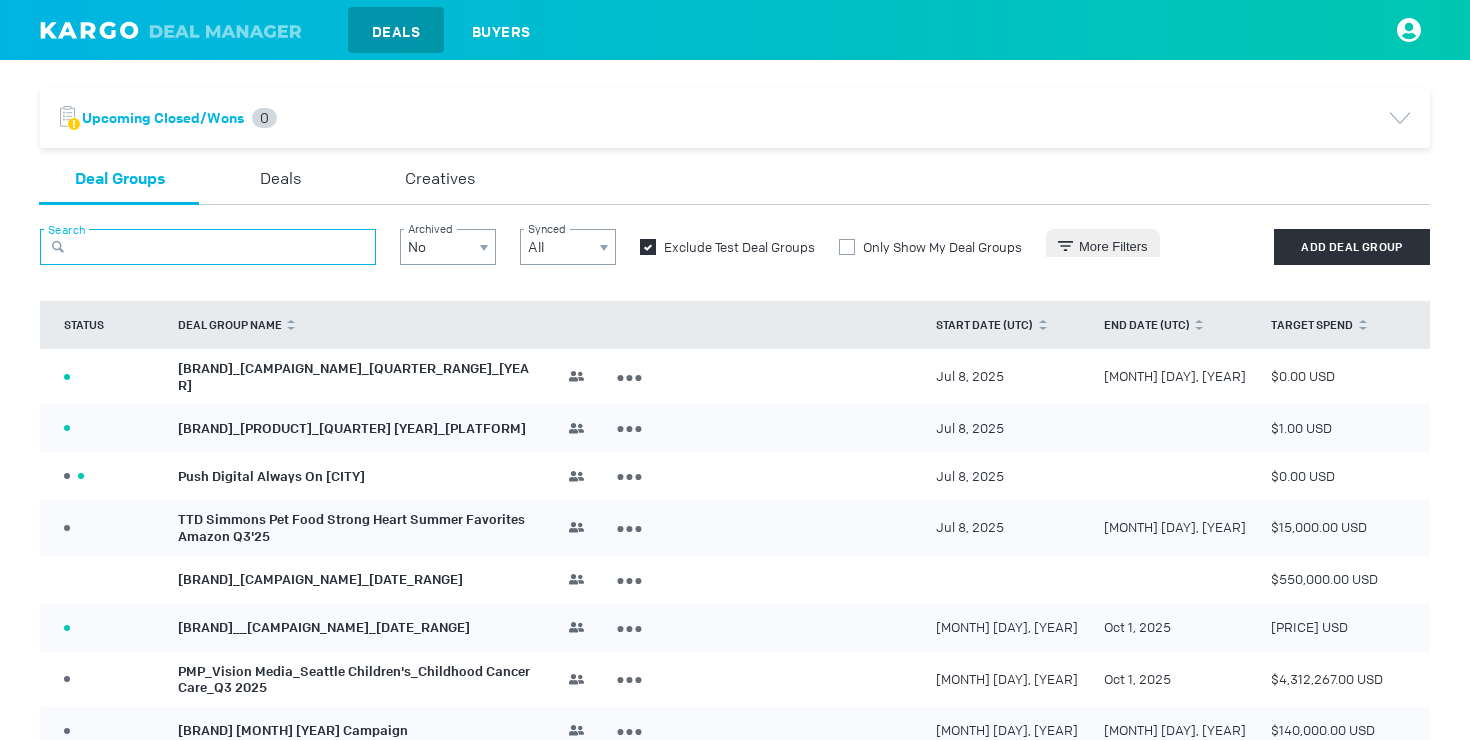 click at bounding box center [208, 247] 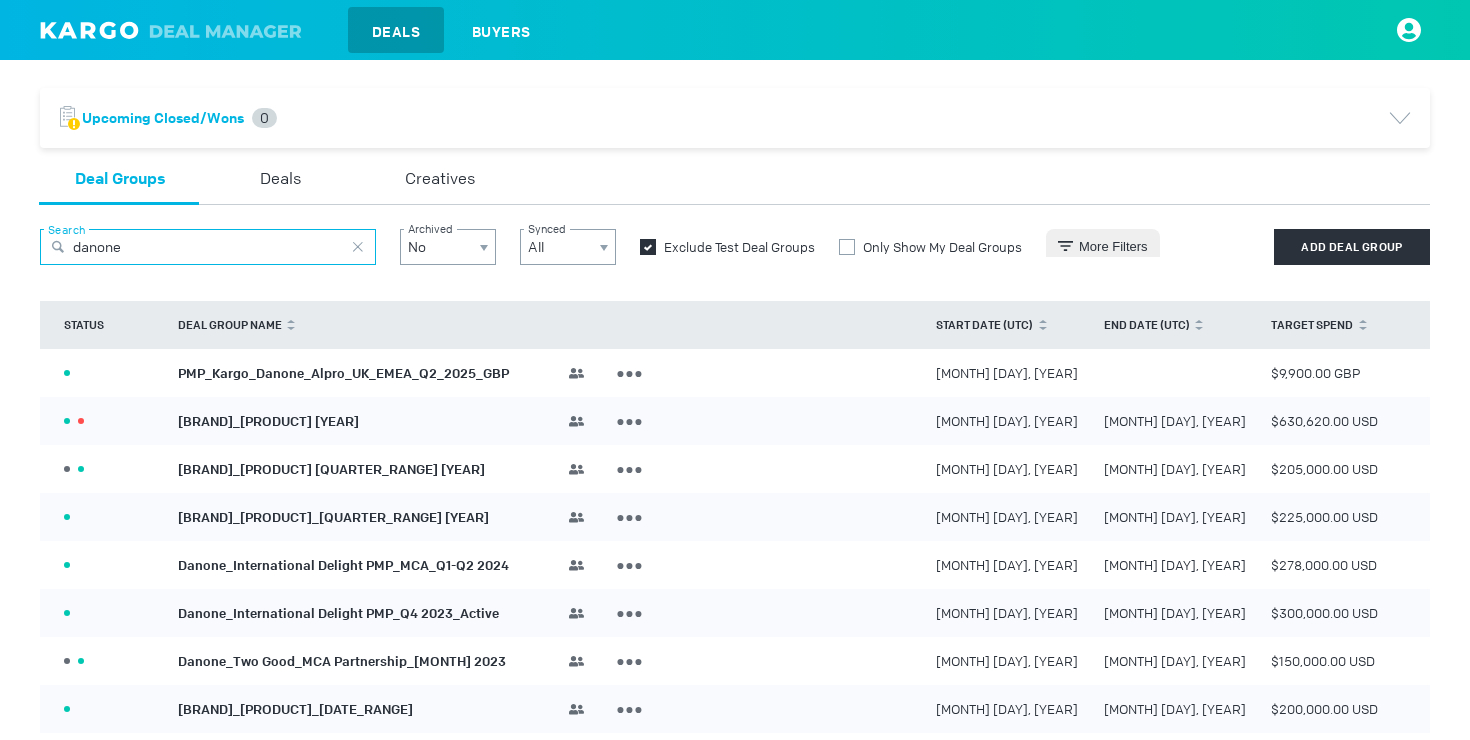 type on "danone" 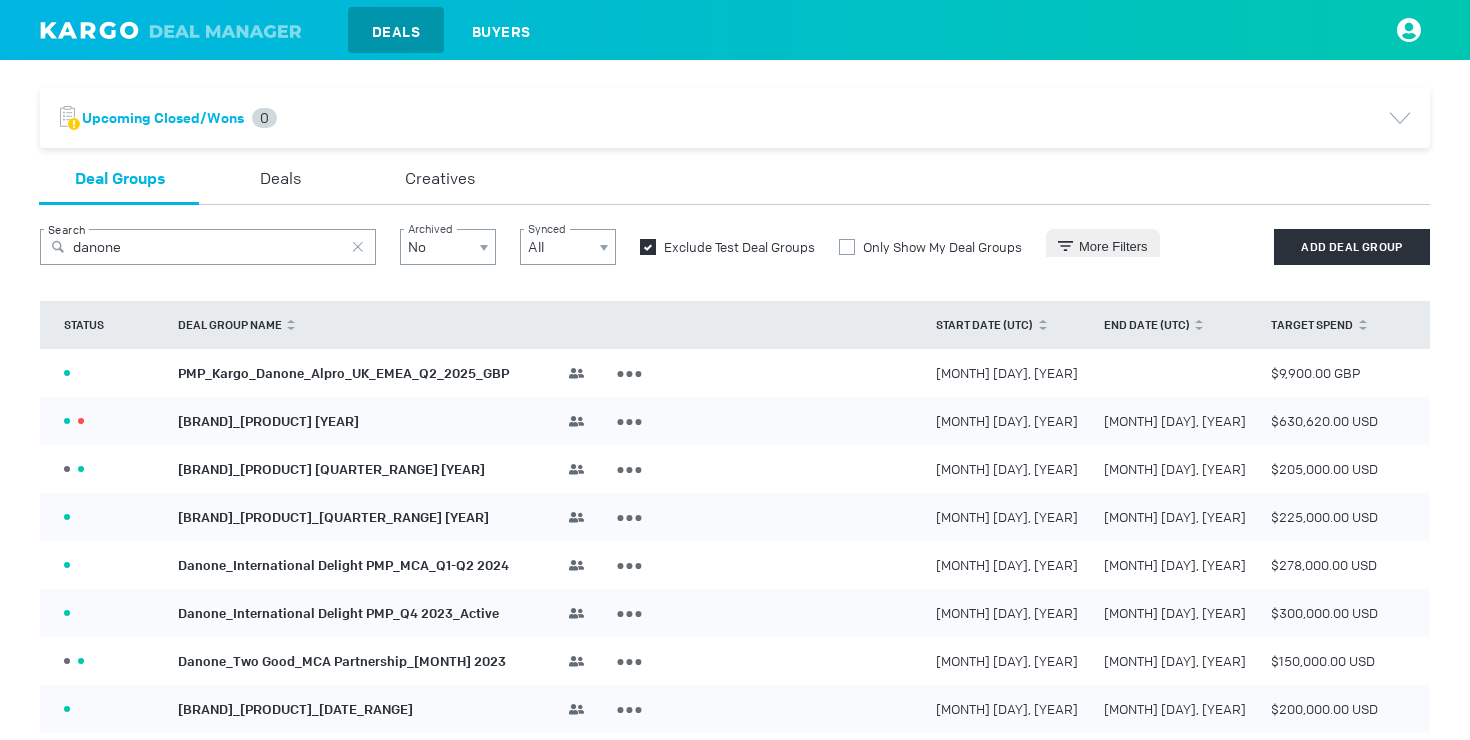 click on "Danone_International Delight PMP_2025" at bounding box center (268, 420) 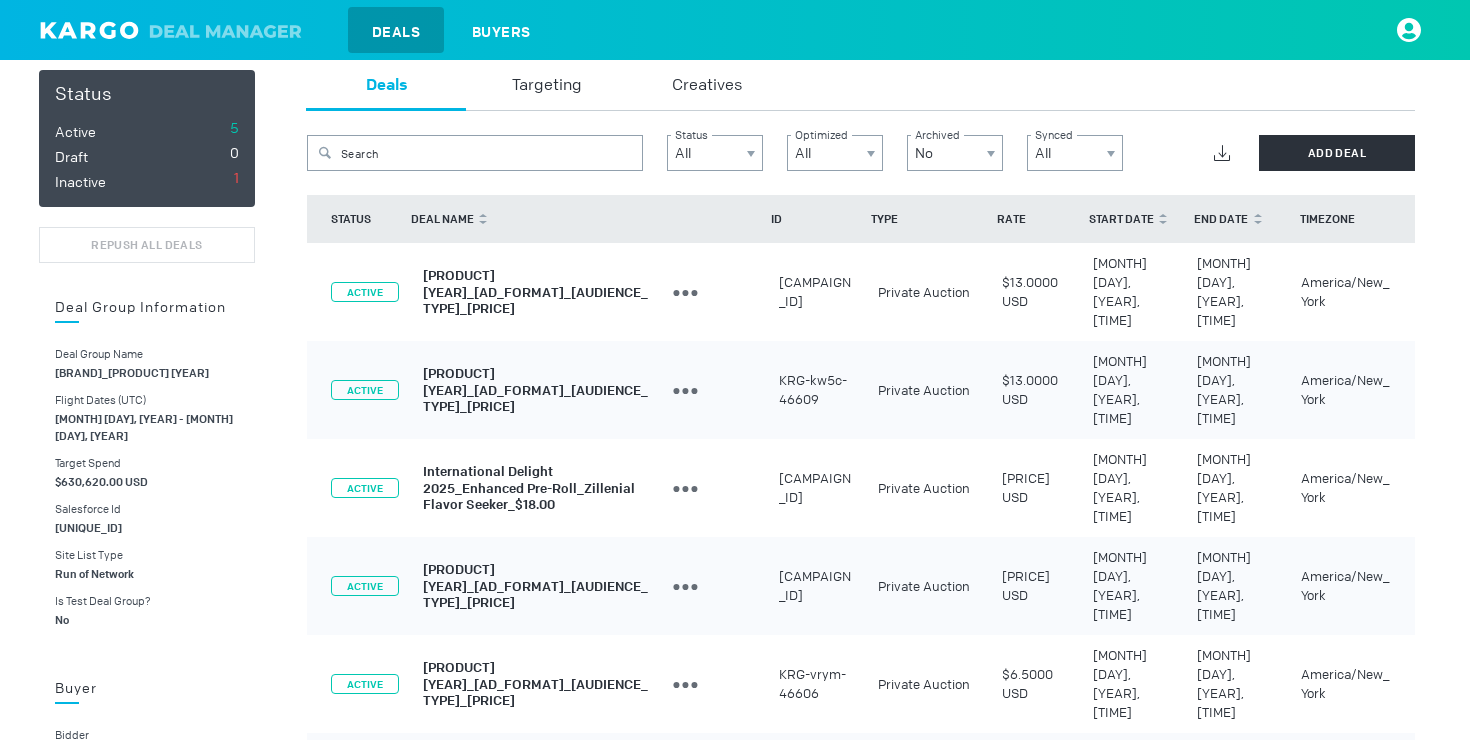 scroll, scrollTop: 119, scrollLeft: 0, axis: vertical 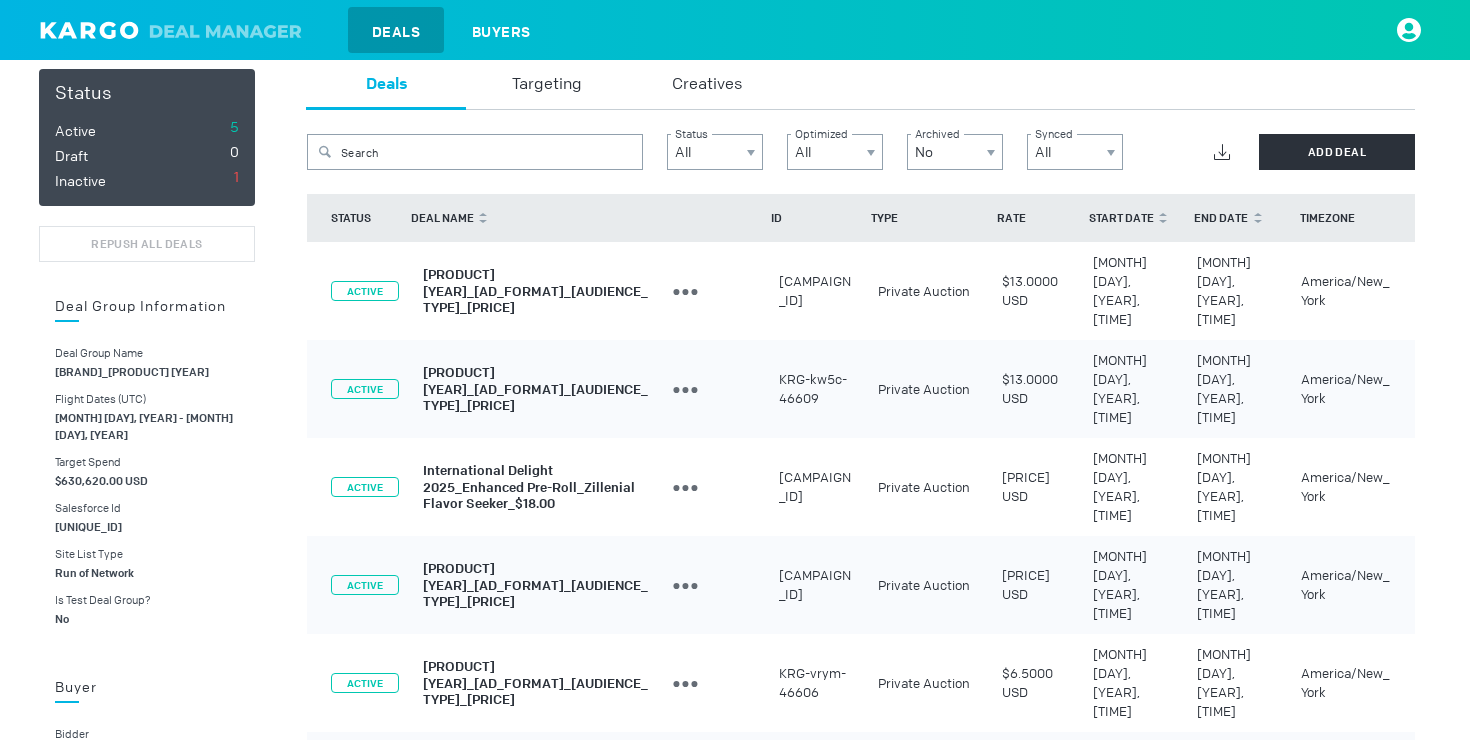 click on "International Delight 2025_Standard Pre-Roll_Zillenial Flavor Seeker_$13.00" at bounding box center (535, 291) 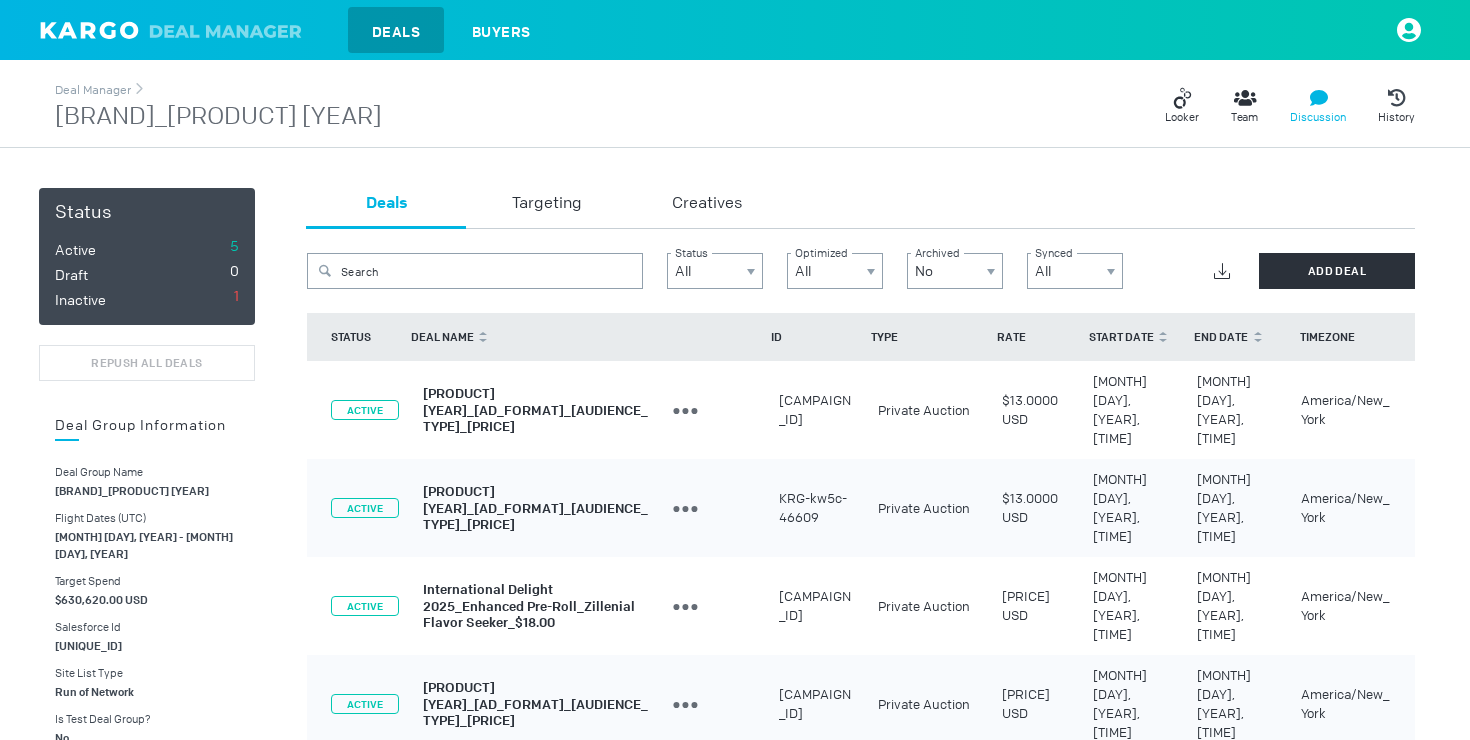 click on "Discussion" at bounding box center [1318, 117] 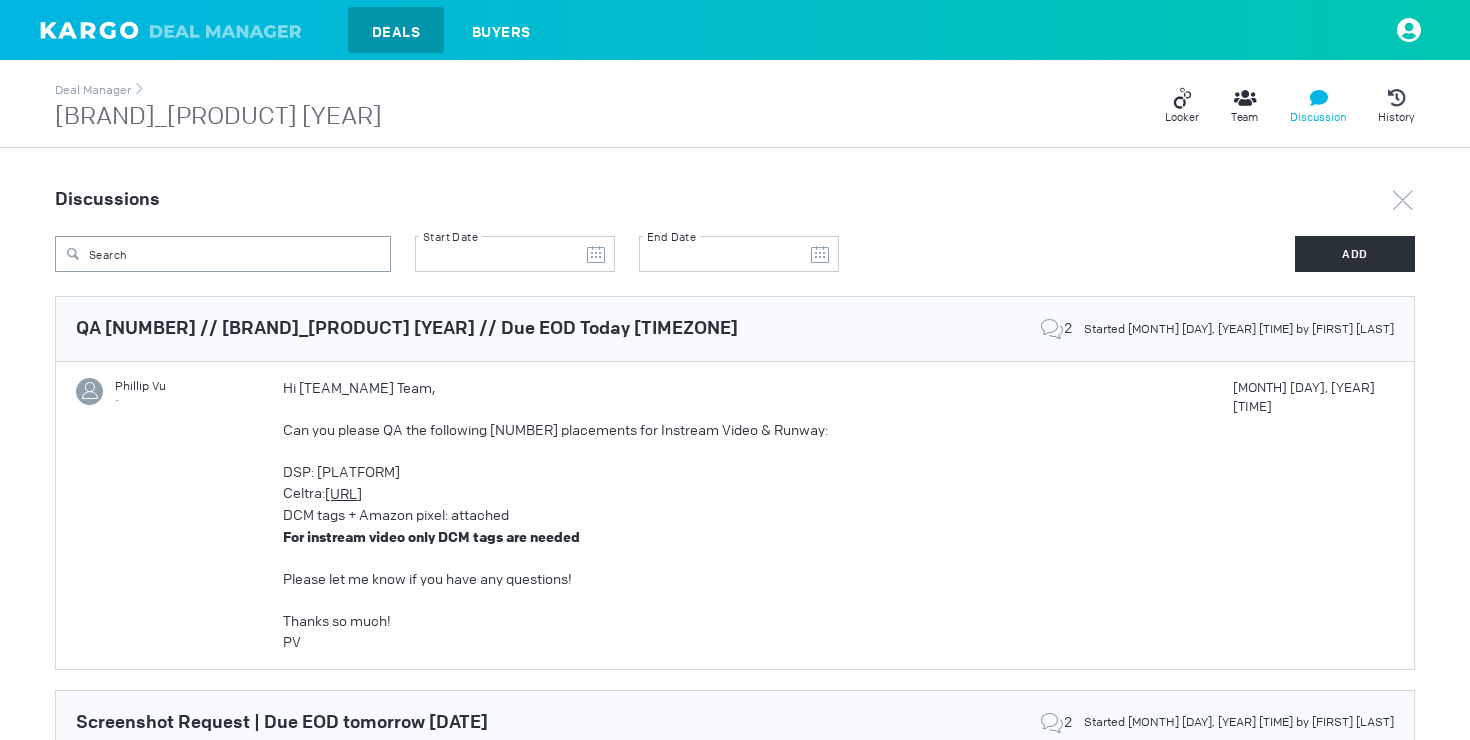 click on "Hi Iopex Team,   Can you please QA the following 14 placements for Instream Video & Runway:   DSP: Amazon DSP Celtra:  https://kargo-adsp.celtra.com/#campaigns/48c2437e/creatives DCM tags + Amazon pixel: attached For instream video only DCM tags are needed   Please let me know if you have any questions!   Thanks so much! PV" at bounding box center (757, 515) 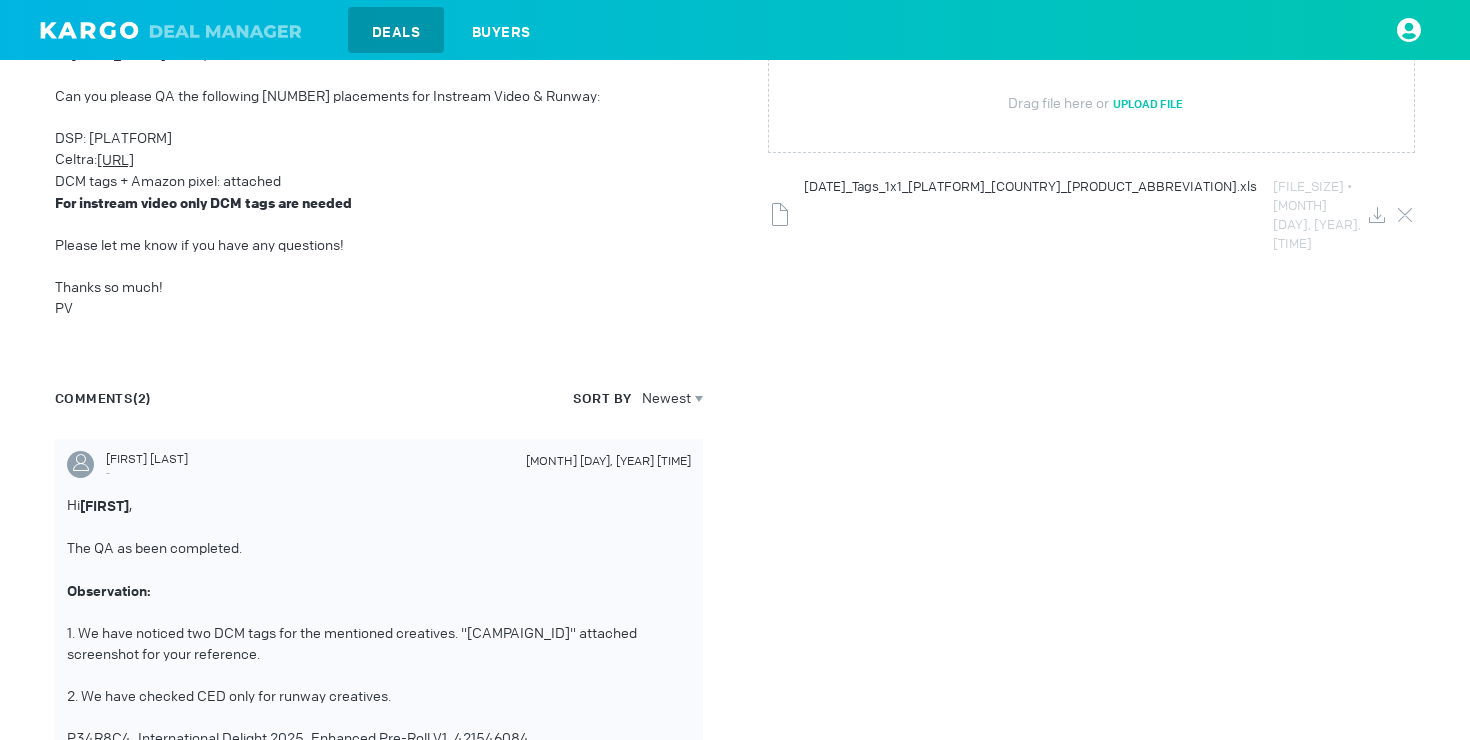 scroll, scrollTop: 176, scrollLeft: 0, axis: vertical 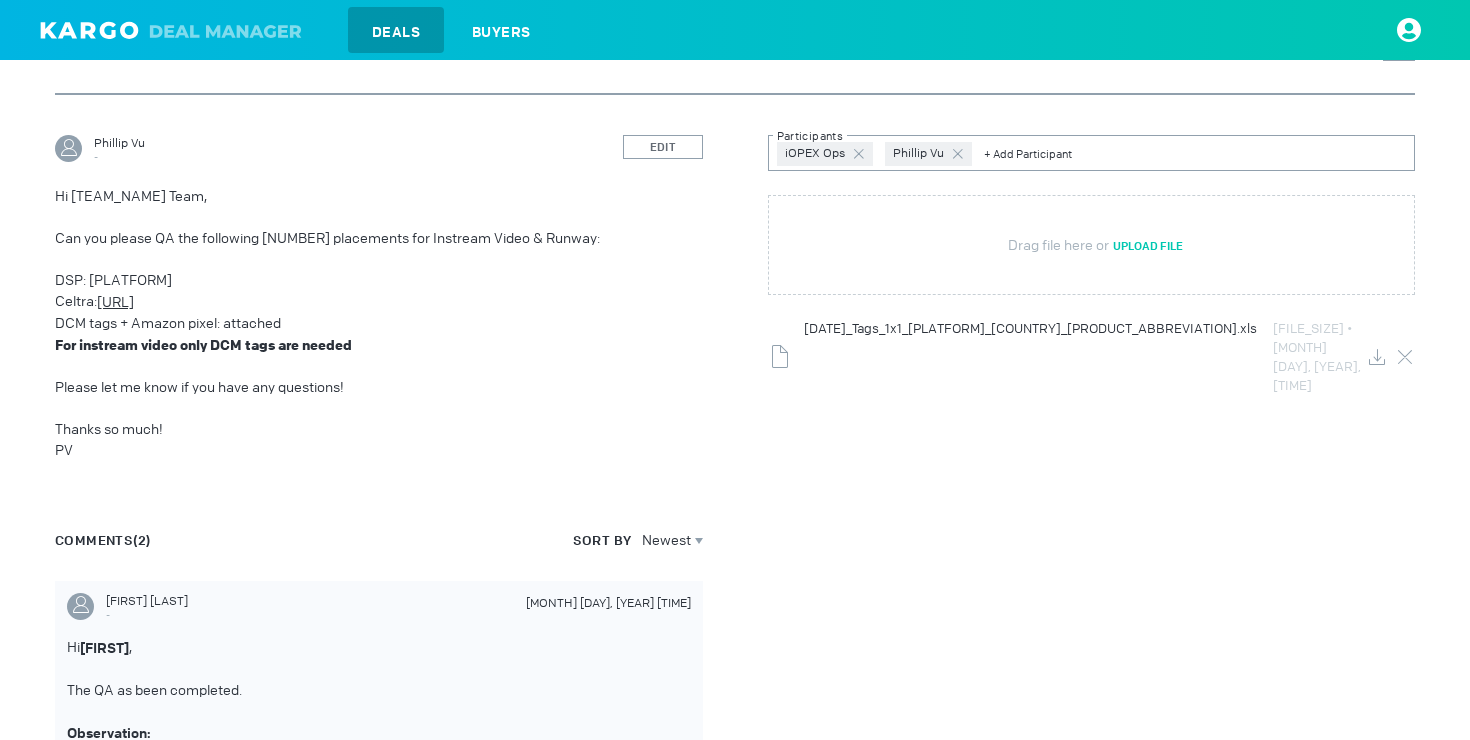 click at bounding box center [1377, 357] 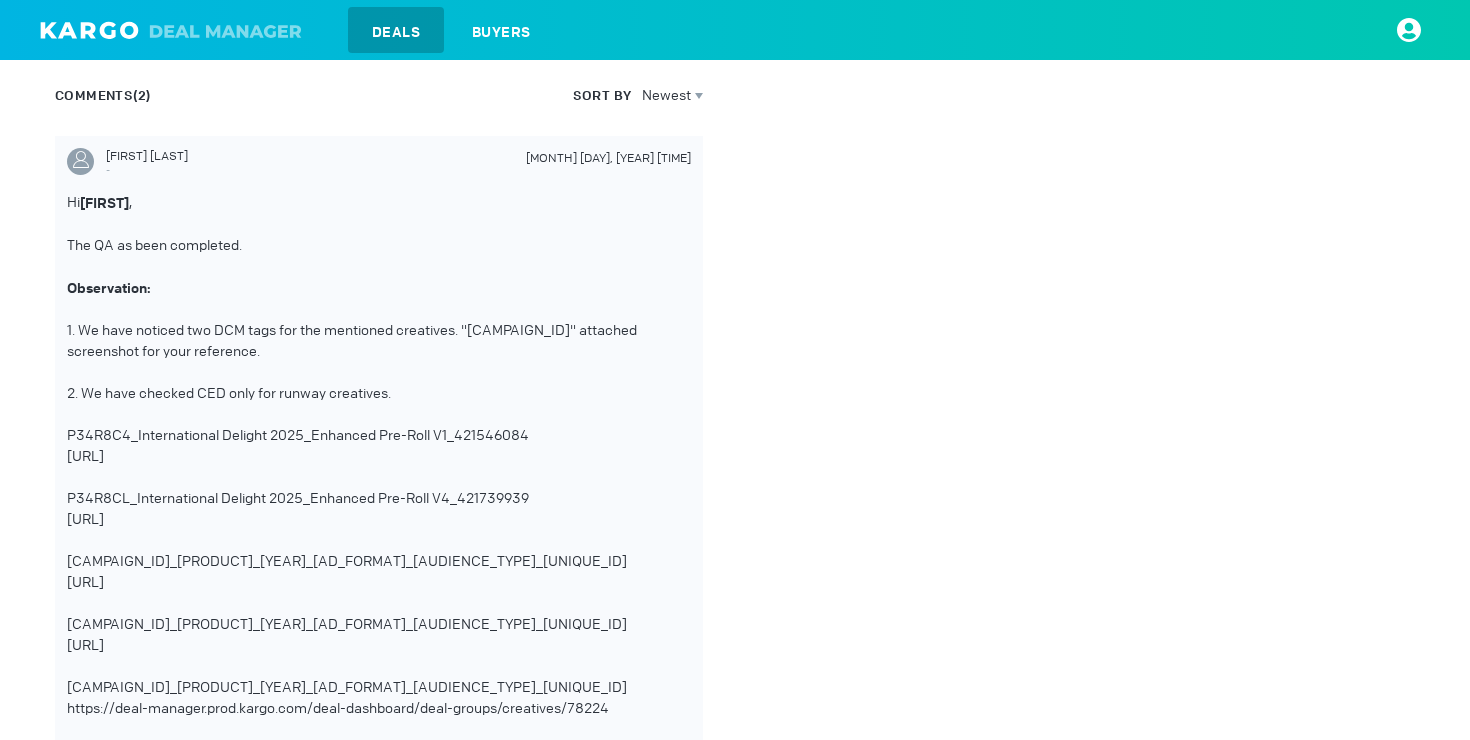 scroll, scrollTop: 627, scrollLeft: 0, axis: vertical 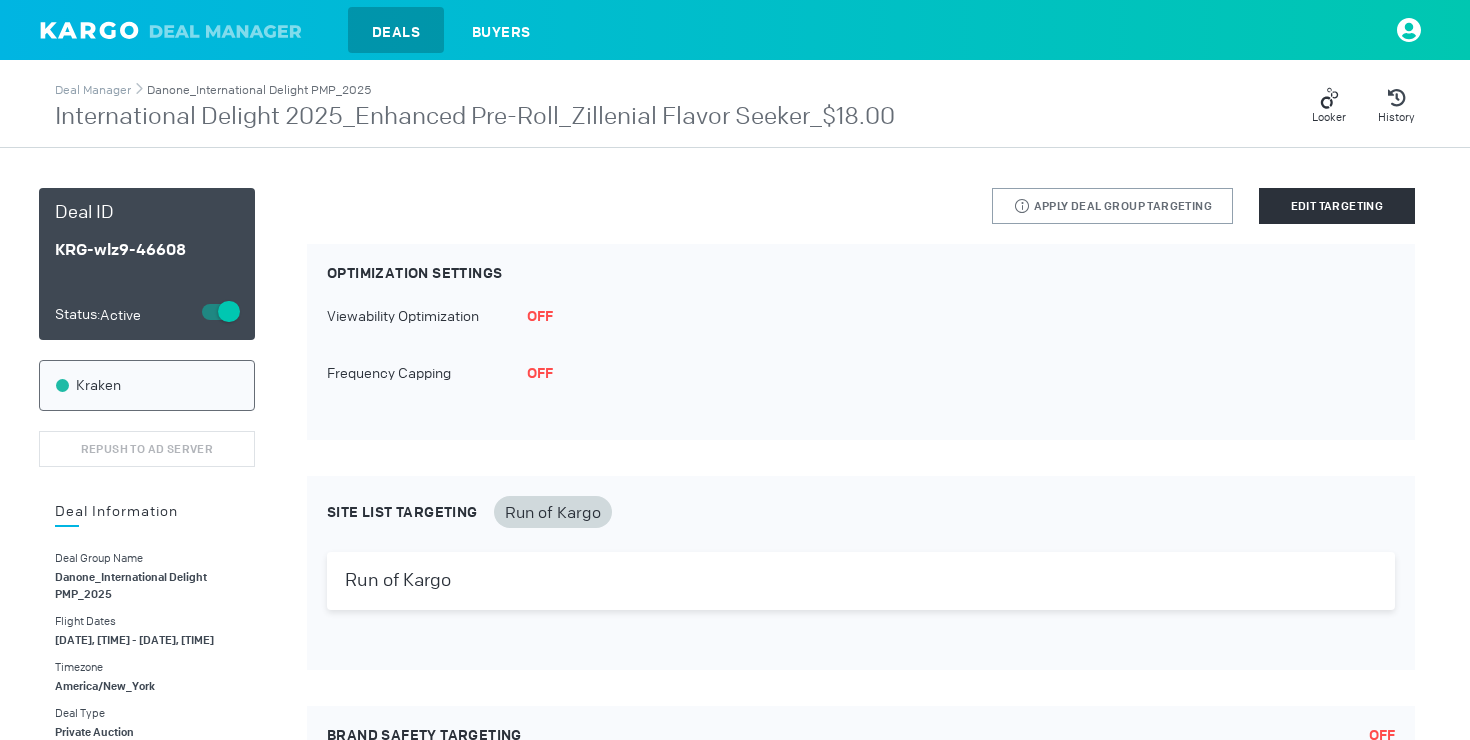 click on "Danone_International Delight PMP_2025" at bounding box center [259, 90] 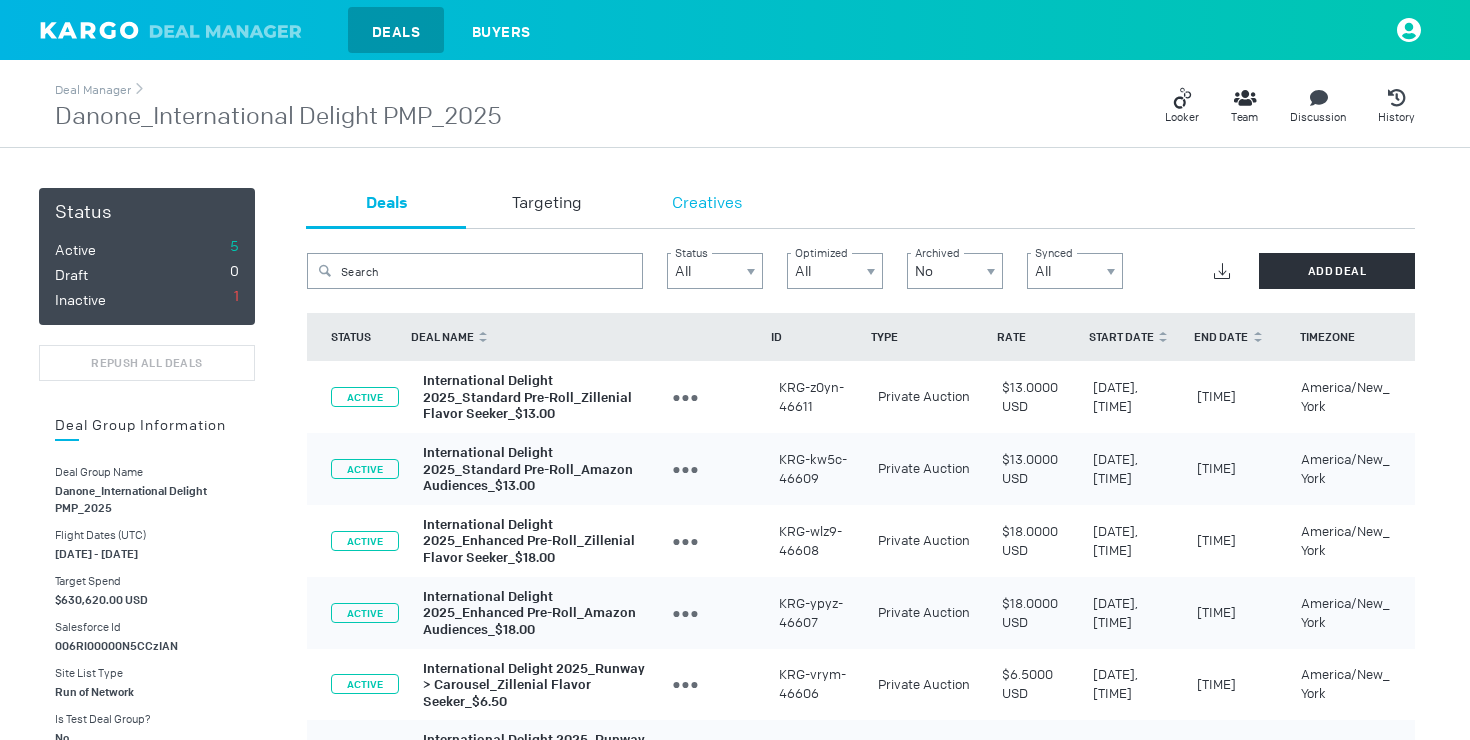 click on "Creatives" at bounding box center [707, 204] 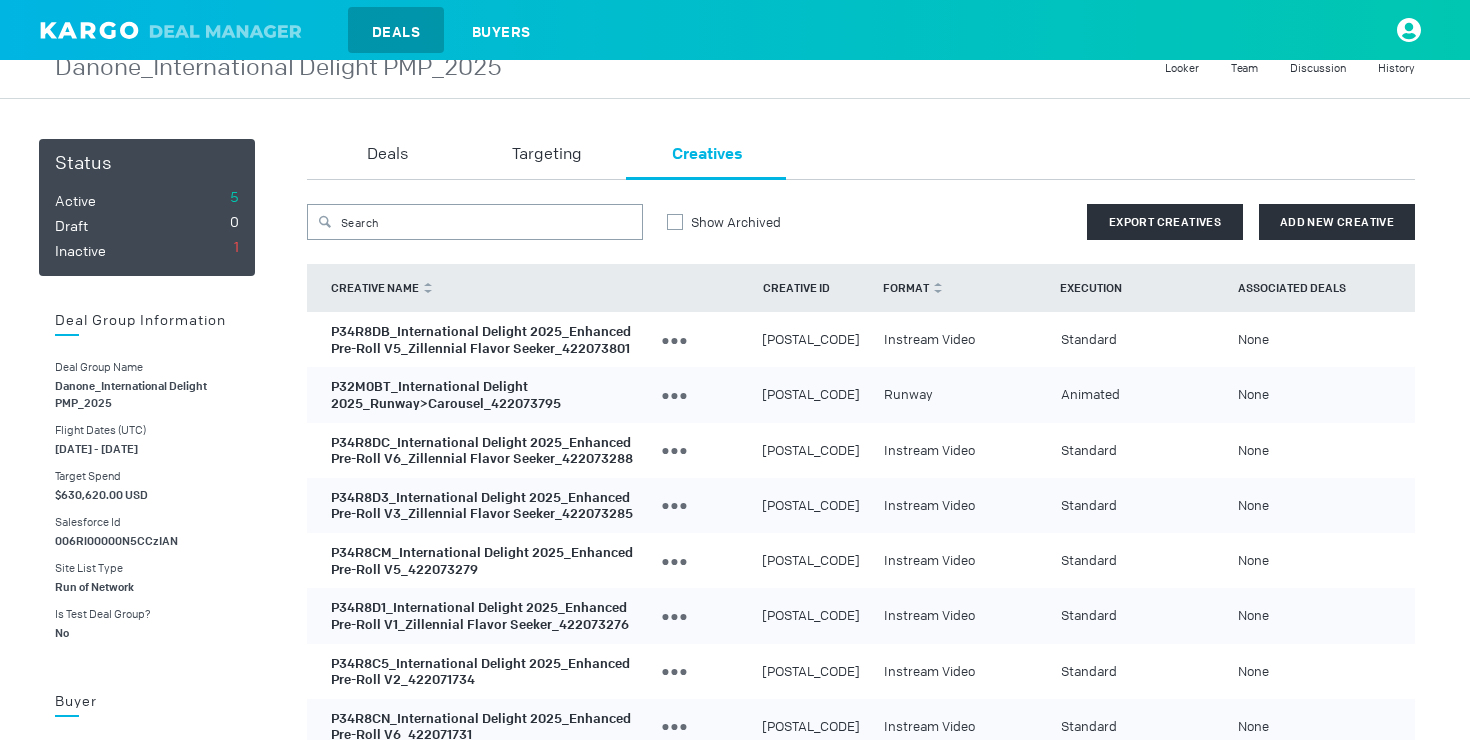 scroll, scrollTop: 59, scrollLeft: 0, axis: vertical 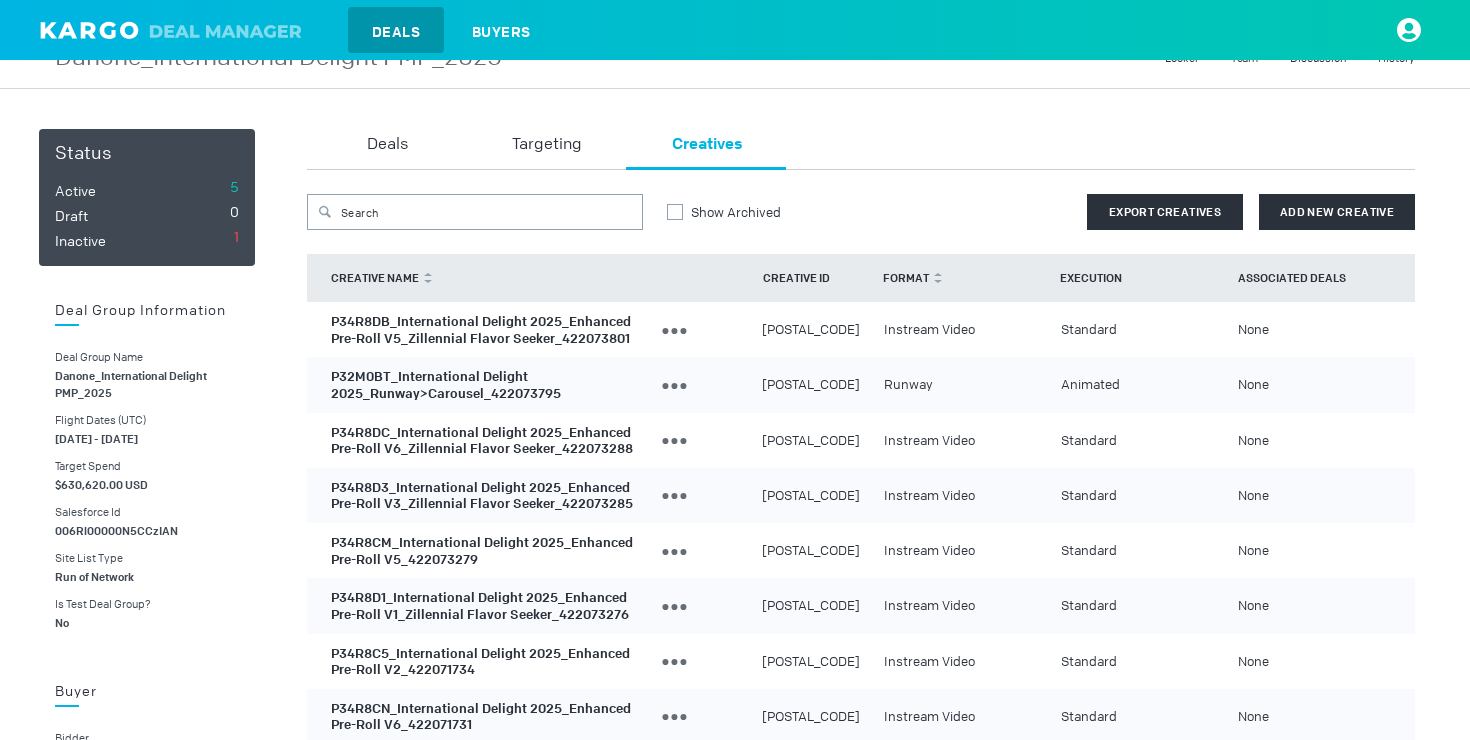 click on "P32M0BT_International Delight 2025_Runway>Carousel_422073795" at bounding box center (446, 385) 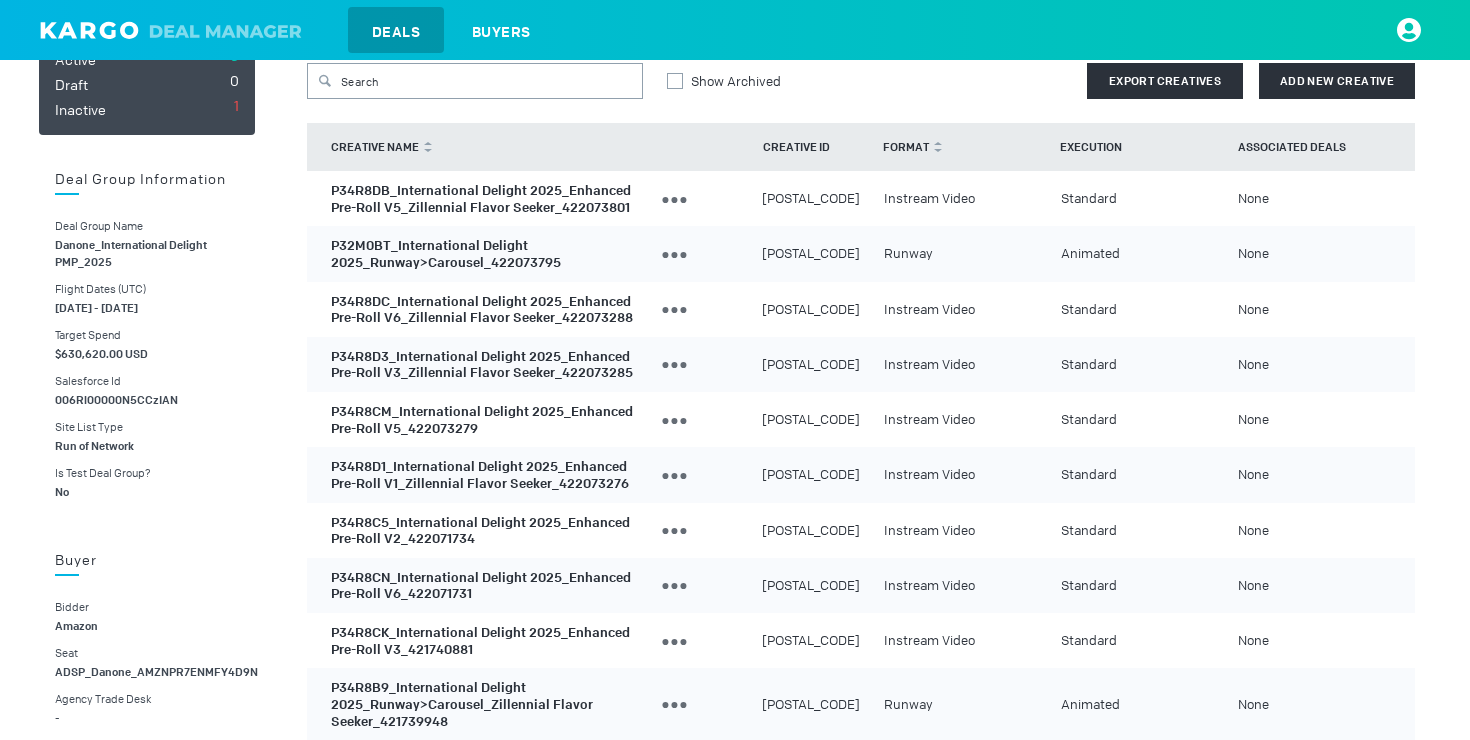 scroll, scrollTop: 275, scrollLeft: 0, axis: vertical 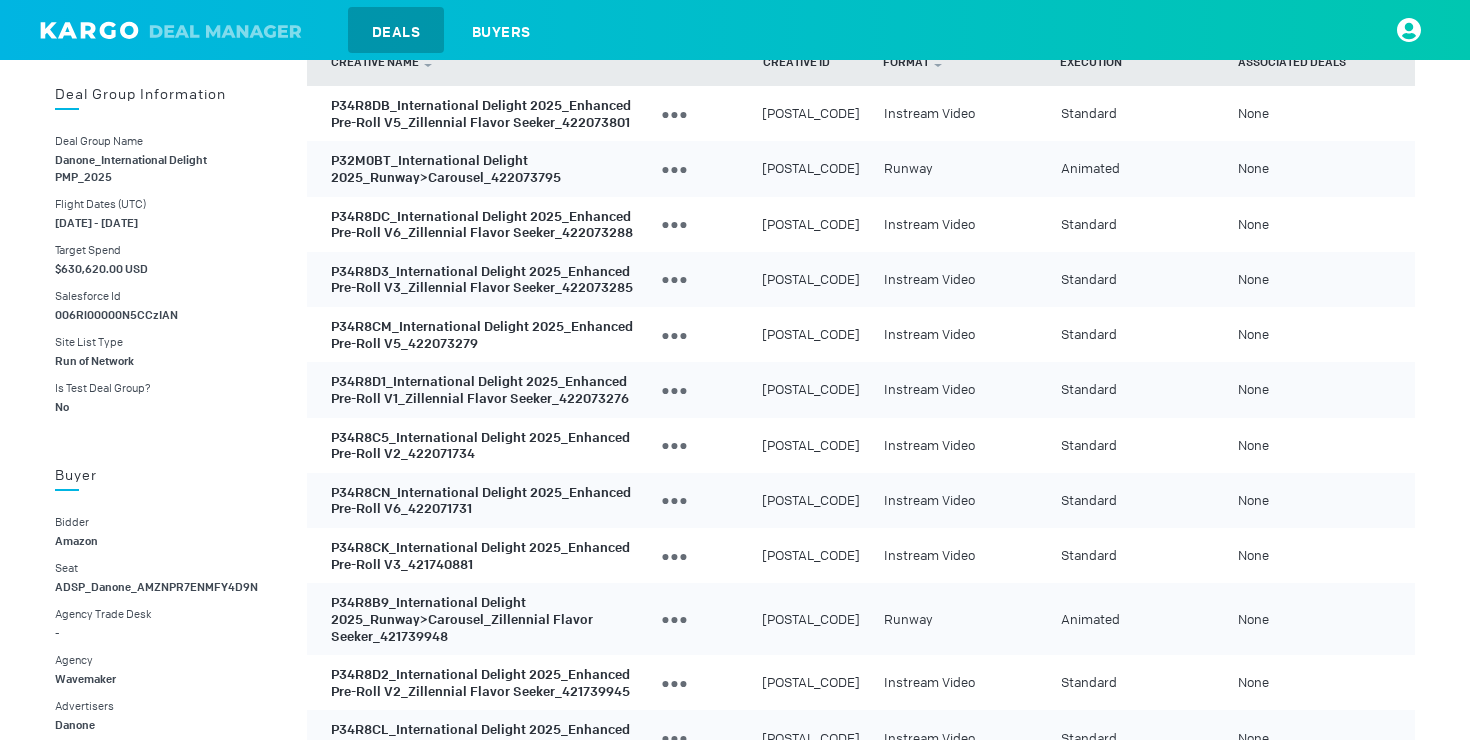 click on "P34R8B9_International Delight 2025_Runway>Carousel_Zillennial Flavor Seeker_421739948" at bounding box center (462, 619) 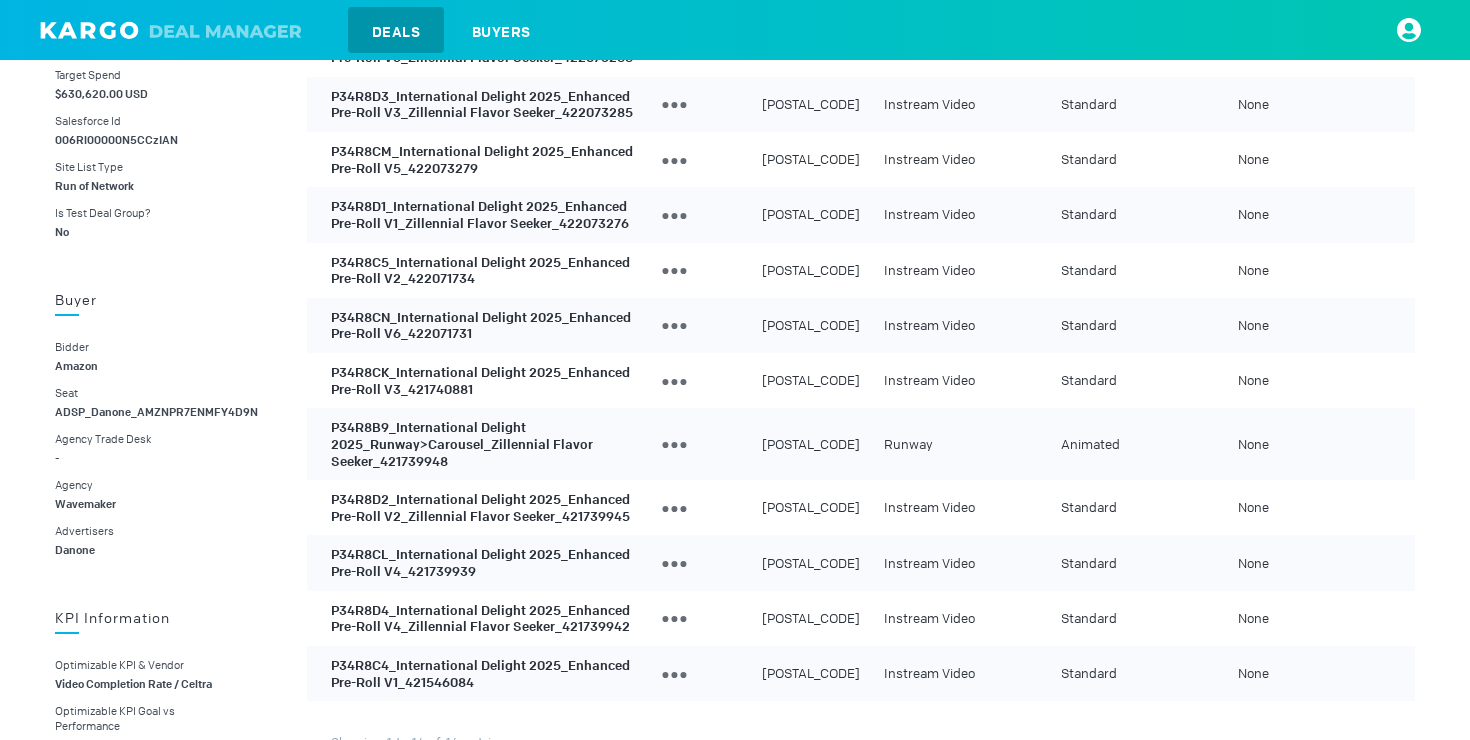 scroll, scrollTop: 438, scrollLeft: 0, axis: vertical 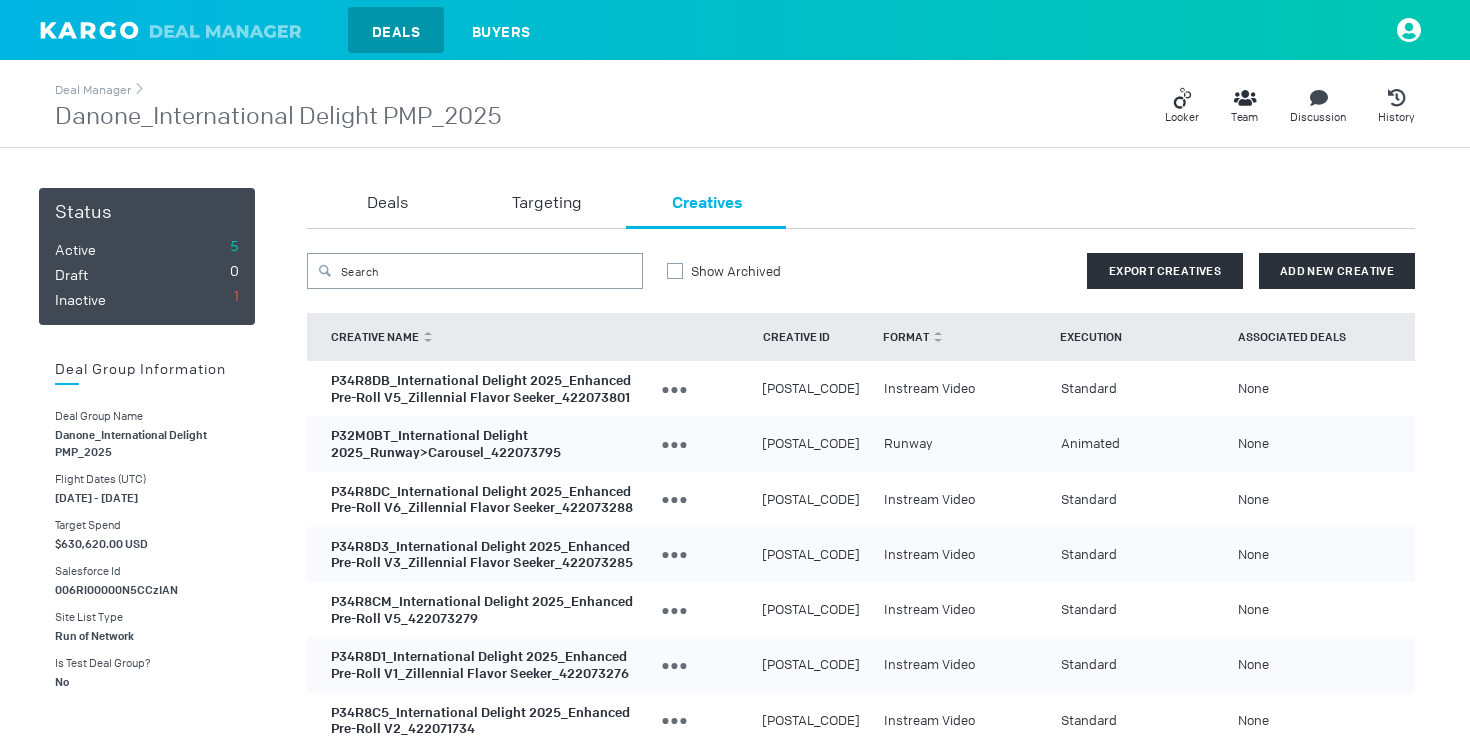 click on "P32M0BT_International Delight 2025_Runway>Carousel_422073795" at bounding box center [446, 444] 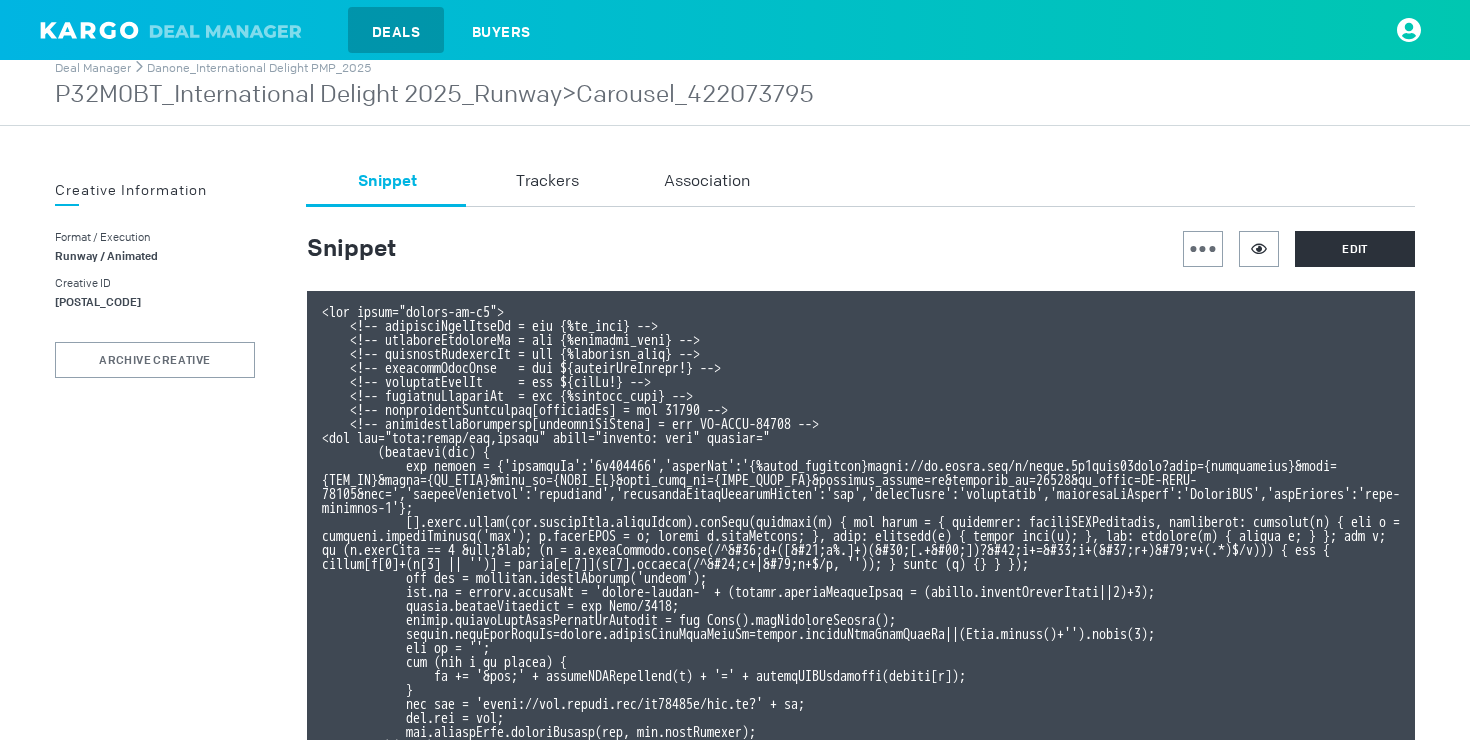 scroll, scrollTop: 0, scrollLeft: 0, axis: both 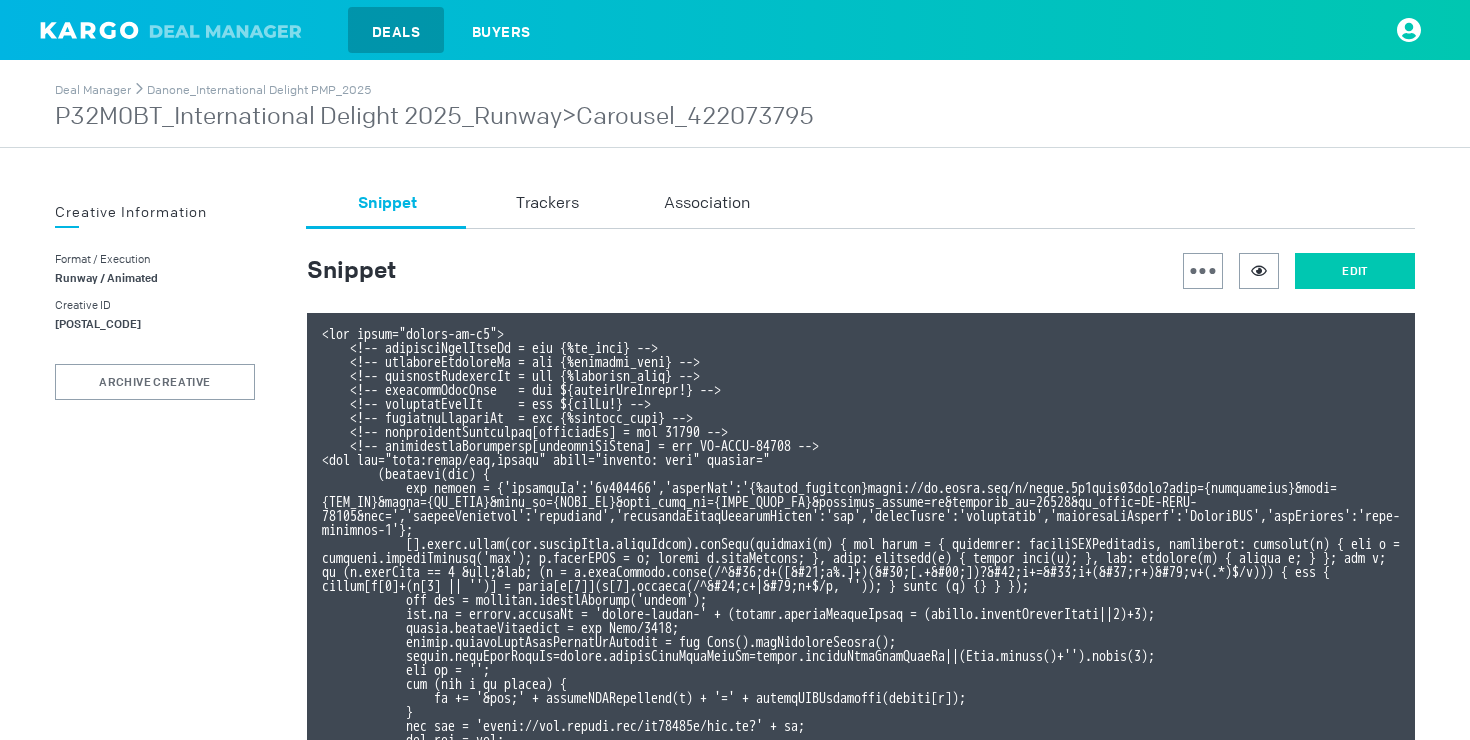 click on "Edit" at bounding box center (1355, 271) 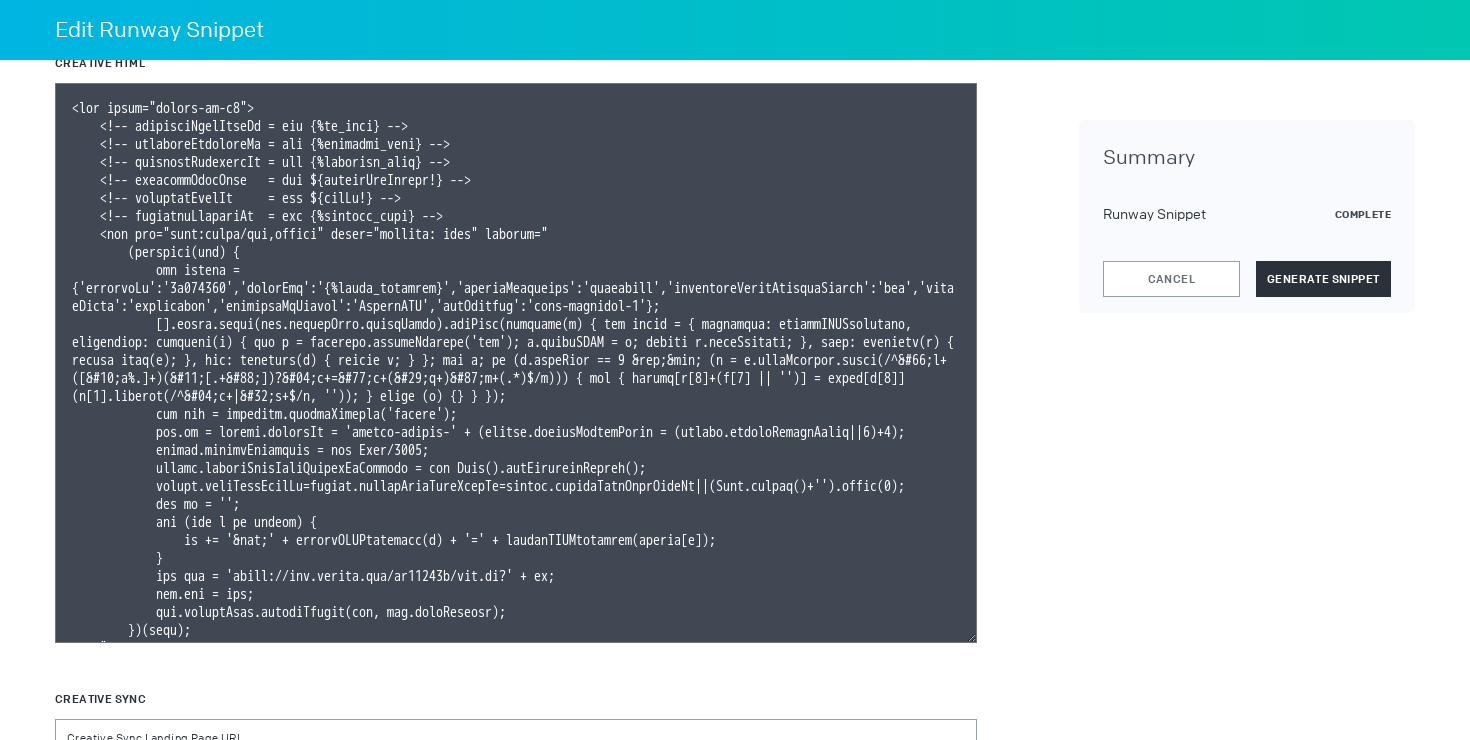 scroll, scrollTop: 319, scrollLeft: 0, axis: vertical 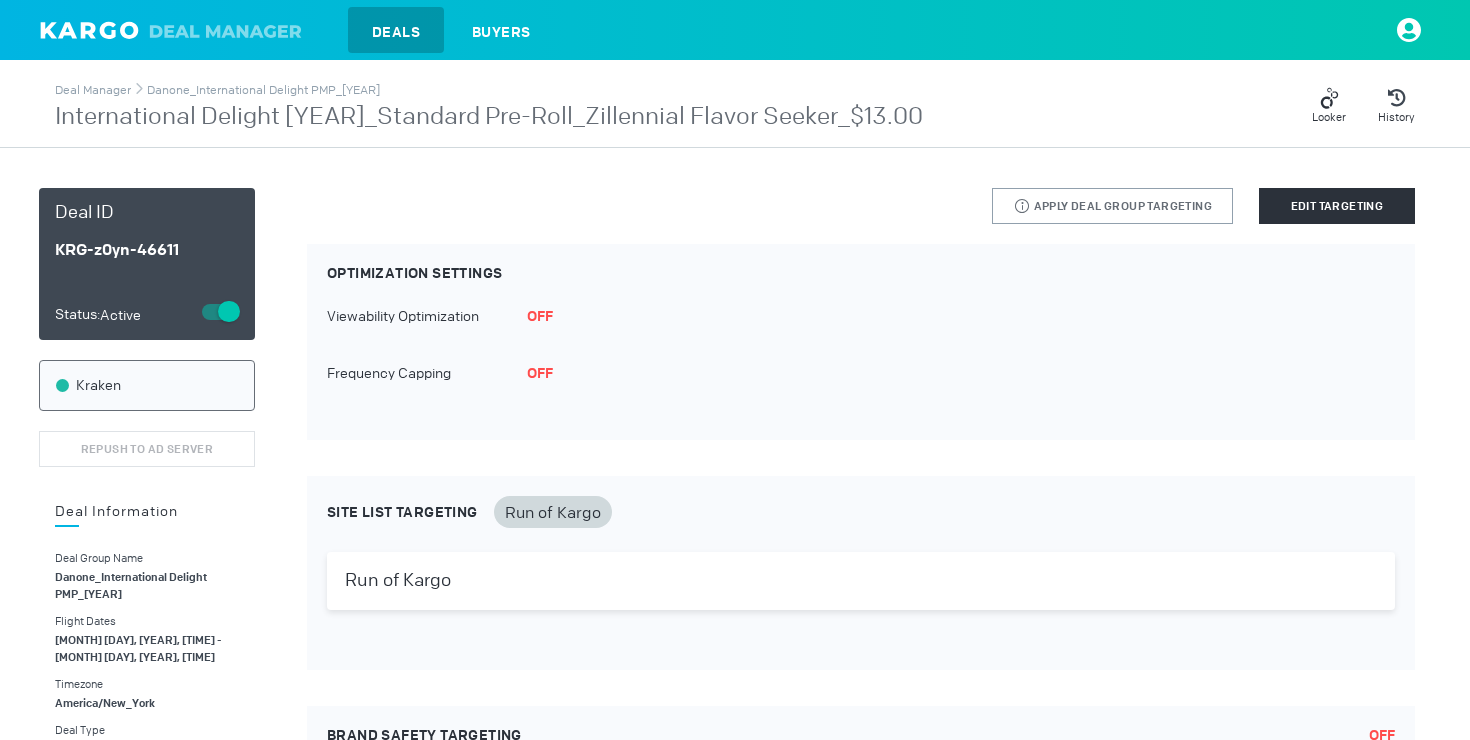 click on "Looker History" at bounding box center (1169, 106) 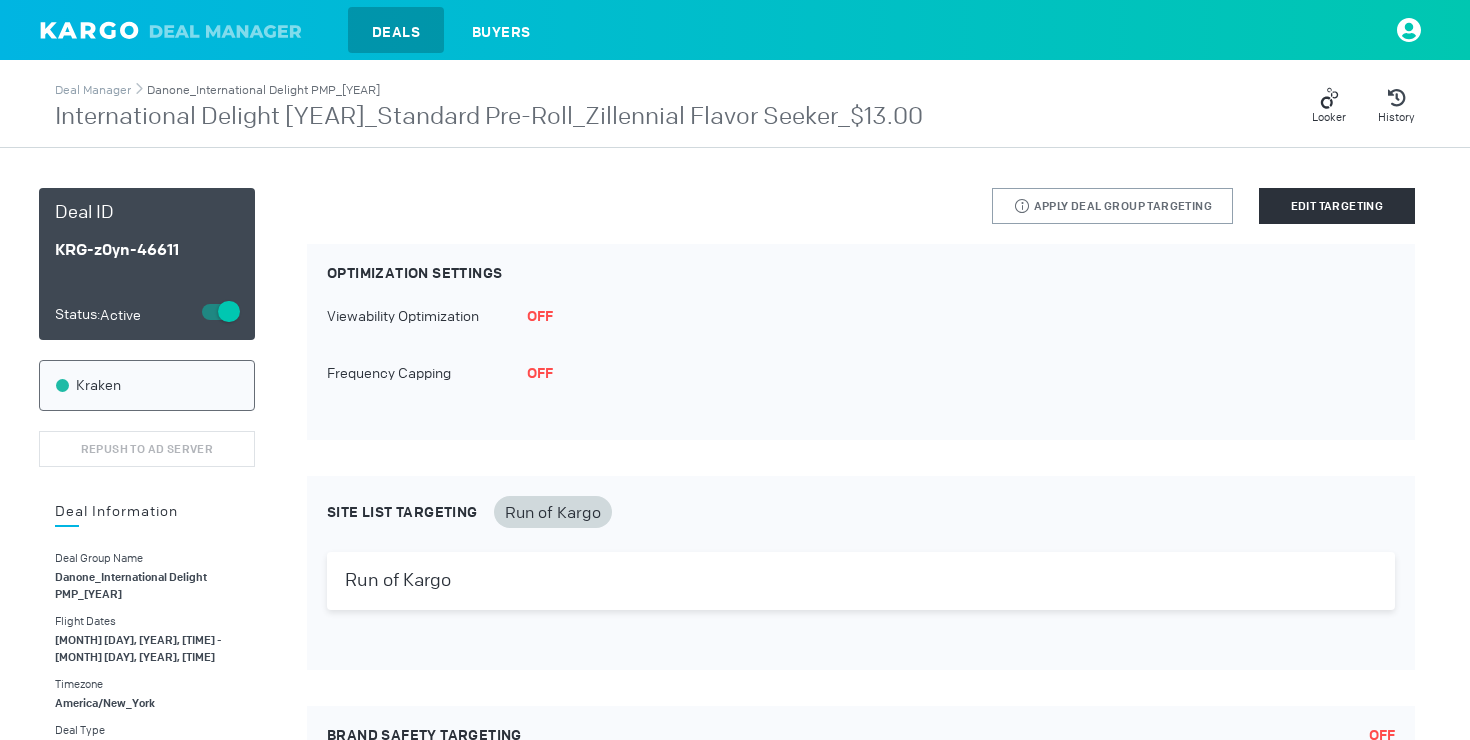 click on "Danone_International Delight PMP_[YEAR]" at bounding box center (263, 90) 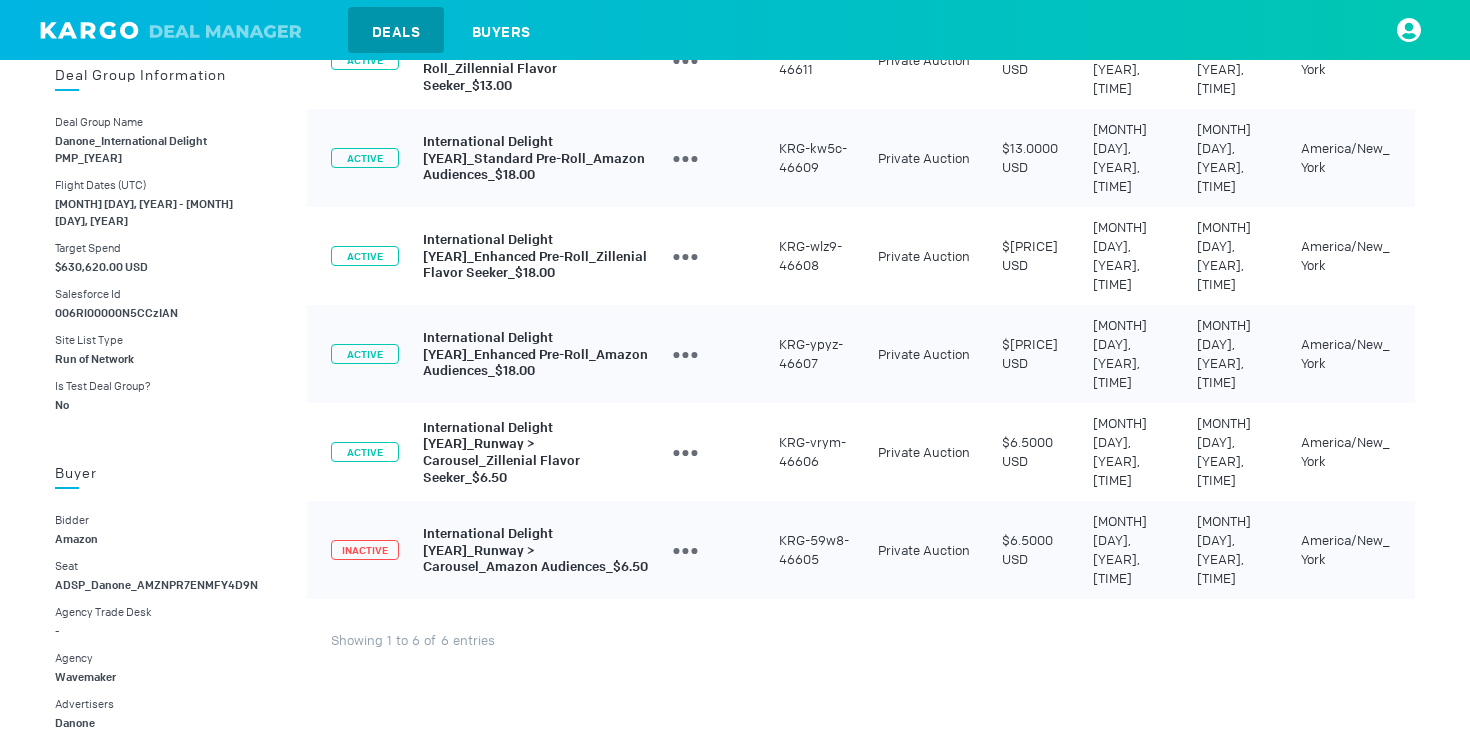 scroll, scrollTop: 268, scrollLeft: 0, axis: vertical 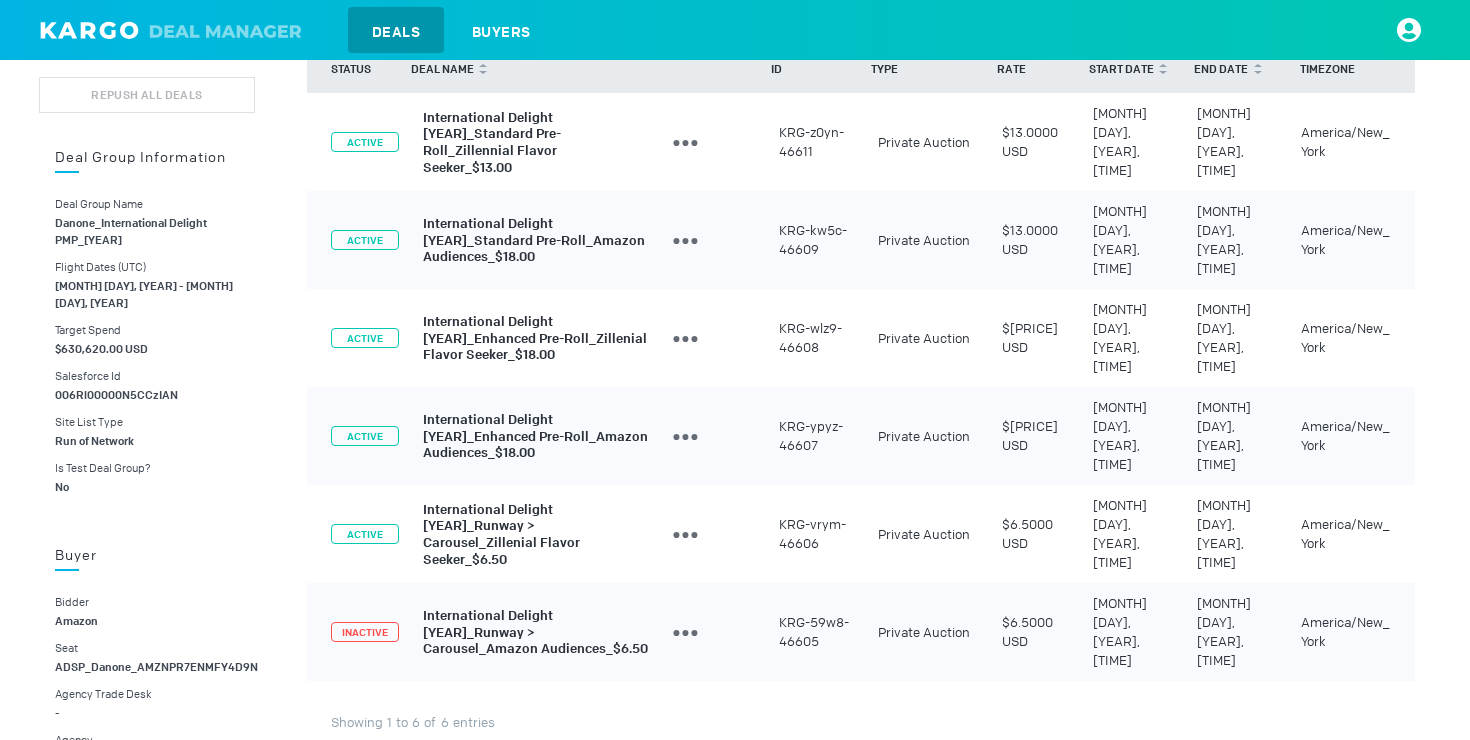 click on "International Delight [YEAR]_Runway > Carousel_Amazon Audiences_$6.50" at bounding box center (535, 632) 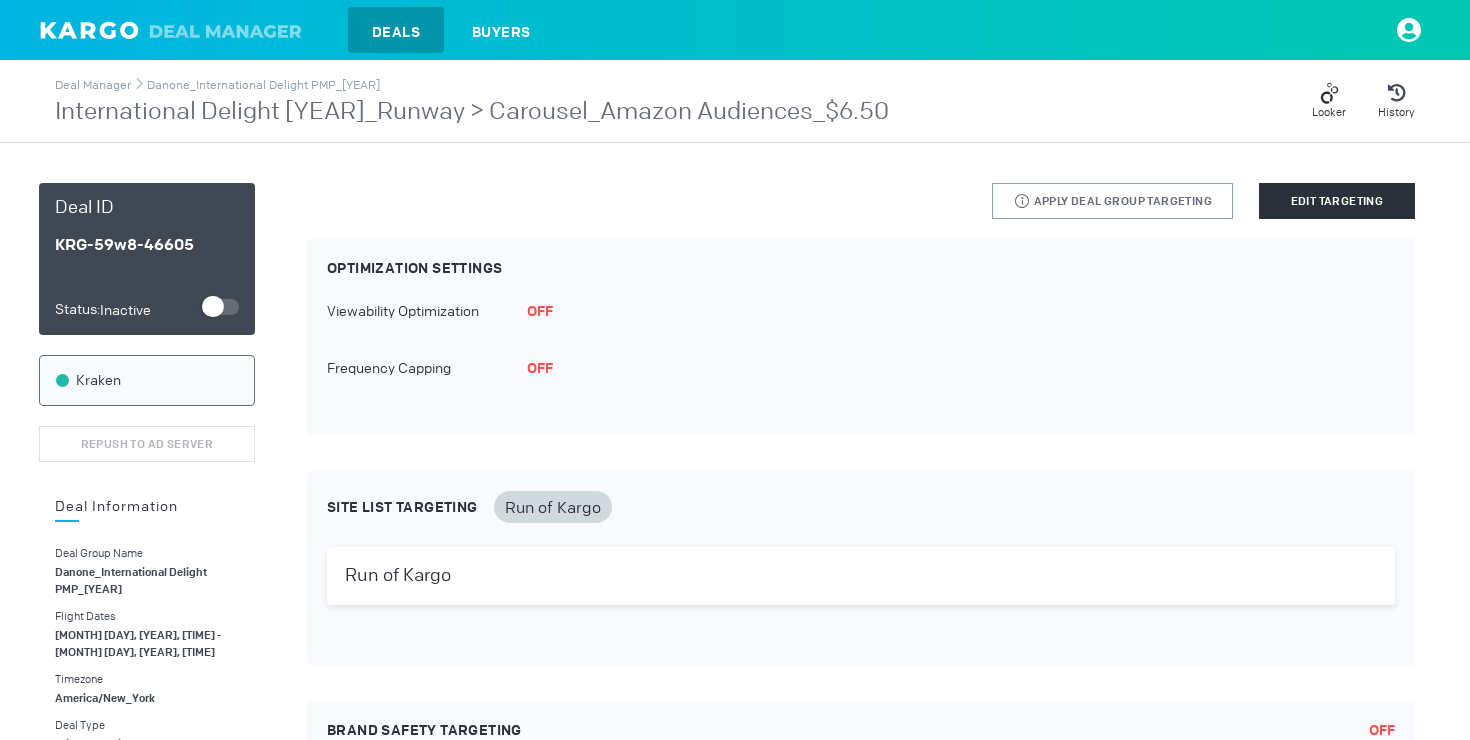 scroll, scrollTop: 0, scrollLeft: 0, axis: both 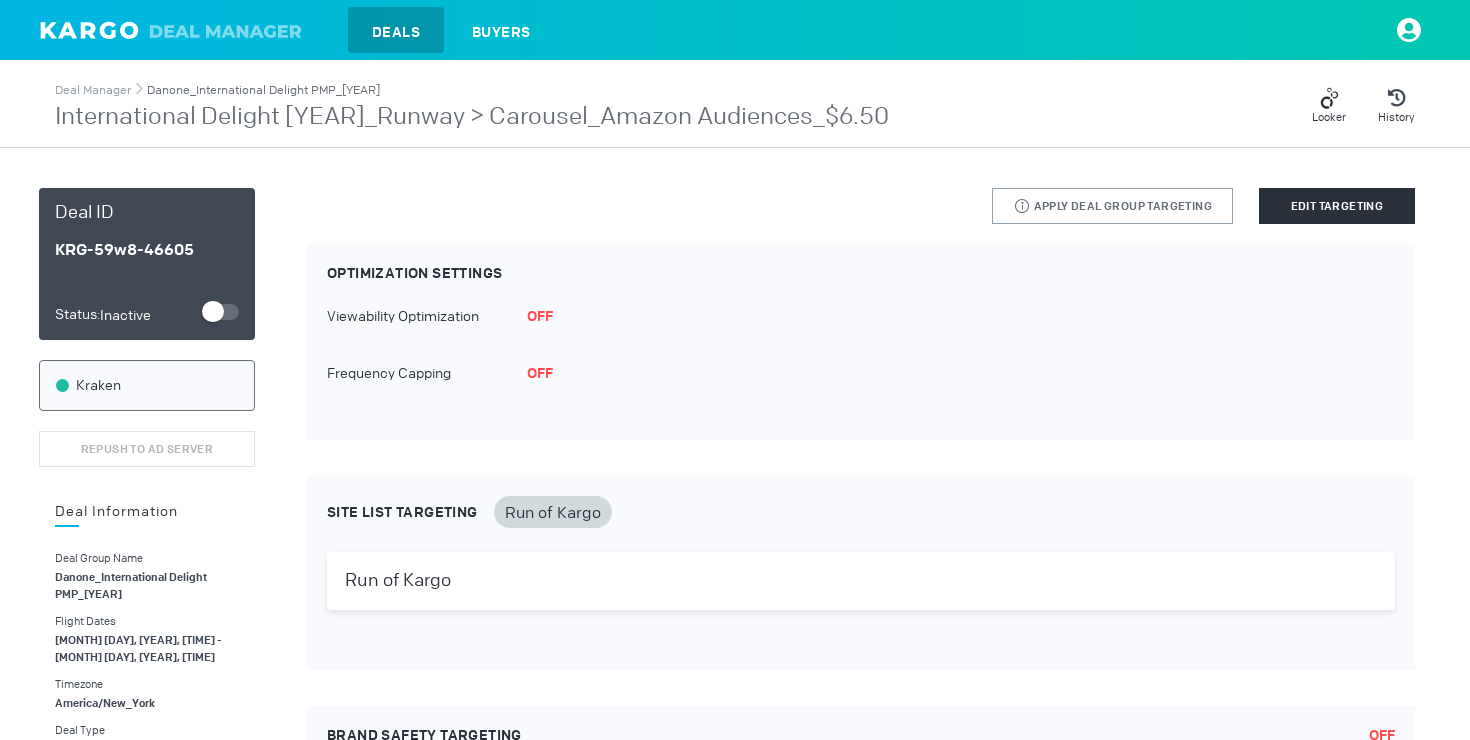 click on "Danone_International Delight PMP_[YEAR]" at bounding box center (263, 90) 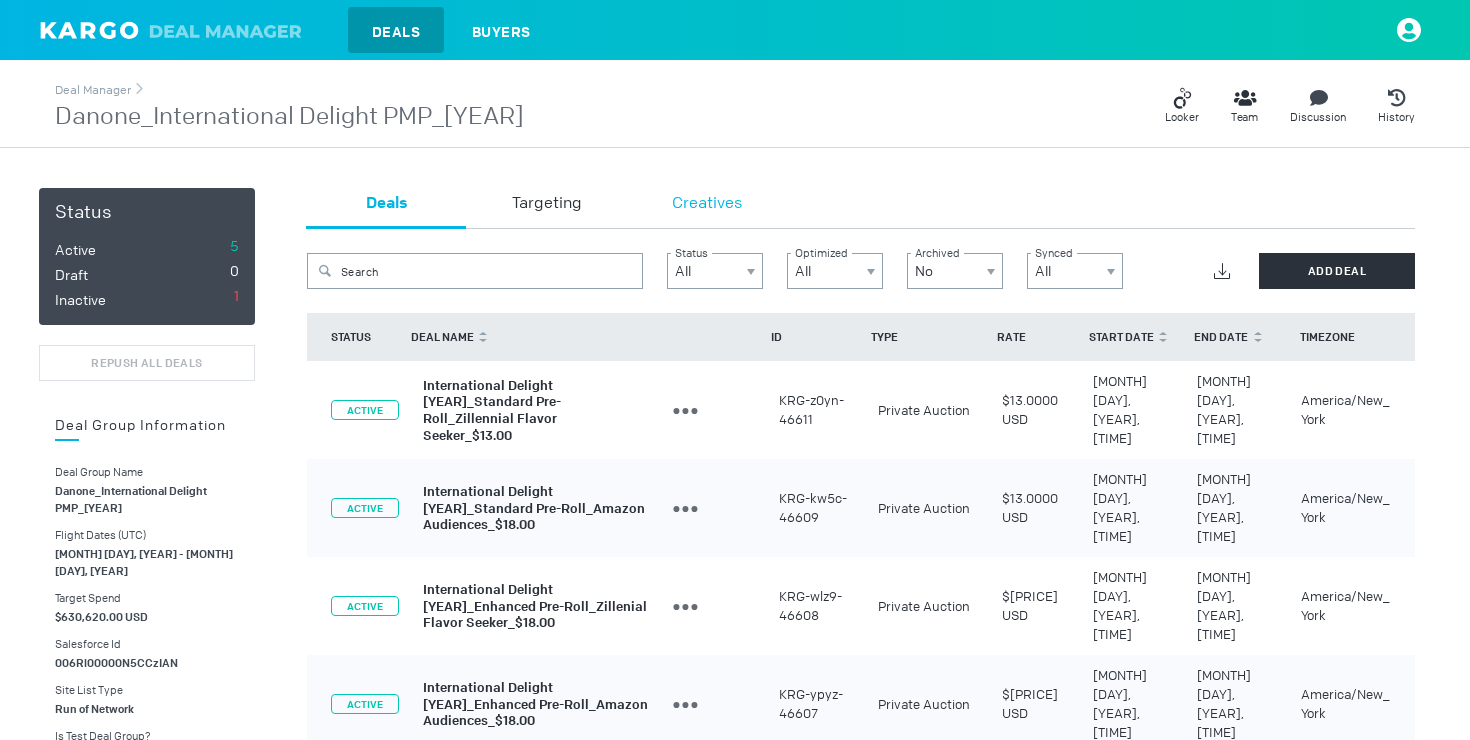 click on "Creatives" at bounding box center [707, 204] 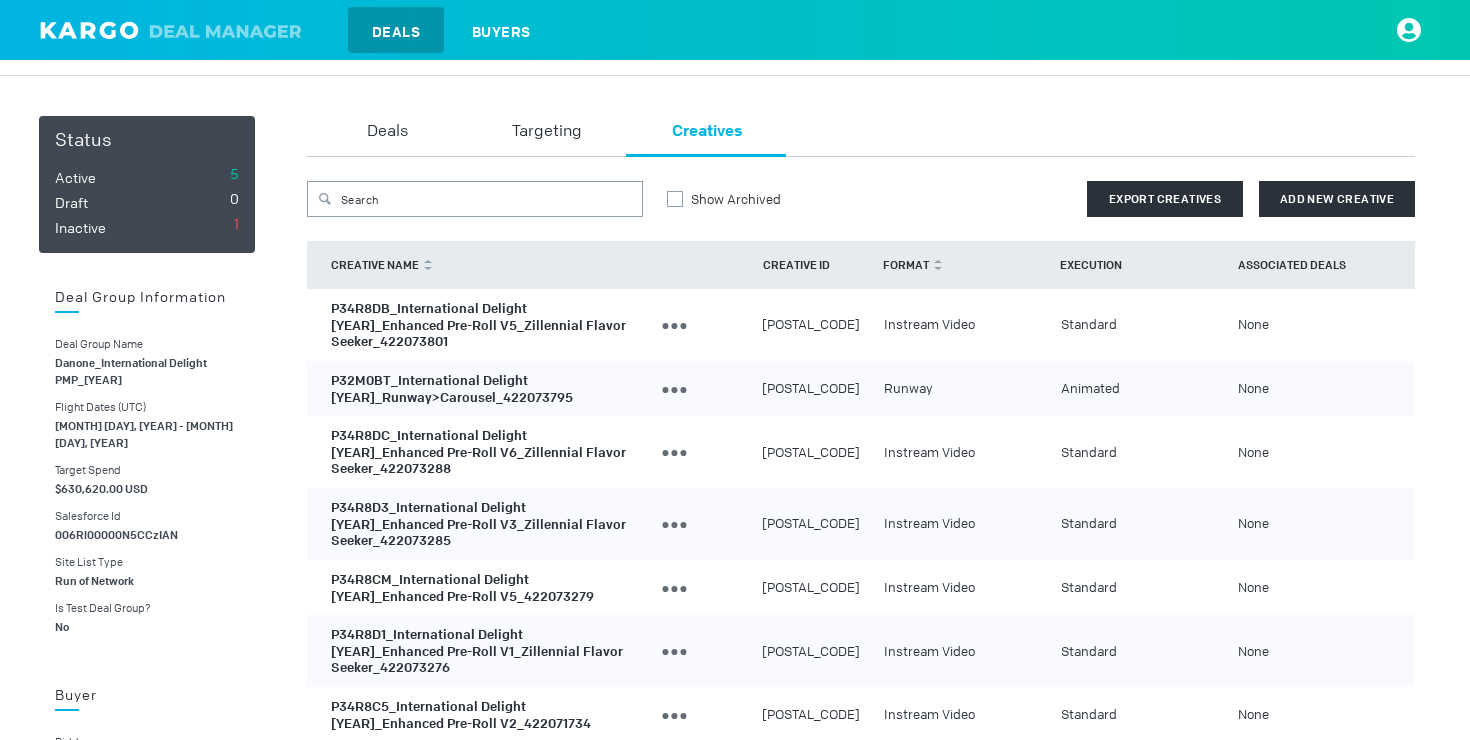 scroll, scrollTop: 0, scrollLeft: 0, axis: both 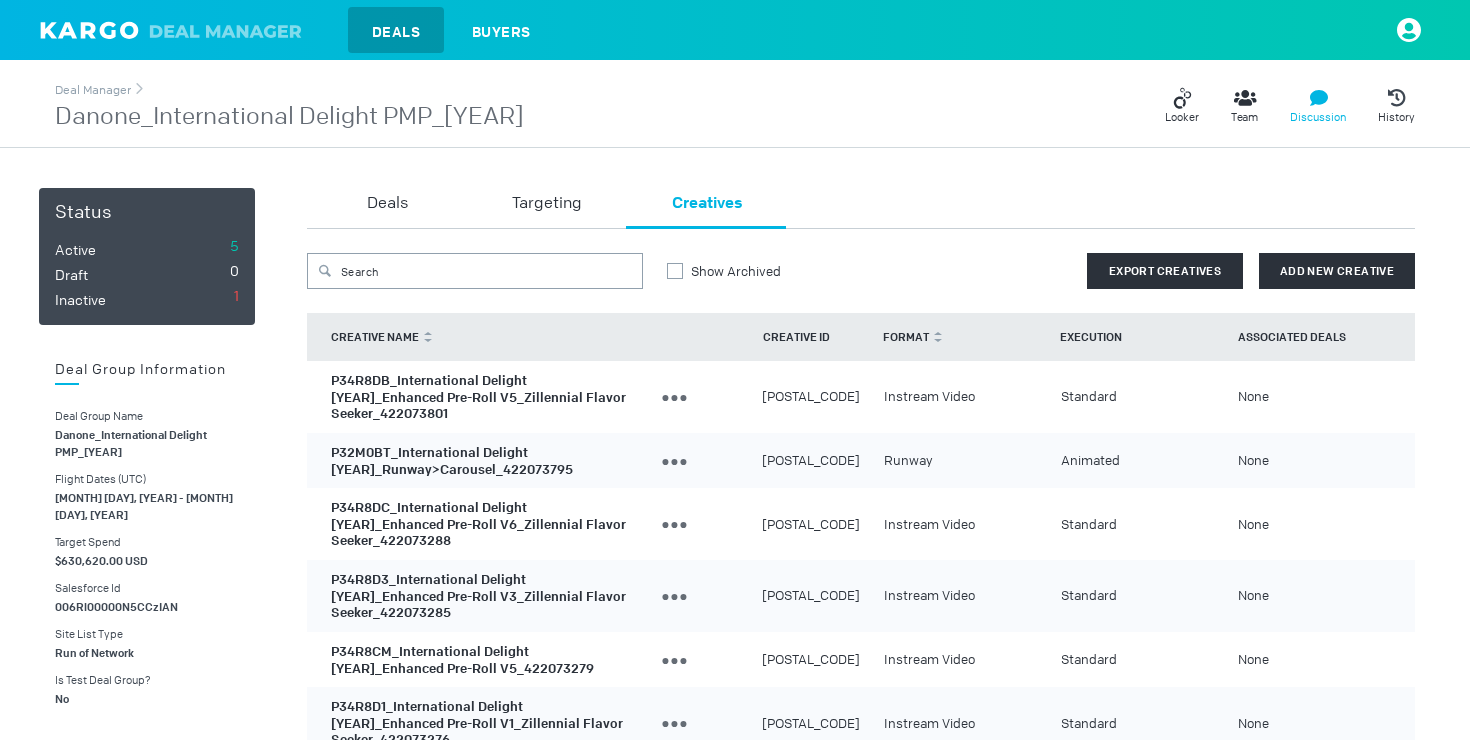 click at bounding box center (1178, 103) 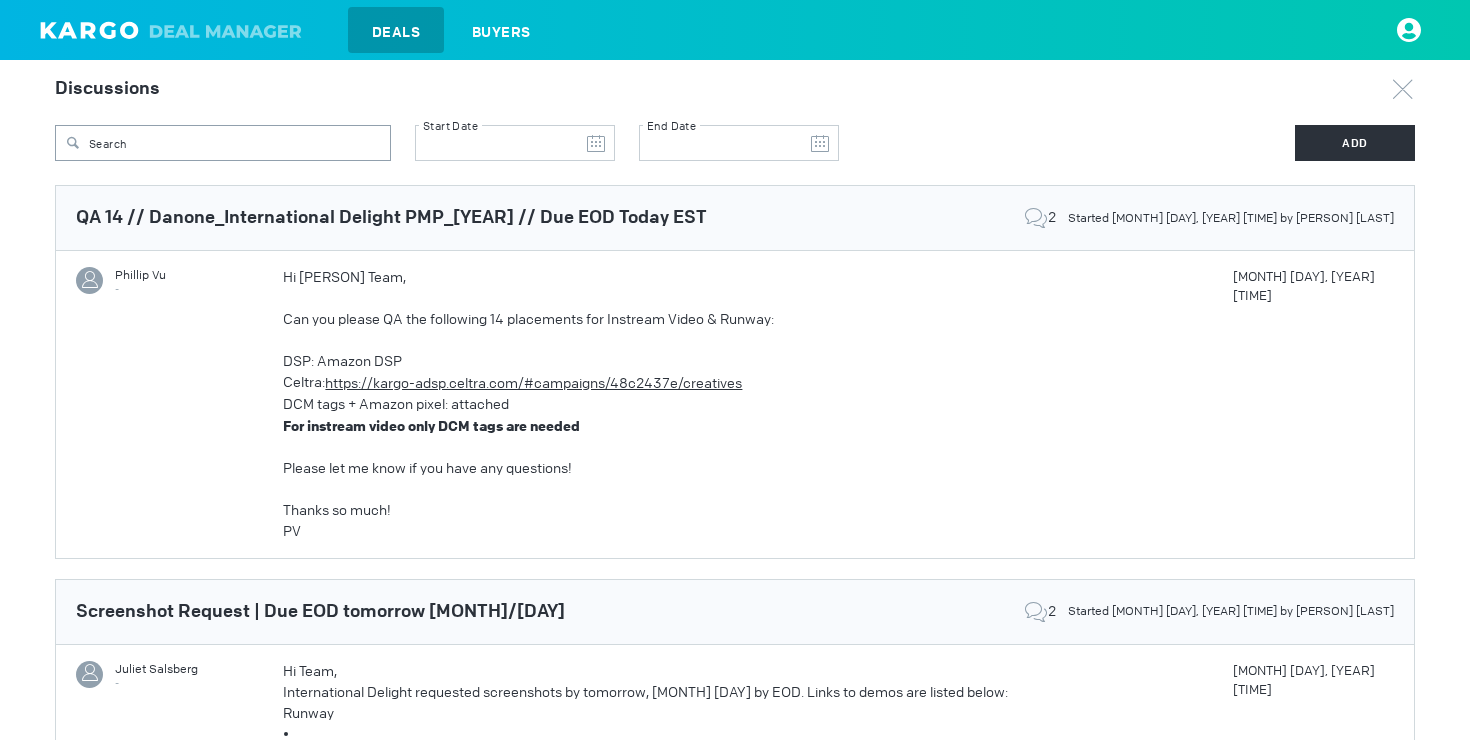 scroll, scrollTop: 114, scrollLeft: 0, axis: vertical 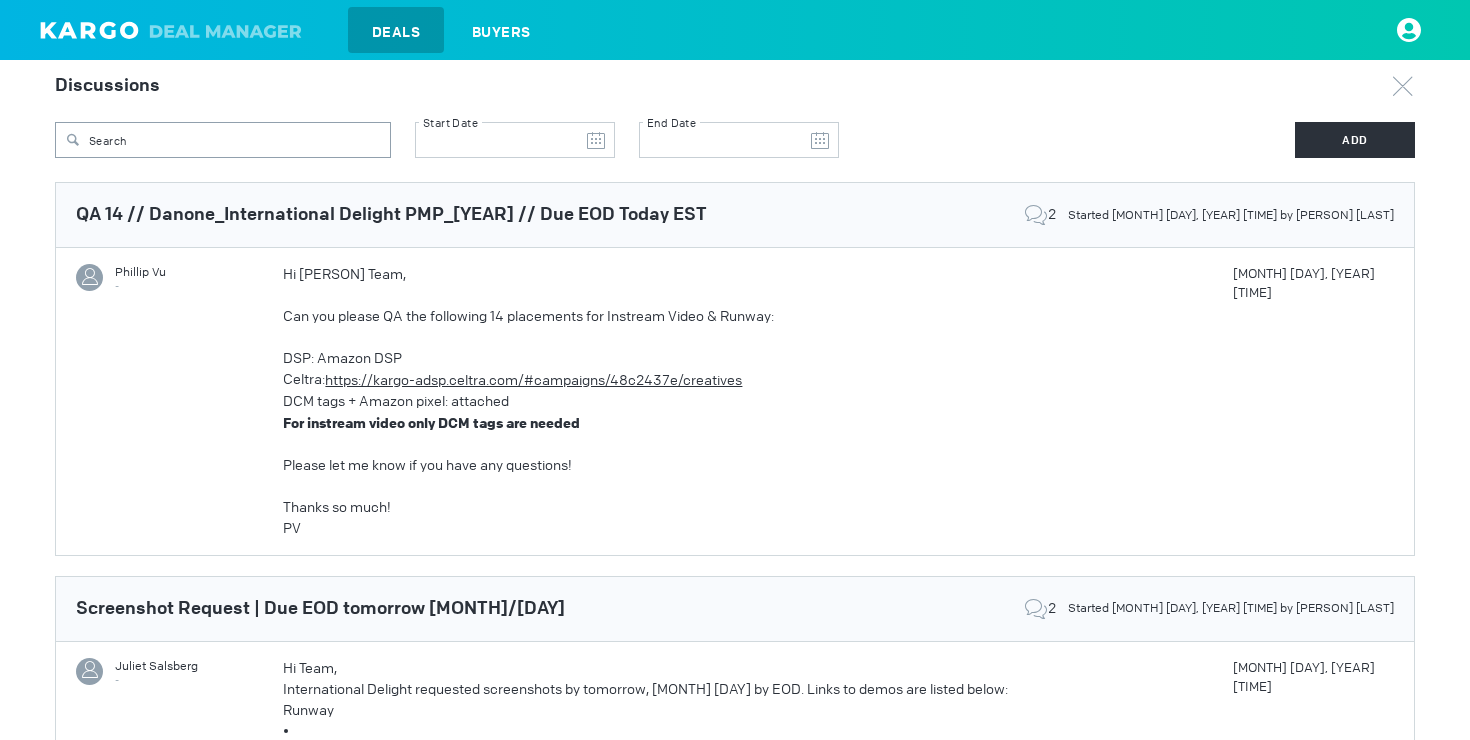 click on "https://kargo-adsp.celtra.com/#campaigns/48c2437e/creatives" at bounding box center [533, 380] 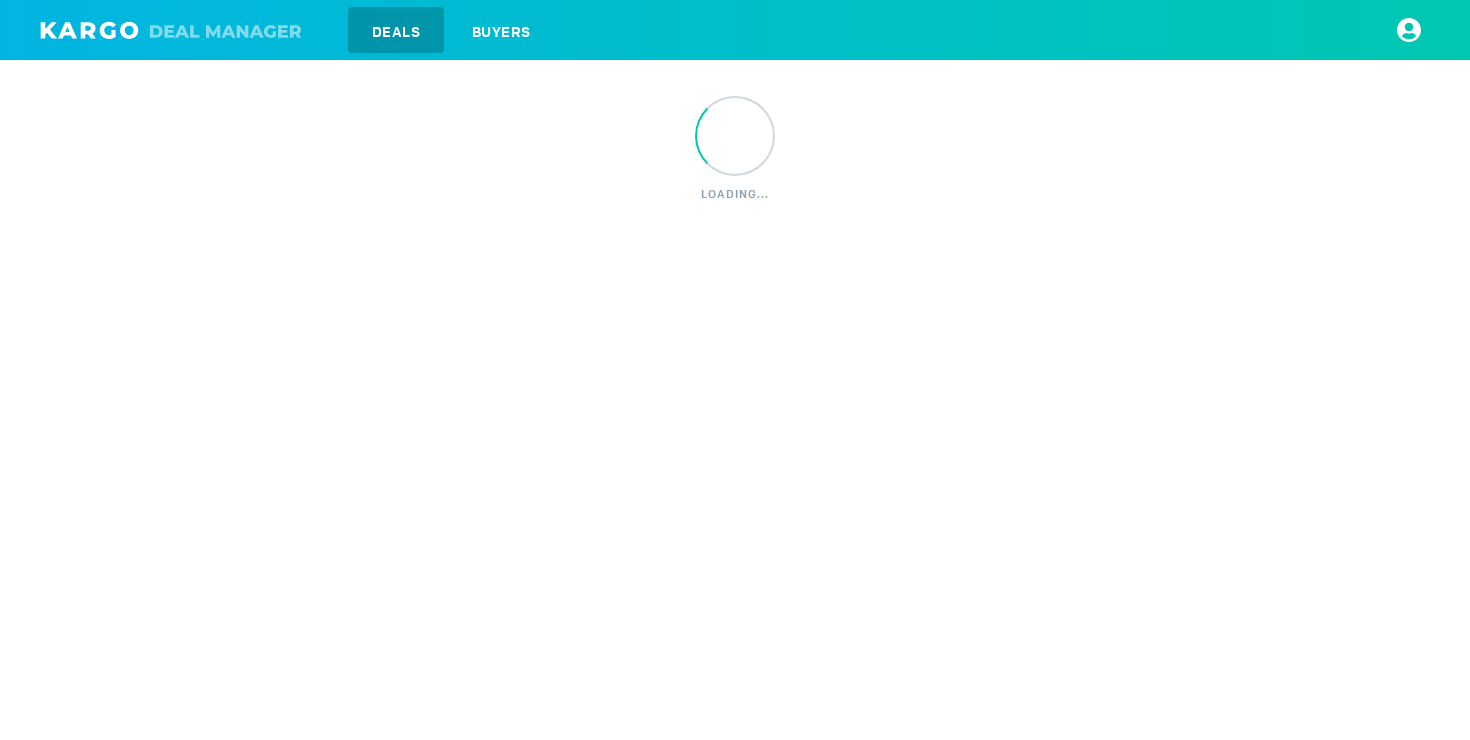 scroll, scrollTop: 0, scrollLeft: 0, axis: both 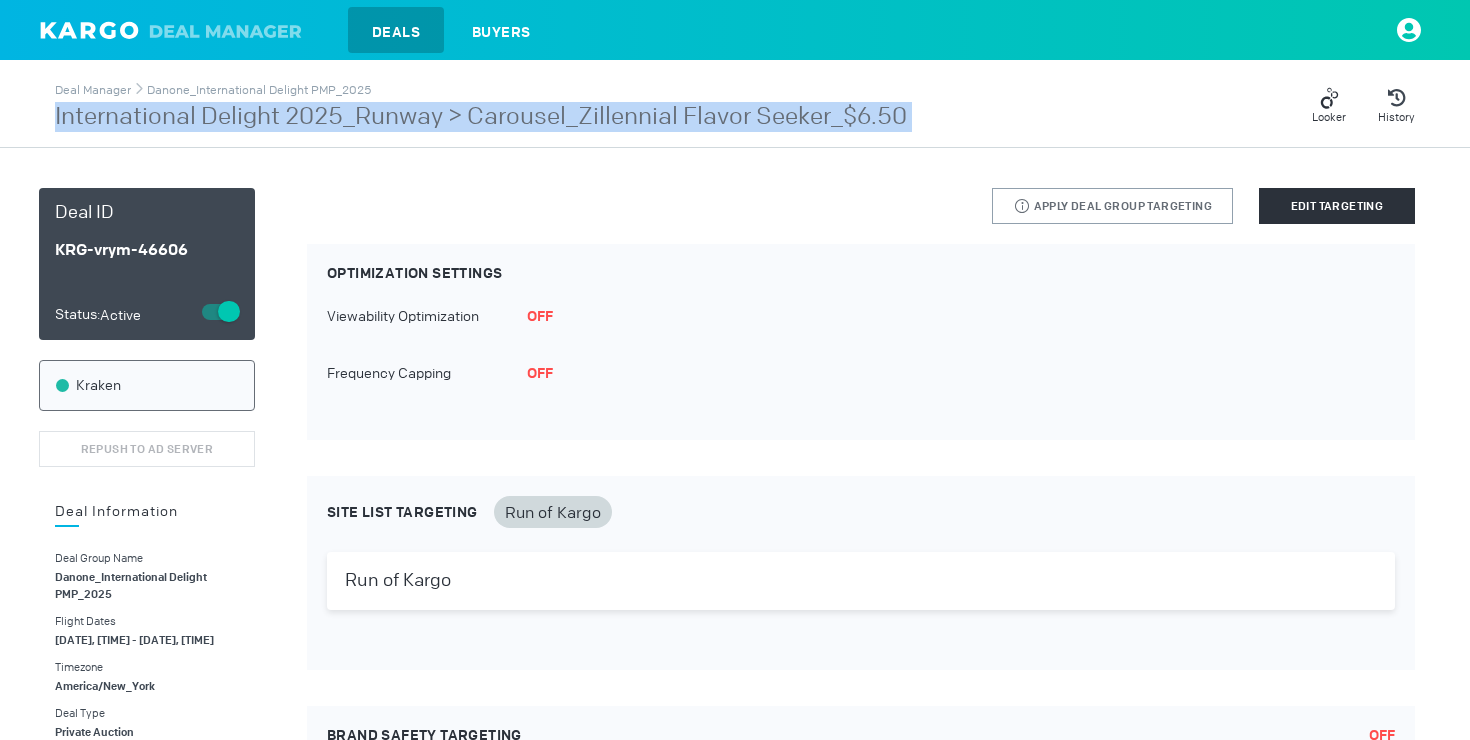 drag, startPoint x: 918, startPoint y: 113, endPoint x: 0, endPoint y: 122, distance: 918.0441 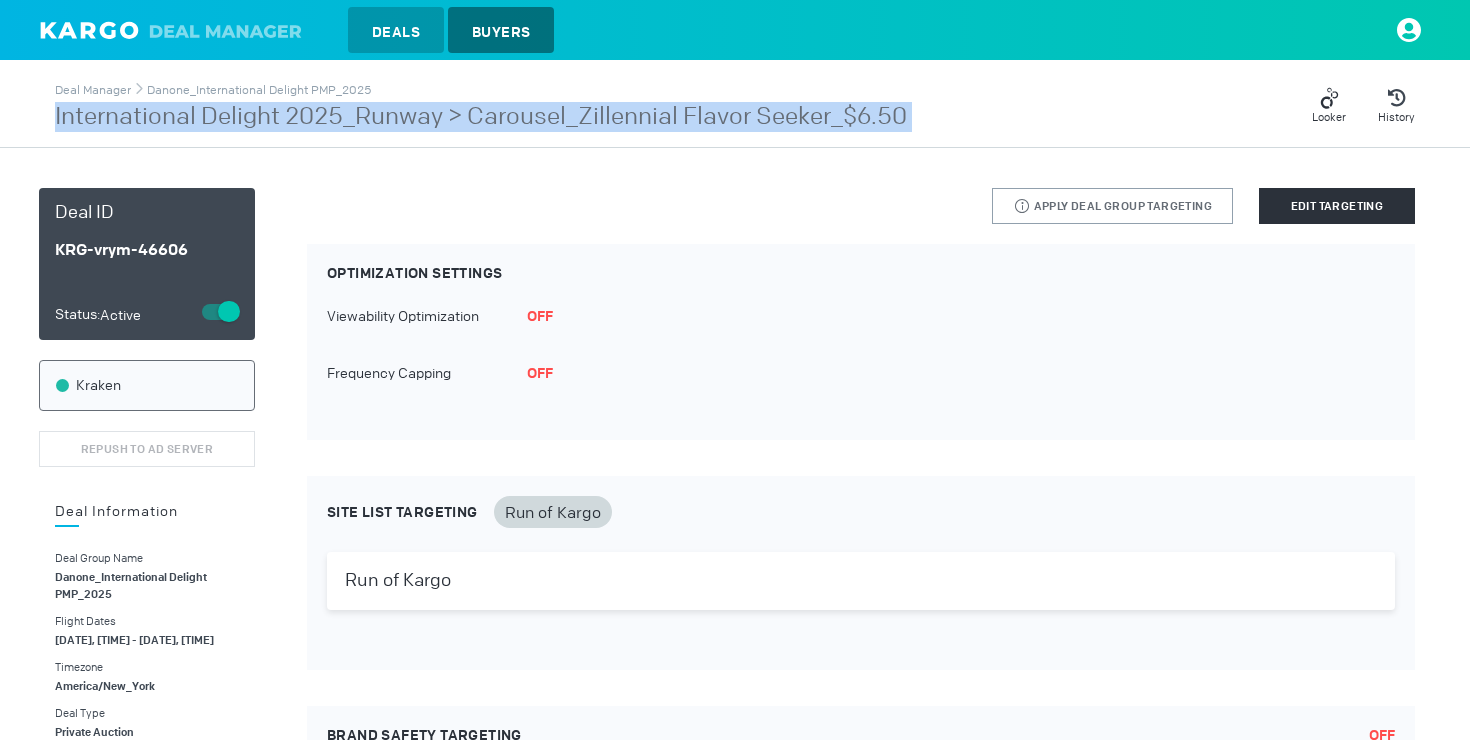 copy on "International Delight 2025_Runway > Carousel_Zillennial Flavor Seeker_$6.50" 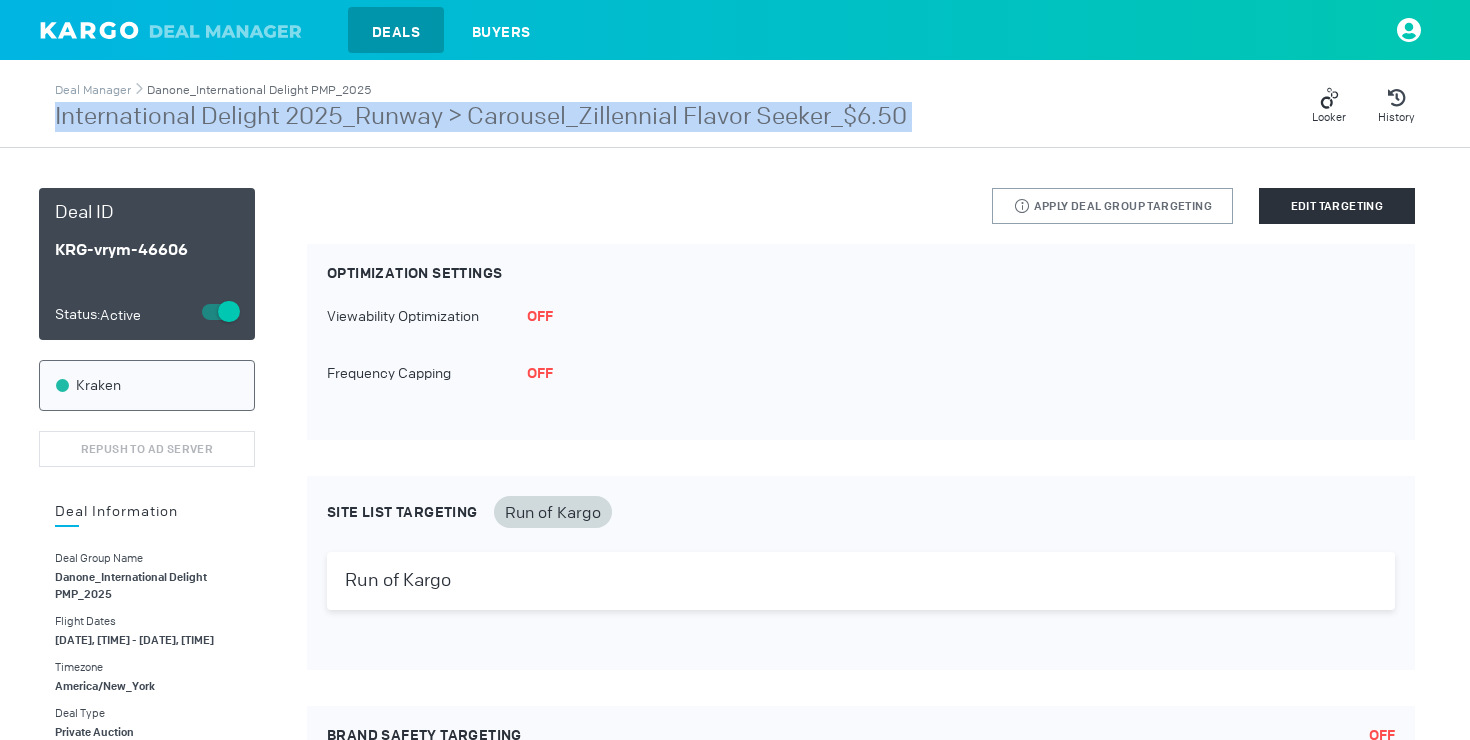 click on "Danone_International Delight PMP_2025" at bounding box center [259, 90] 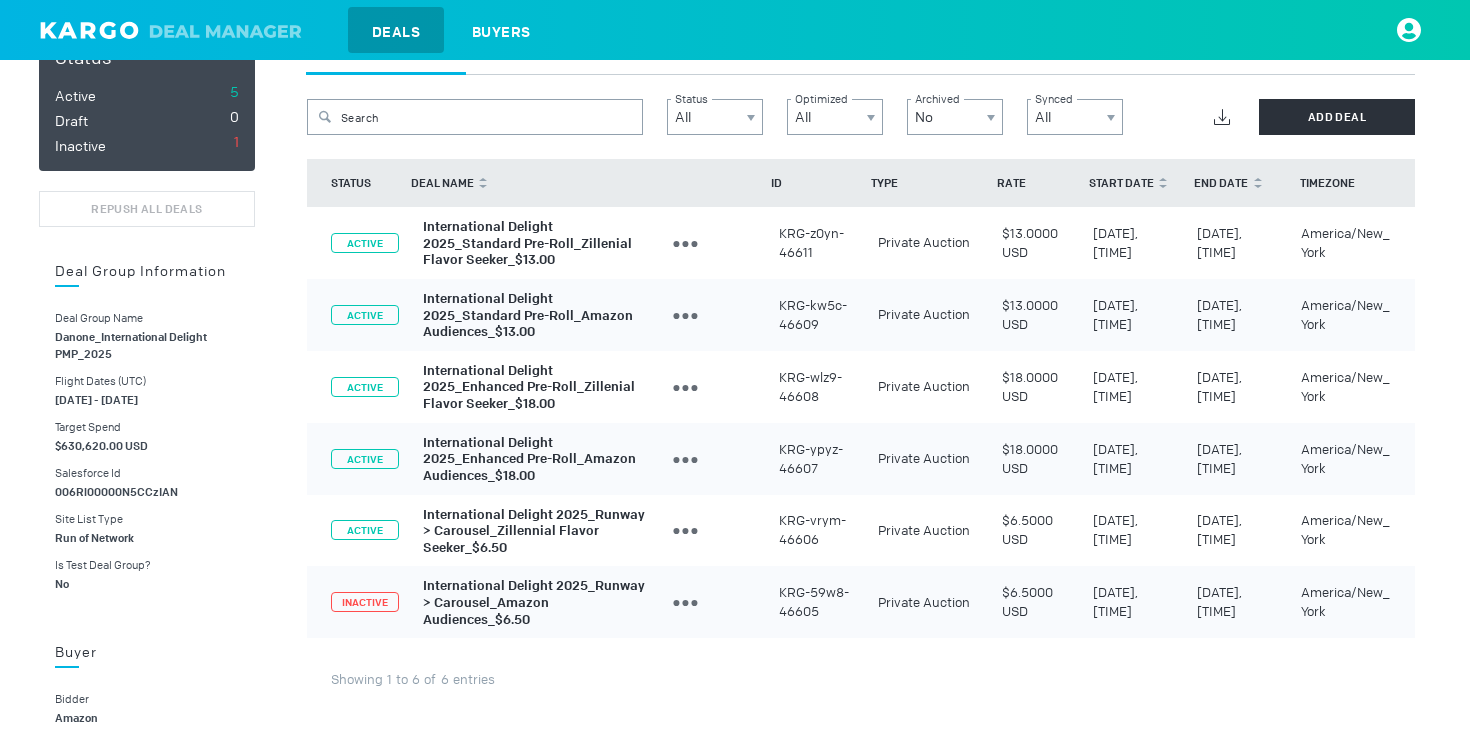 scroll, scrollTop: 156, scrollLeft: 0, axis: vertical 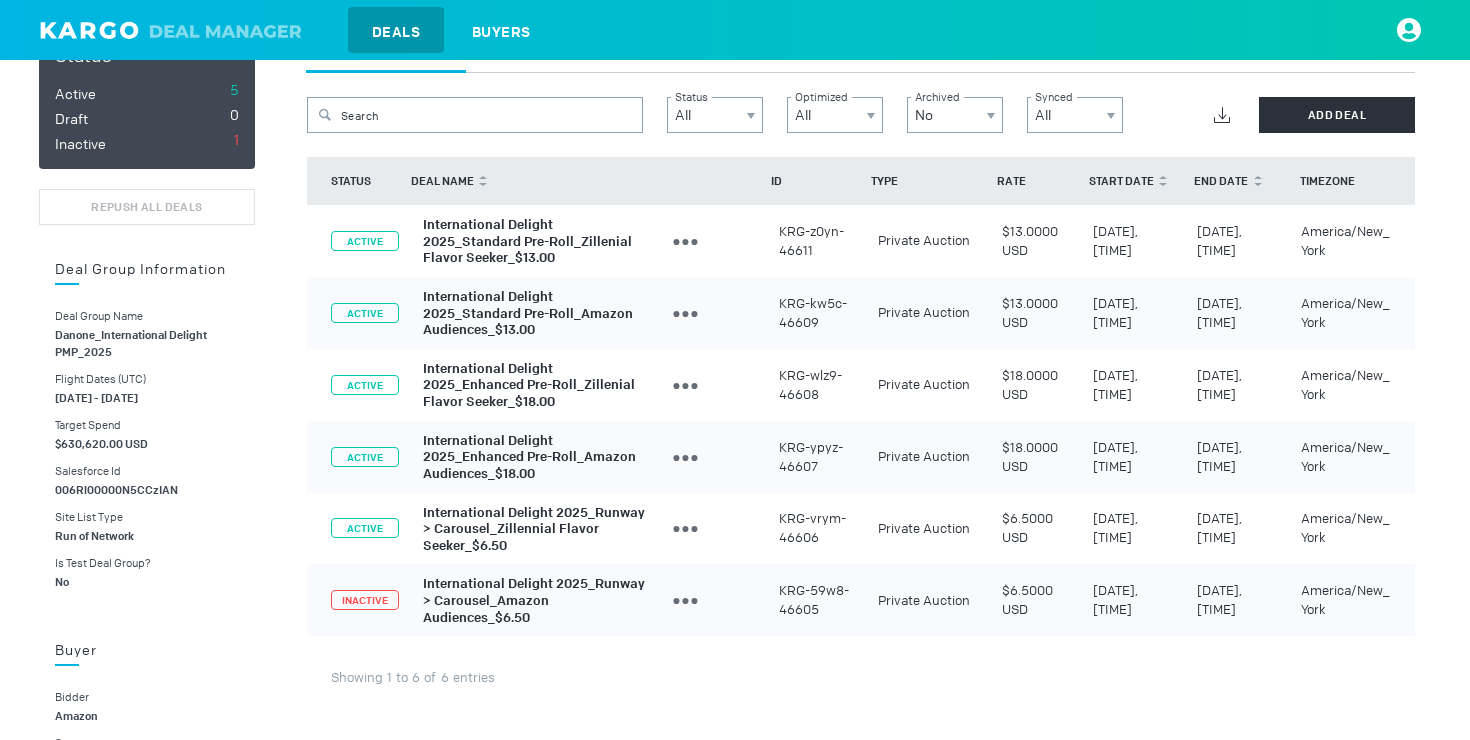 click on "International Delight 2025_Runway > Carousel_Amazon Audiences_$6.50" at bounding box center (534, 600) 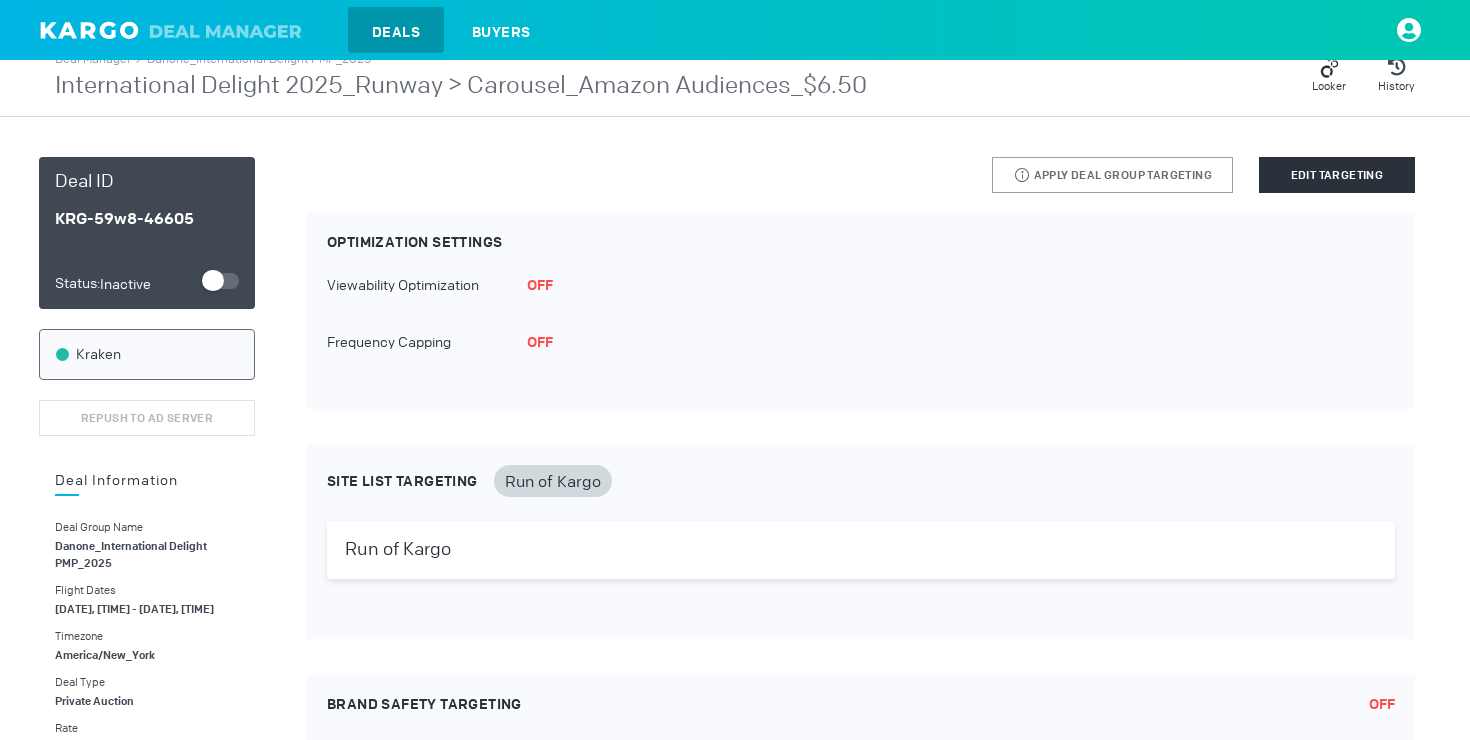 scroll, scrollTop: 0, scrollLeft: 0, axis: both 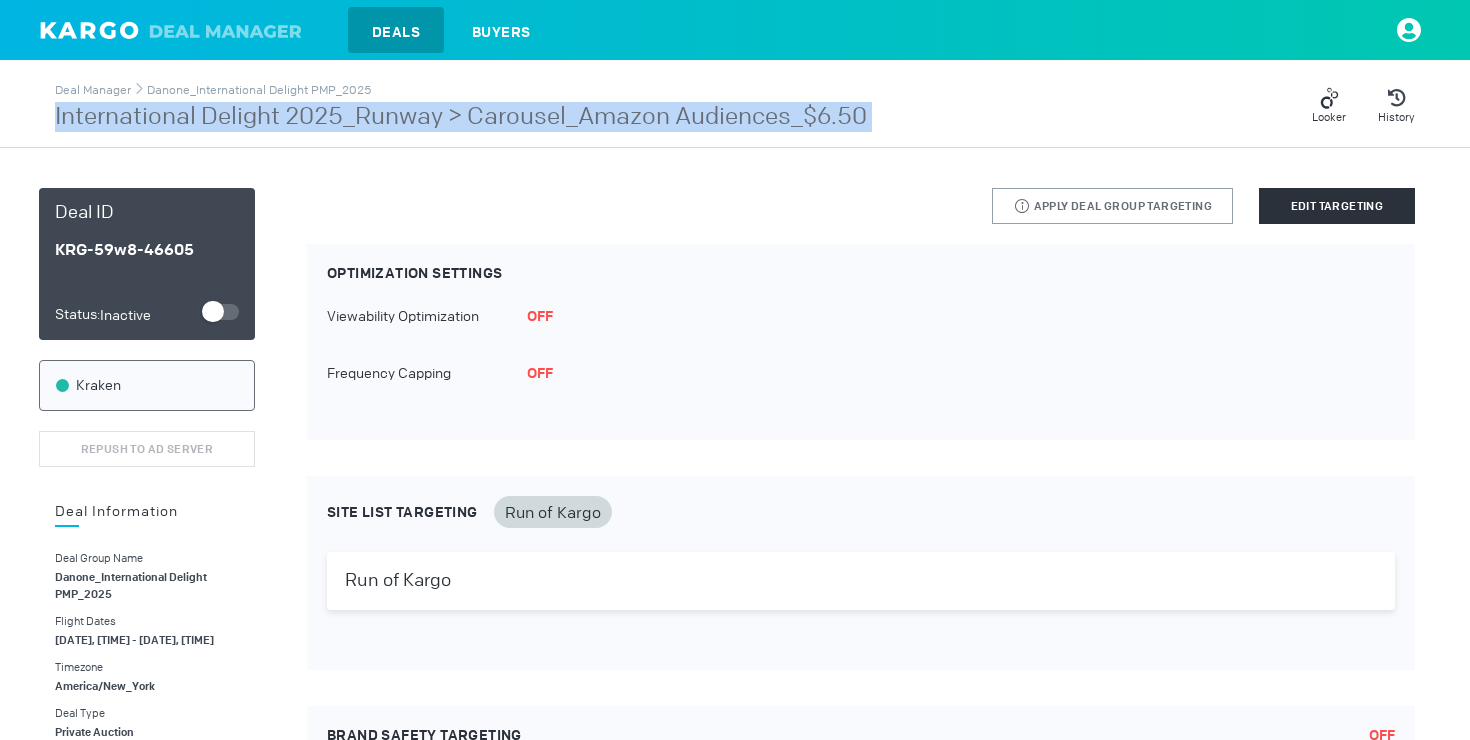 drag, startPoint x: 893, startPoint y: 111, endPoint x: 16, endPoint y: 115, distance: 877.0091 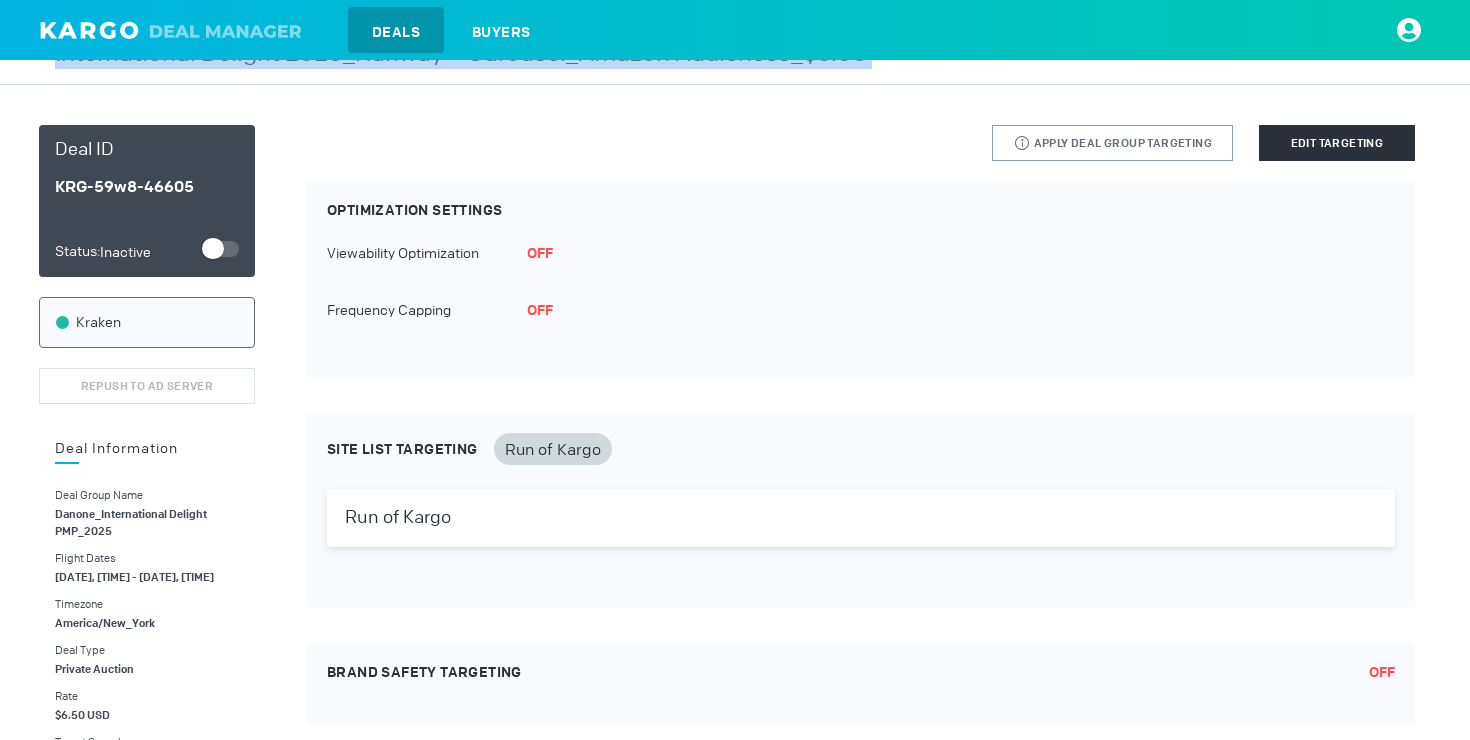 scroll, scrollTop: 0, scrollLeft: 0, axis: both 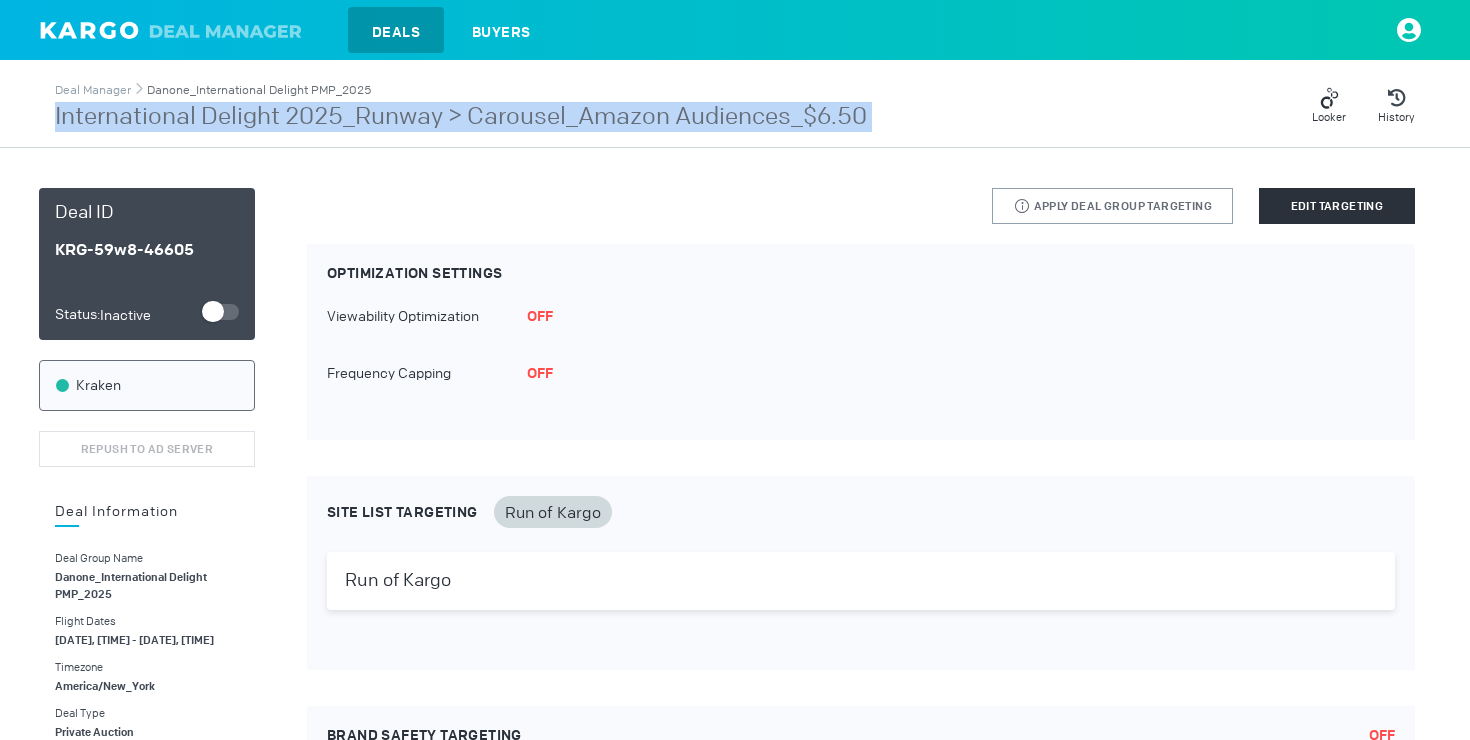 click on "Danone_International Delight PMP_2025" at bounding box center [259, 90] 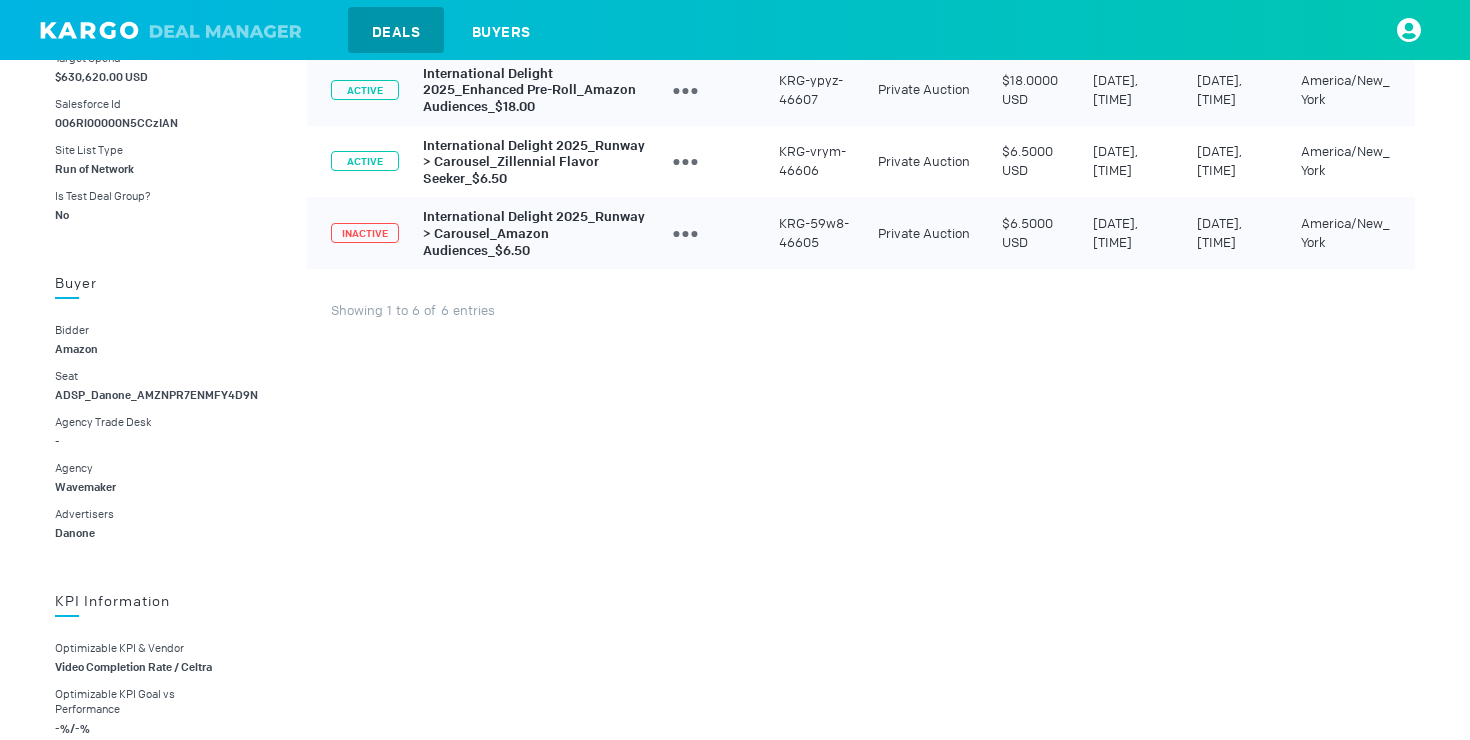 scroll, scrollTop: 479, scrollLeft: 0, axis: vertical 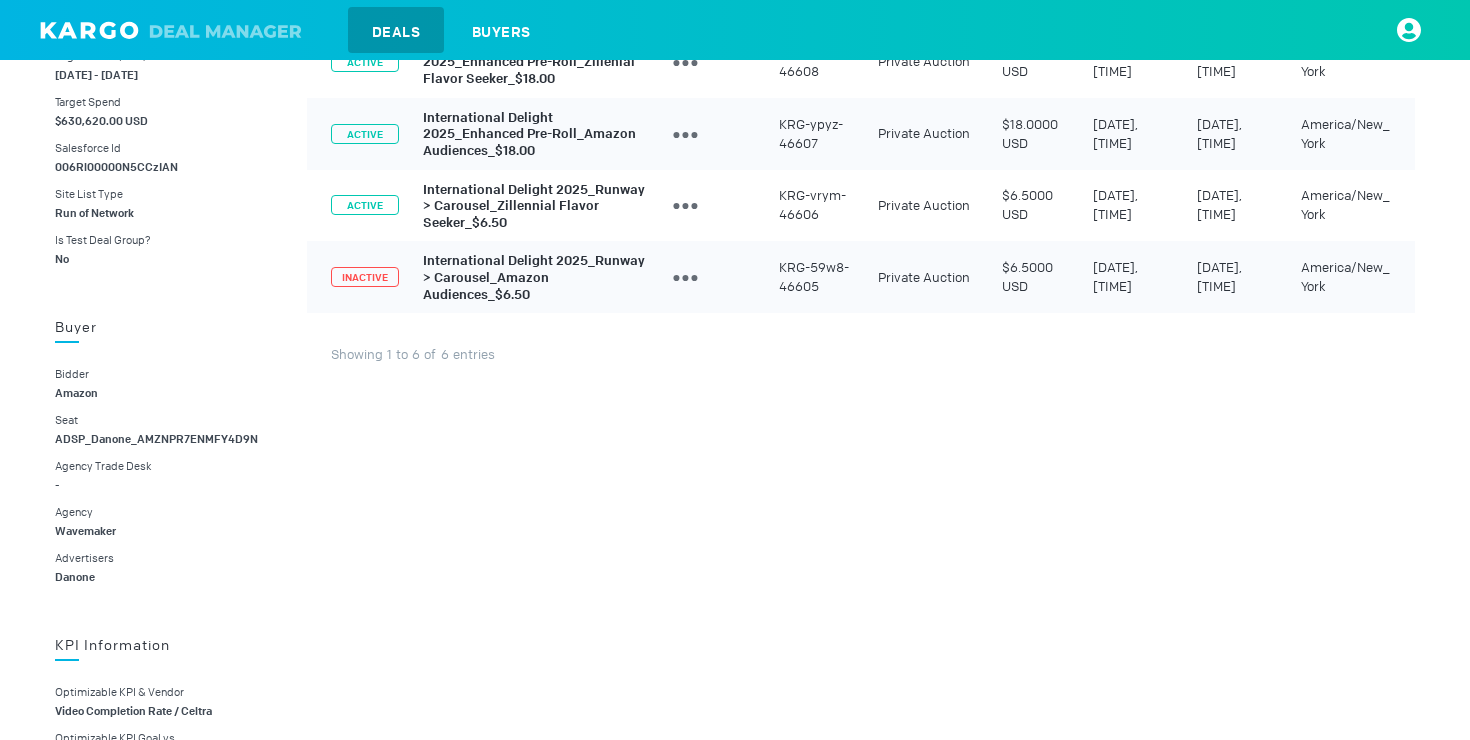 click on "International Delight 2025_Runway > Carousel_Zillenial Flavor Seeker_$6.50" at bounding box center [534, 205] 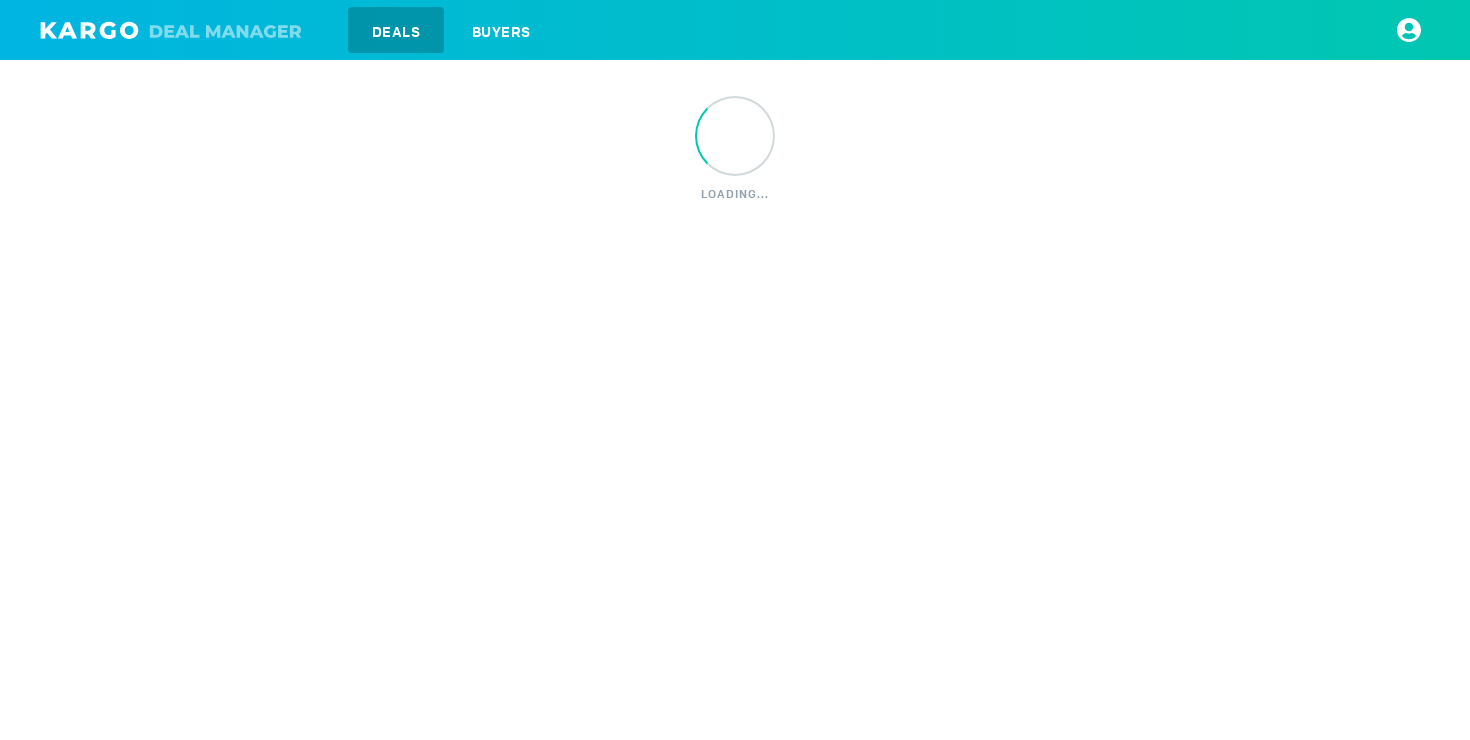 scroll, scrollTop: 0, scrollLeft: 0, axis: both 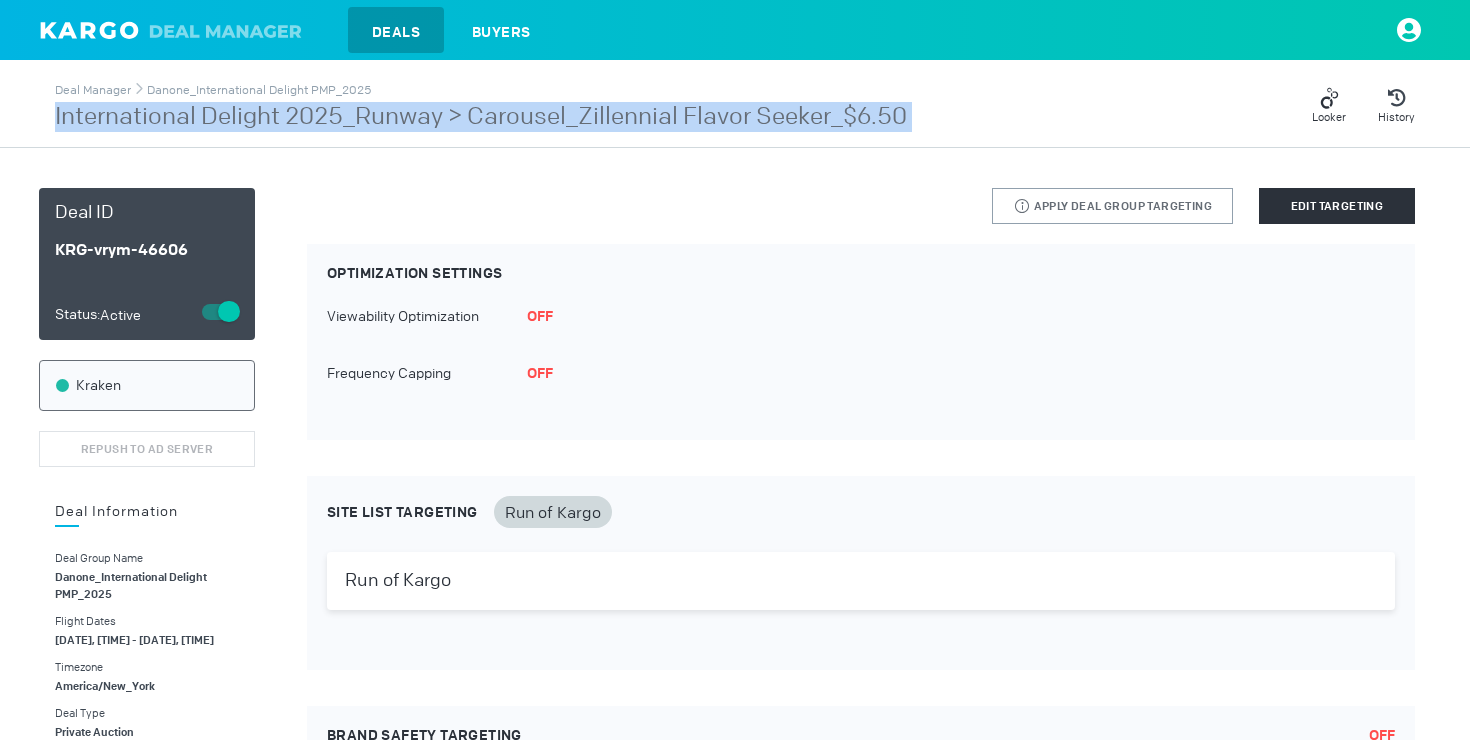 drag, startPoint x: 878, startPoint y: 108, endPoint x: 46, endPoint y: 114, distance: 832.0216 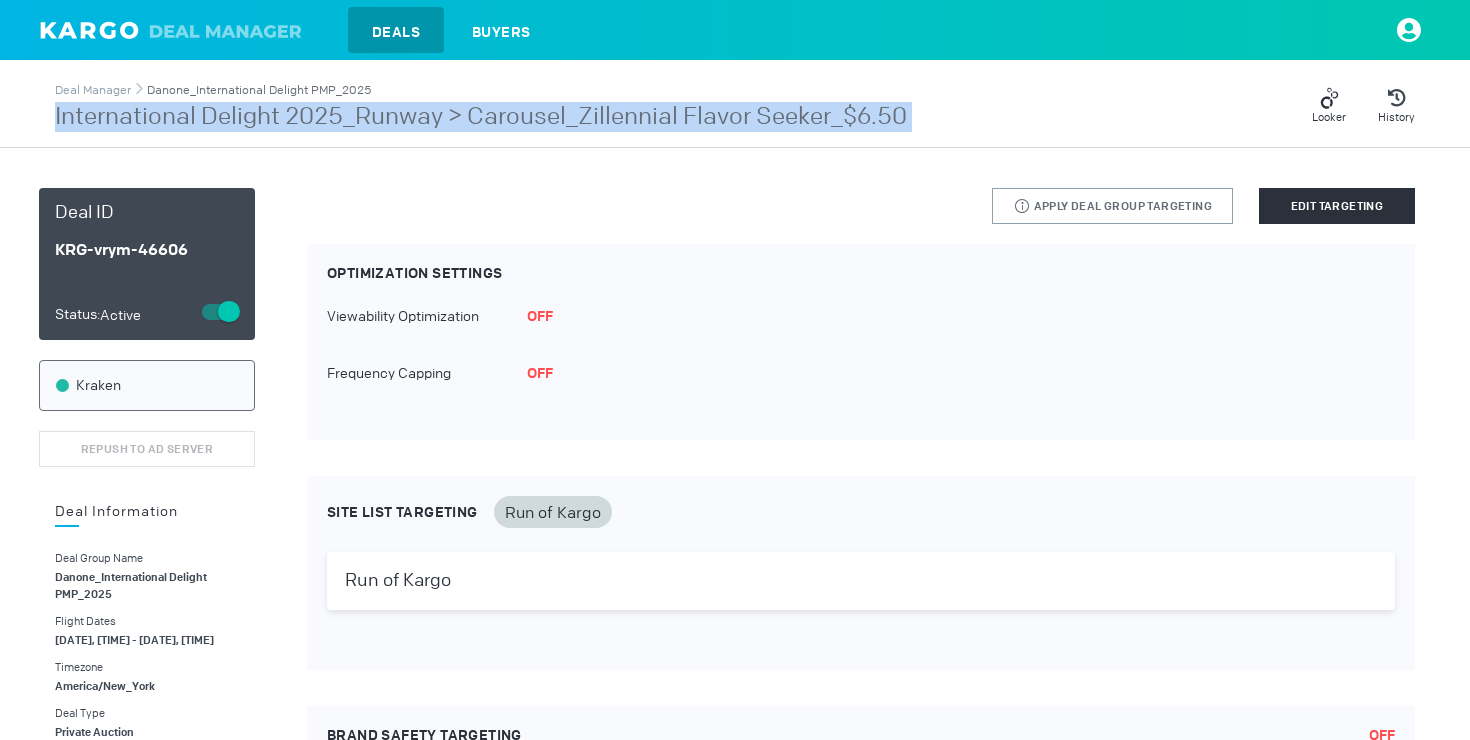 click on "Danone_International Delight PMP_2025" at bounding box center [259, 90] 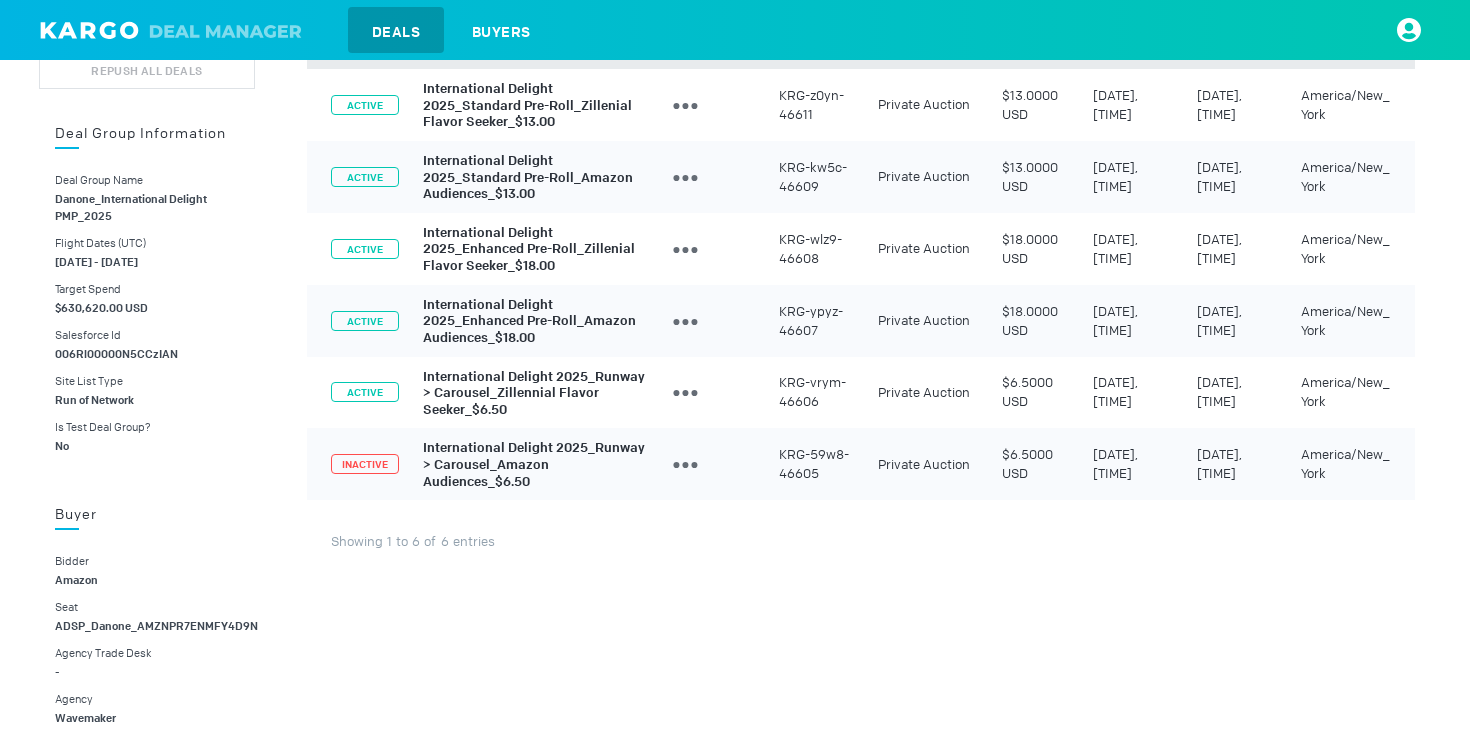 scroll, scrollTop: 232, scrollLeft: 0, axis: vertical 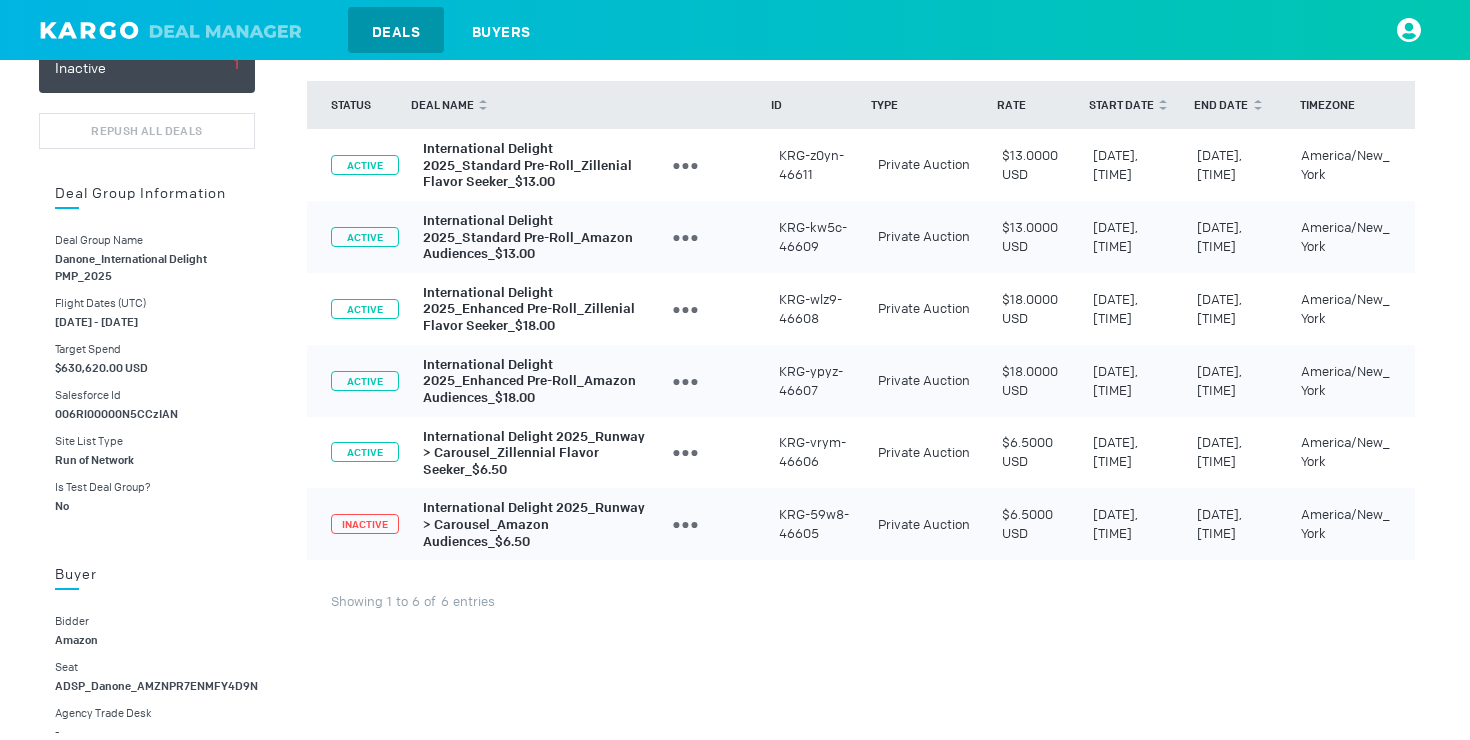 click on "International Delight 2025_Runway > Carousel_Amazon Audiences_$6.50" at bounding box center (534, 524) 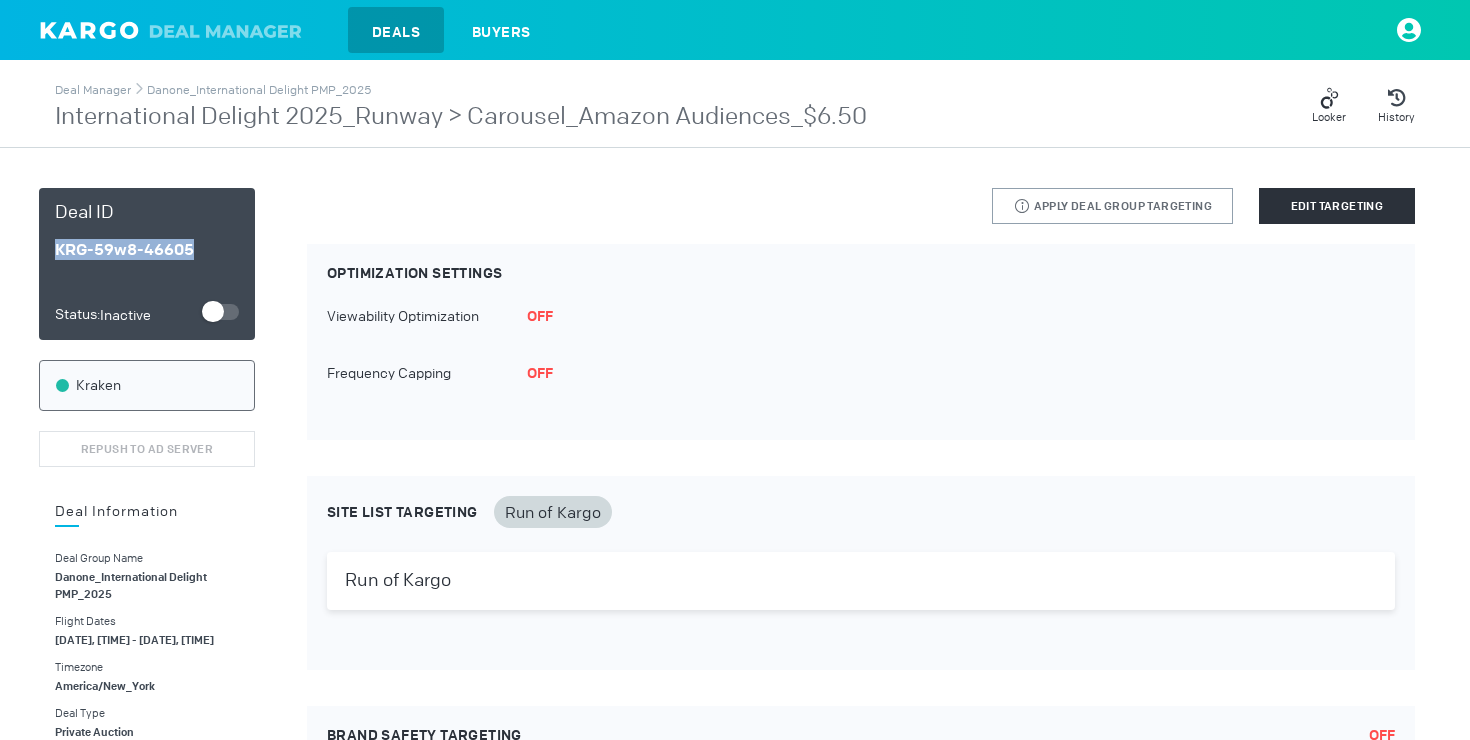 drag, startPoint x: 212, startPoint y: 247, endPoint x: 46, endPoint y: 246, distance: 166.003 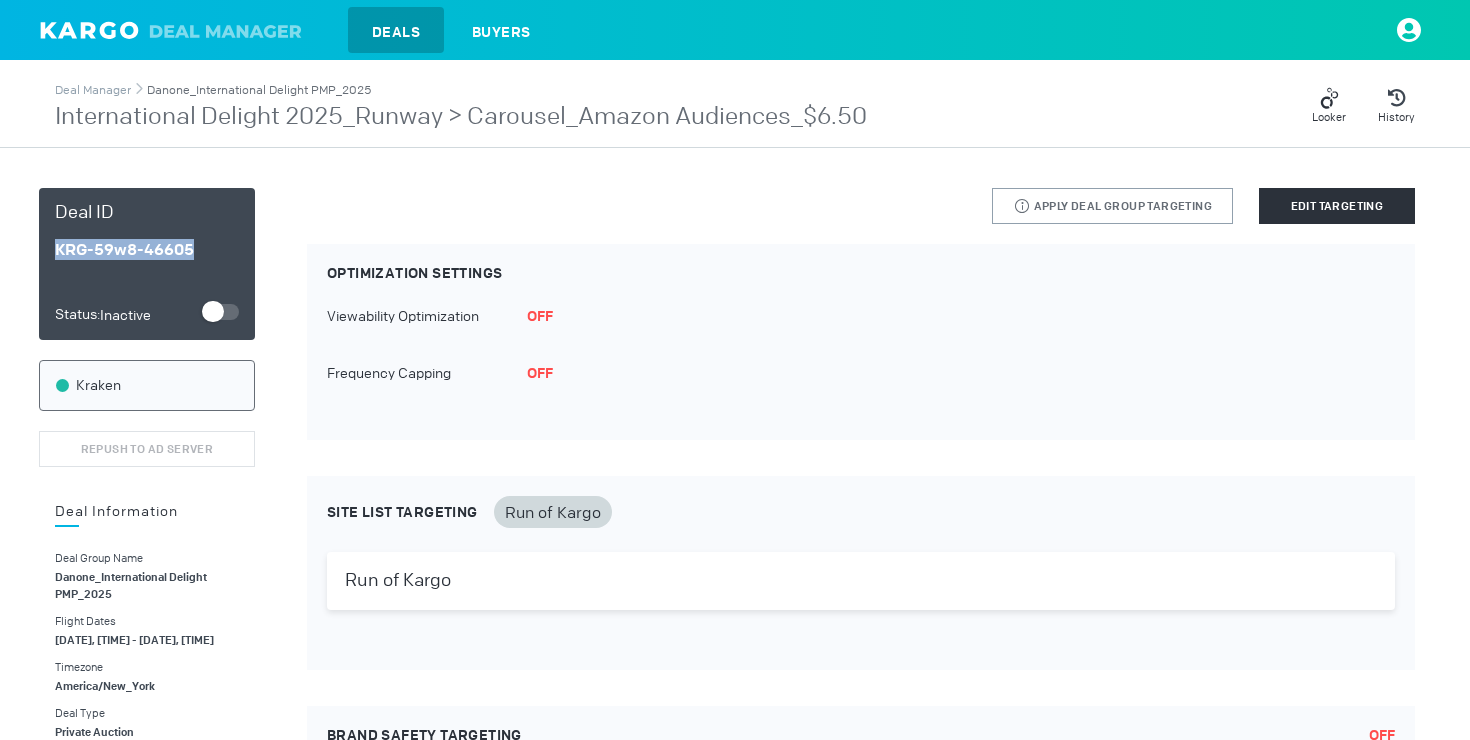 click on "Danone_International Delight PMP_2025" at bounding box center (259, 90) 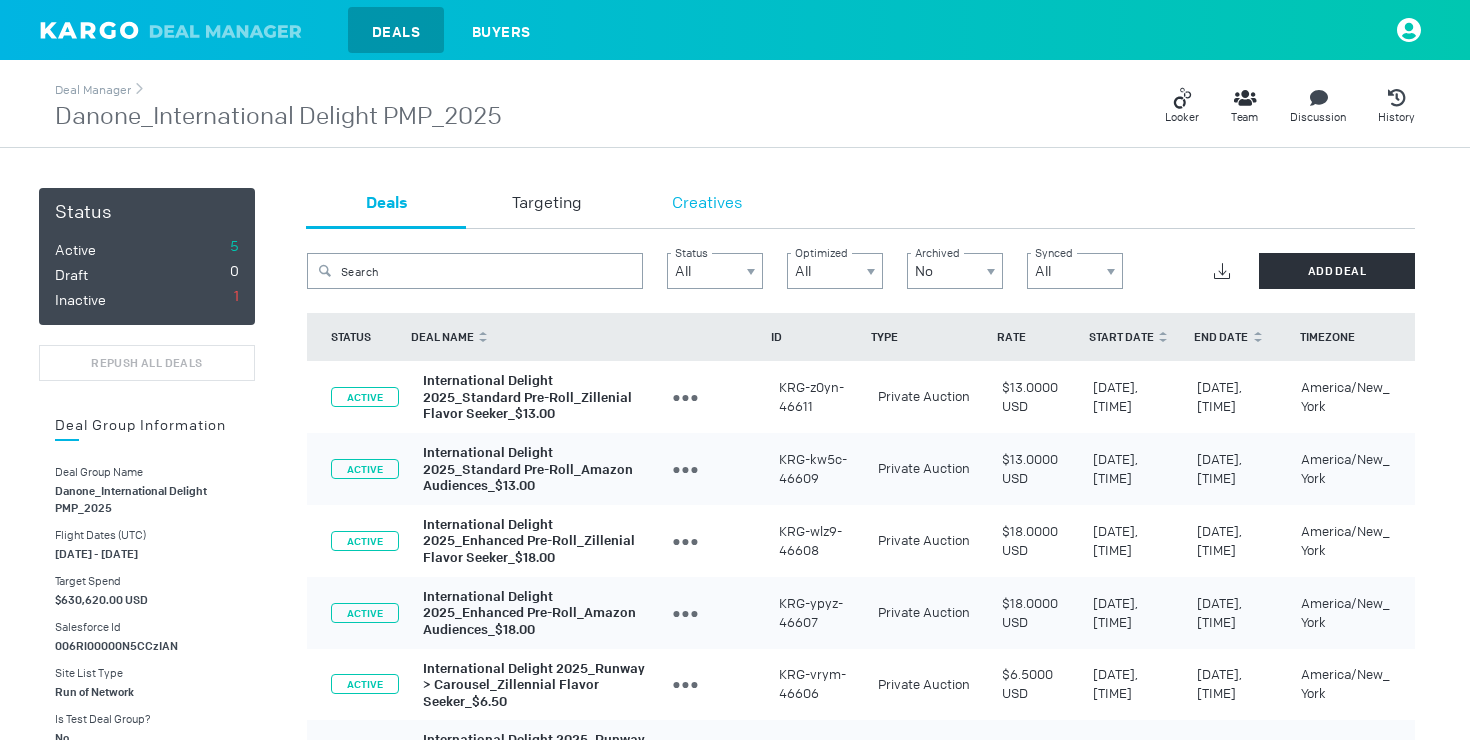 click on "Creatives" at bounding box center (707, 204) 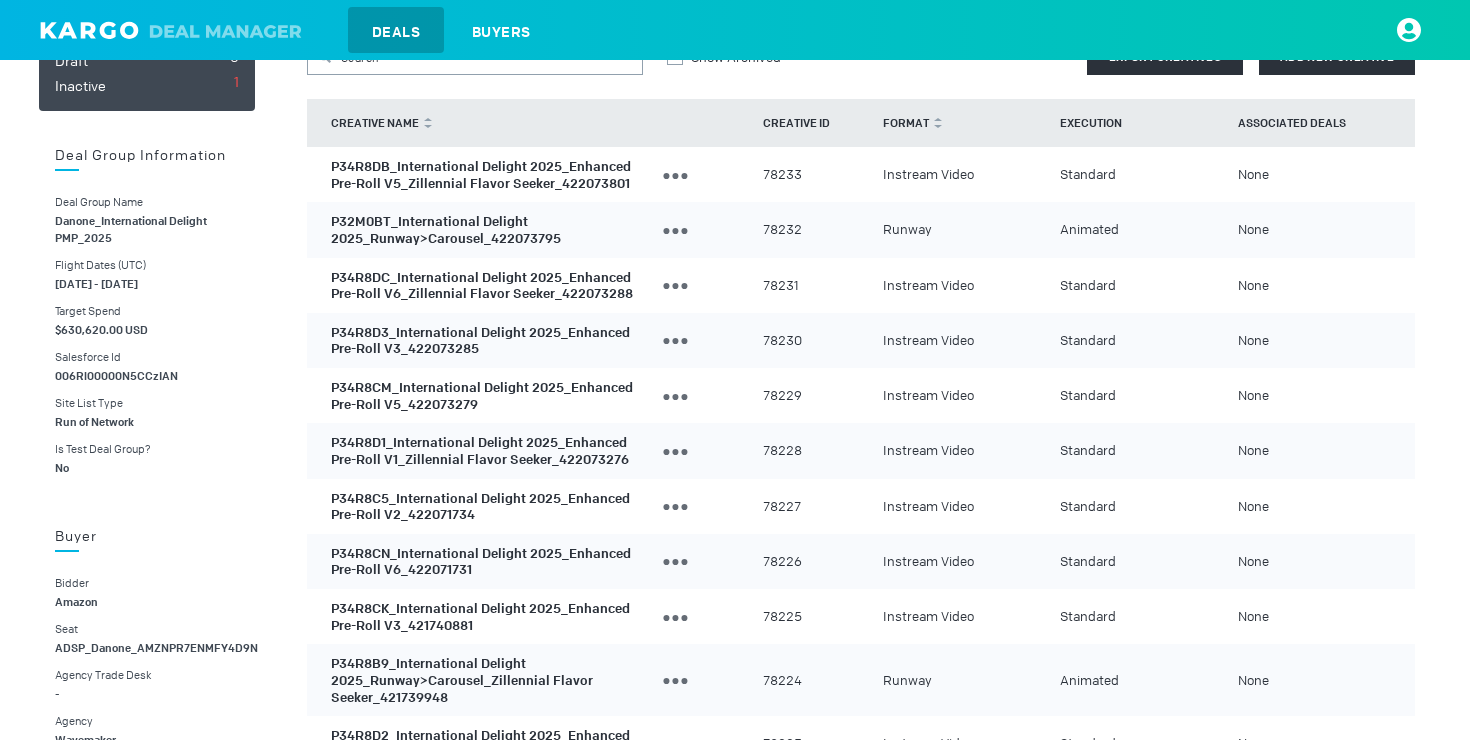 scroll, scrollTop: 73, scrollLeft: 0, axis: vertical 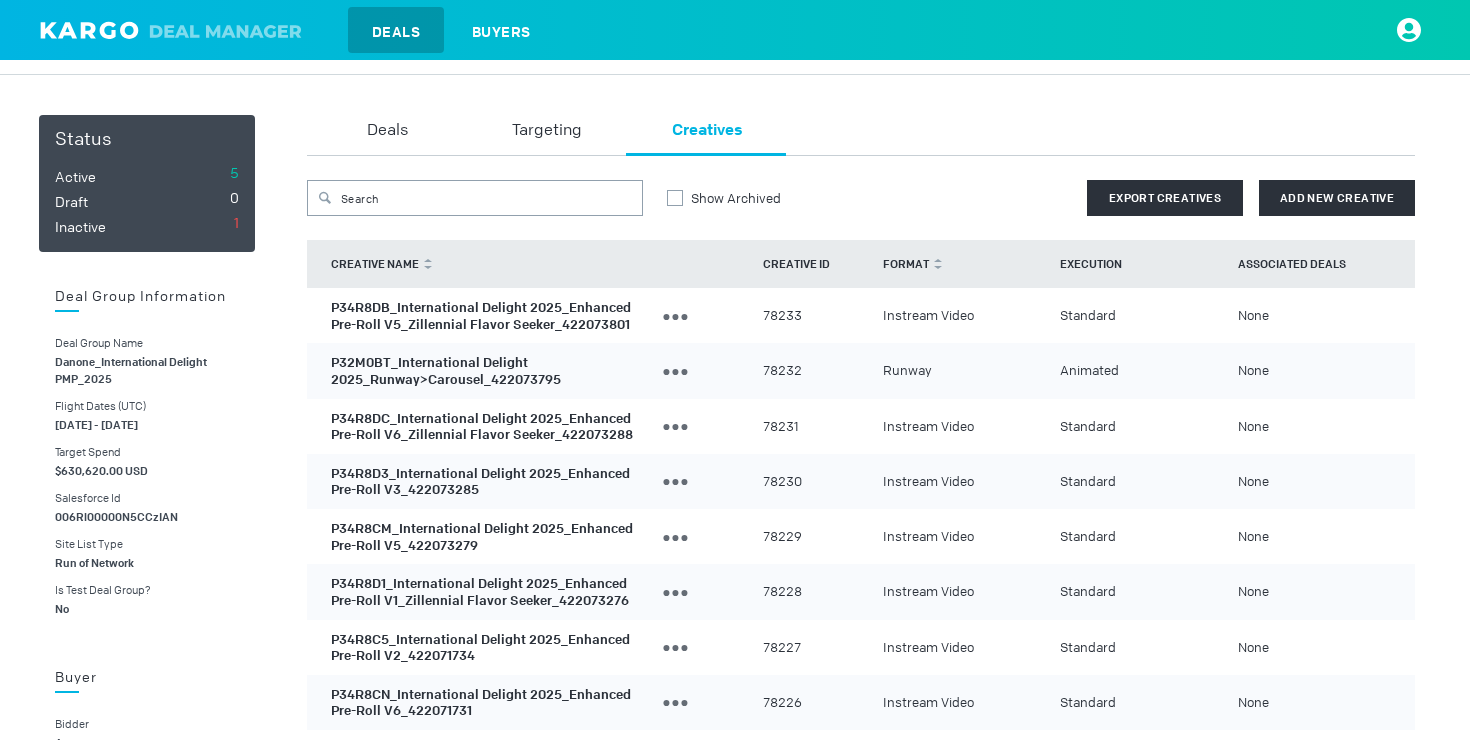click on "P32M0BT_International Delight 2025_Runway>Carousel_422073795" at bounding box center [446, 371] 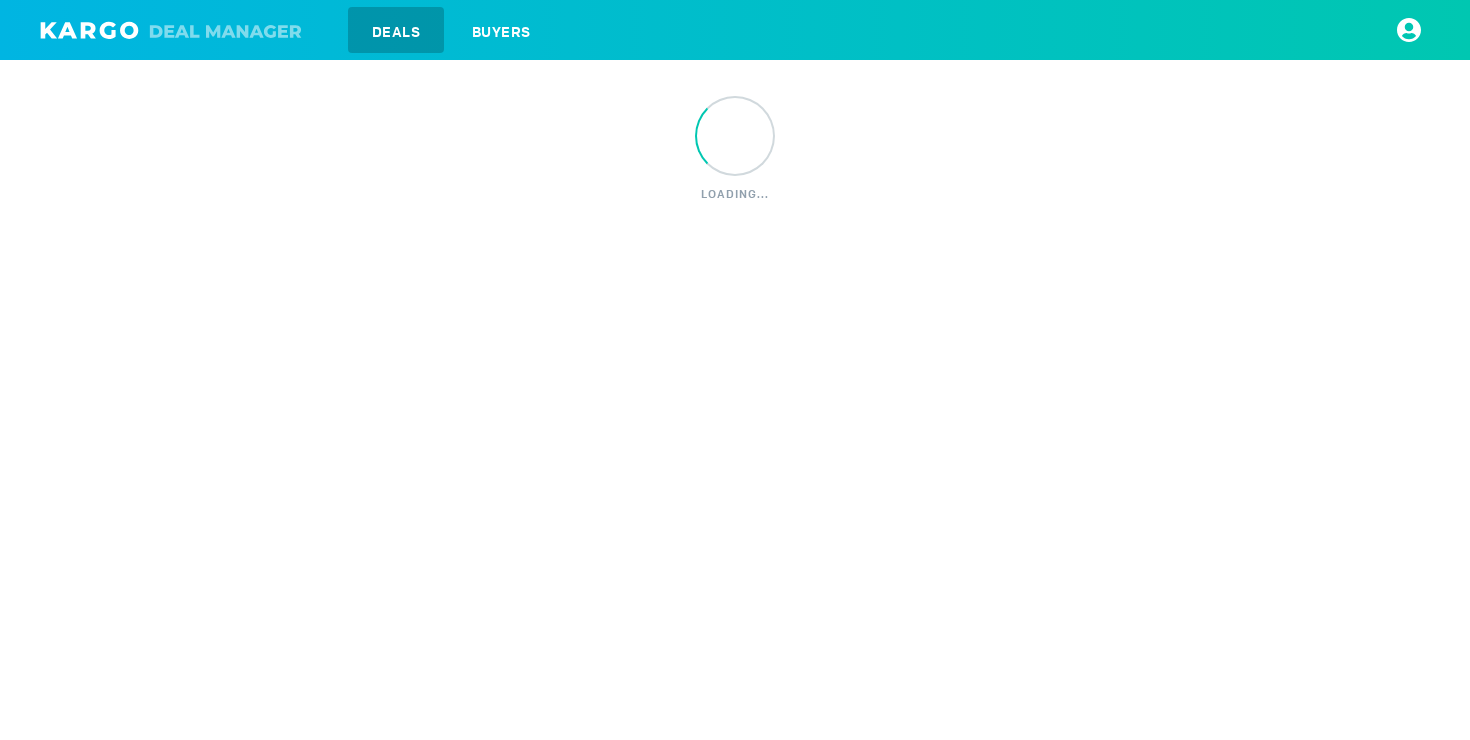 scroll, scrollTop: 0, scrollLeft: 0, axis: both 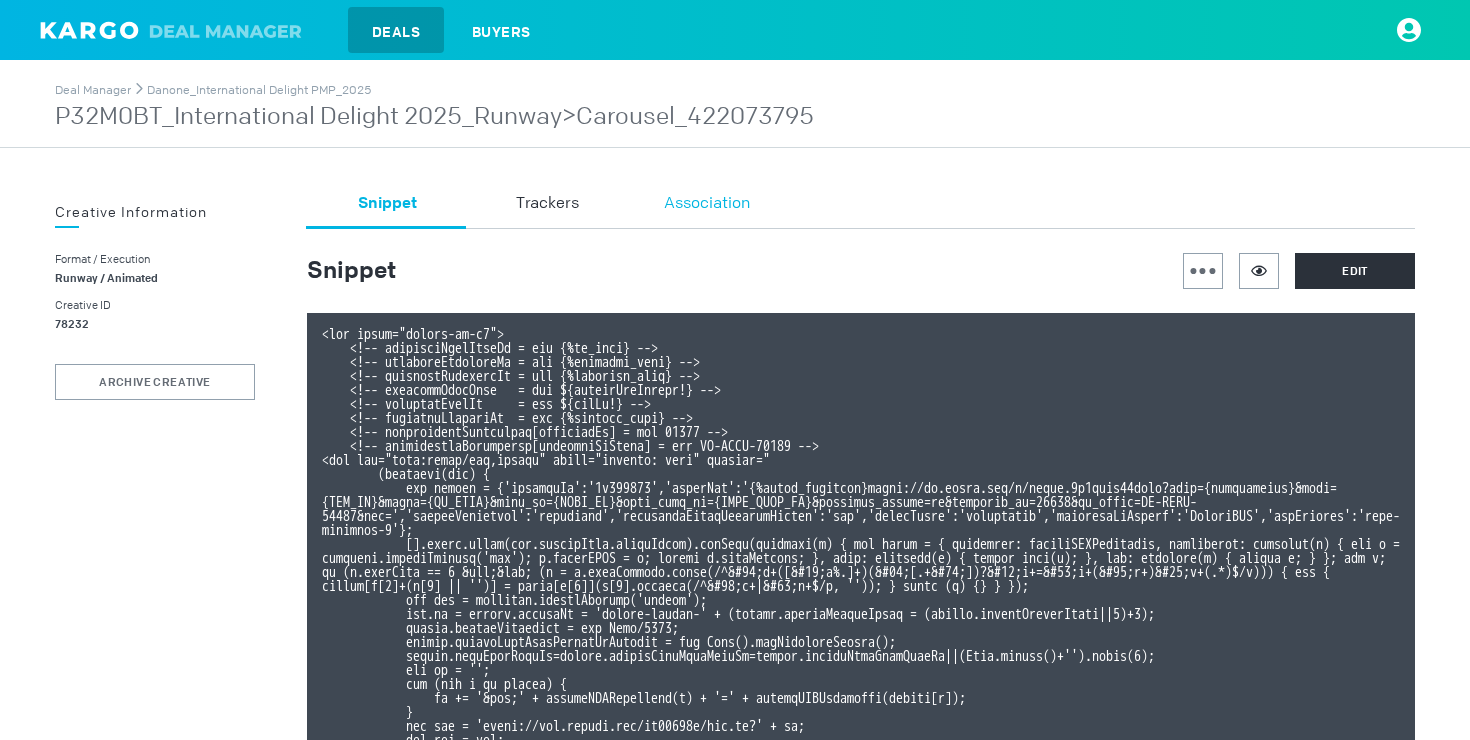 click on "Association" at bounding box center (547, 204) 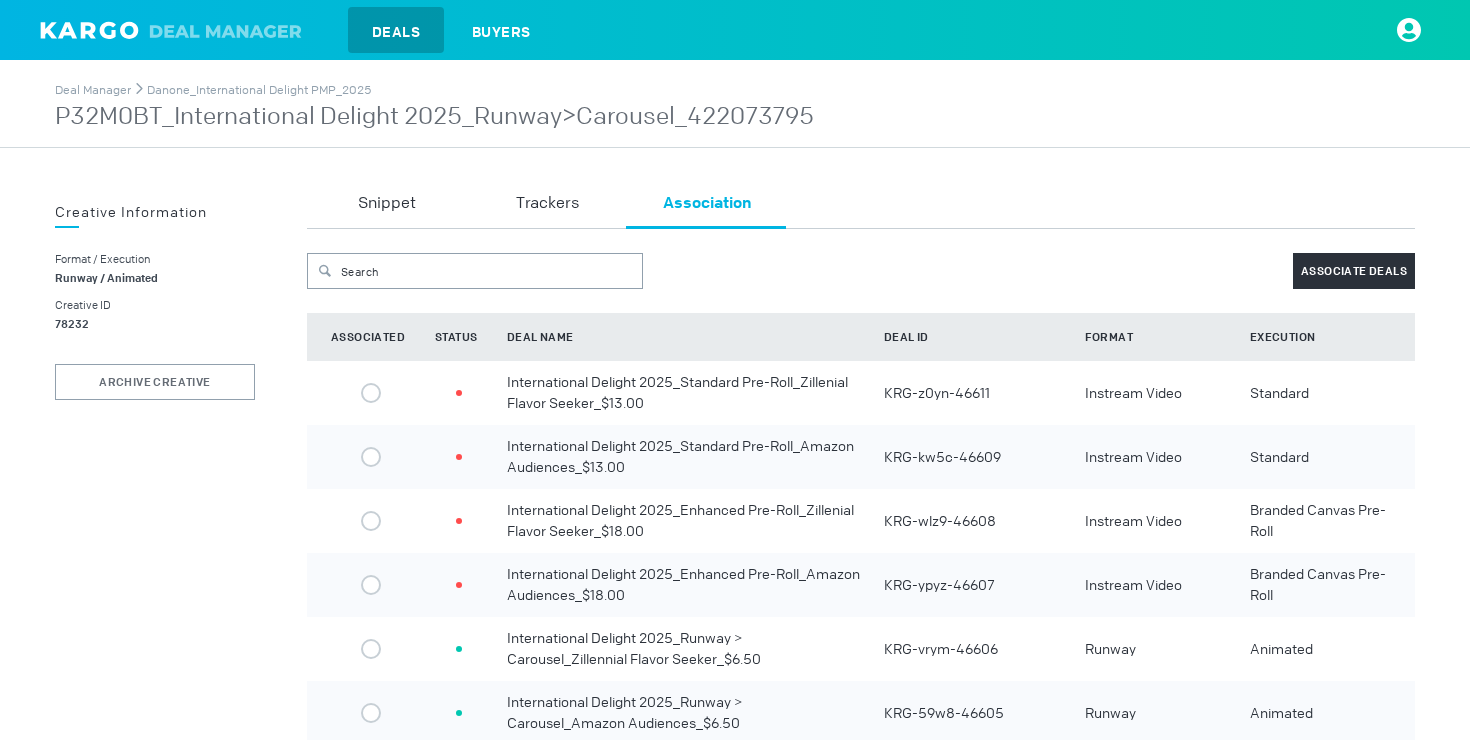 scroll, scrollTop: 1, scrollLeft: 0, axis: vertical 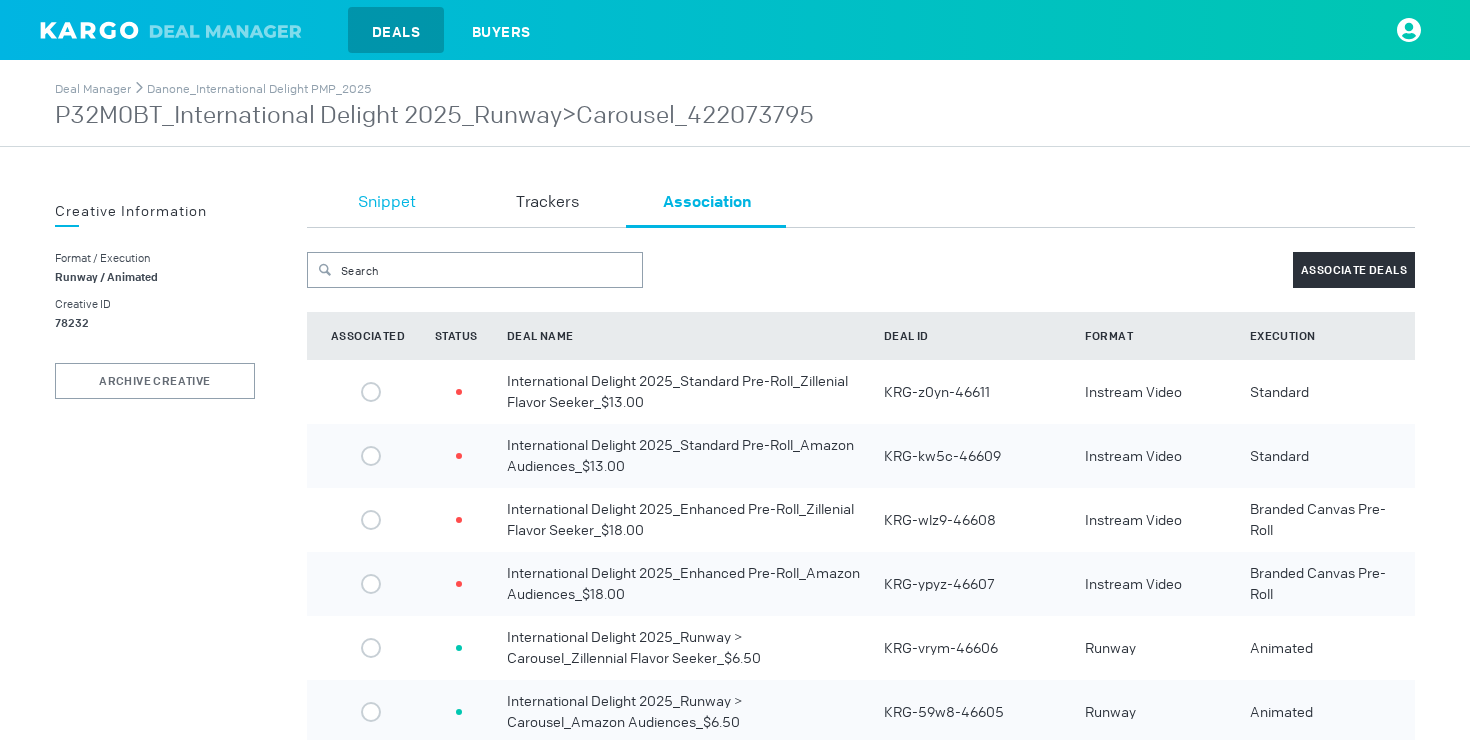 click on "Snippet" at bounding box center [387, 207] 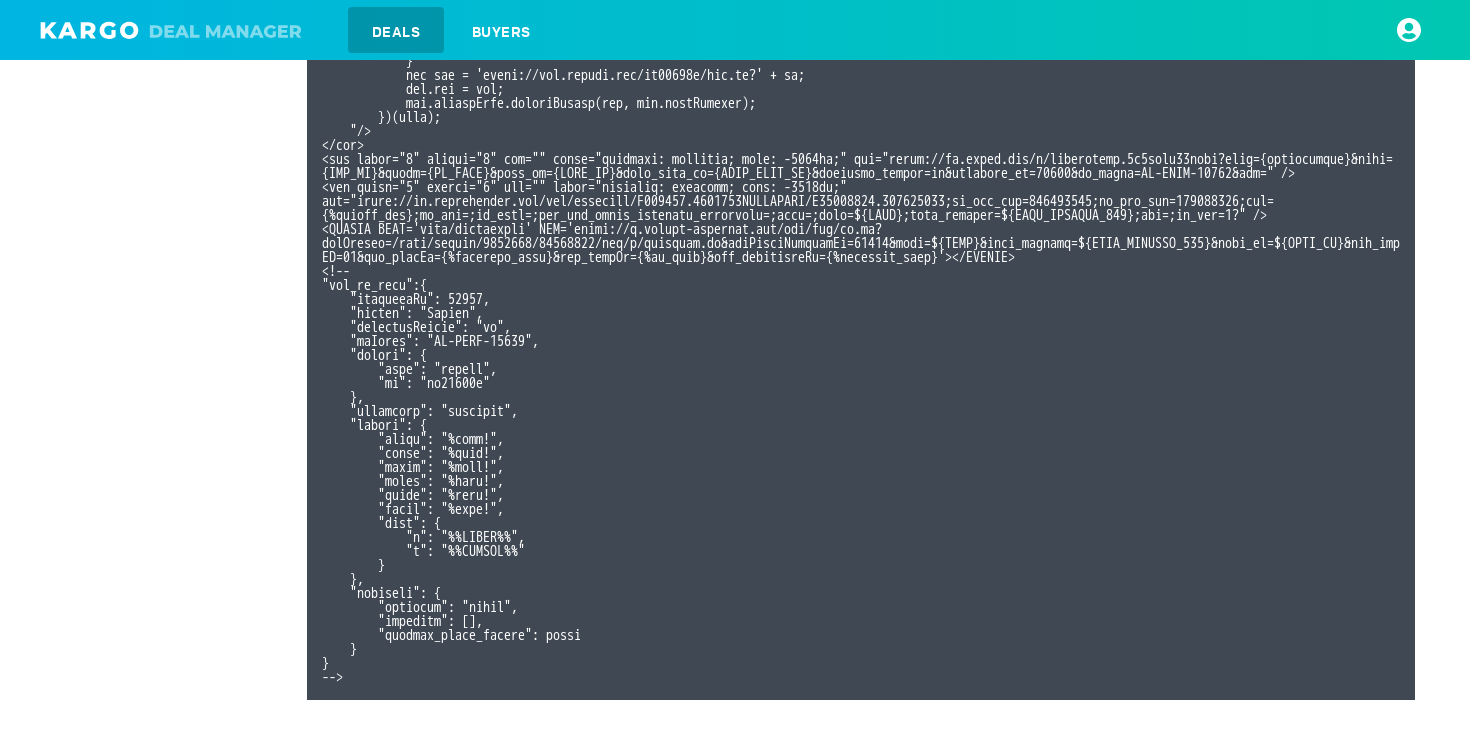 scroll, scrollTop: 0, scrollLeft: 0, axis: both 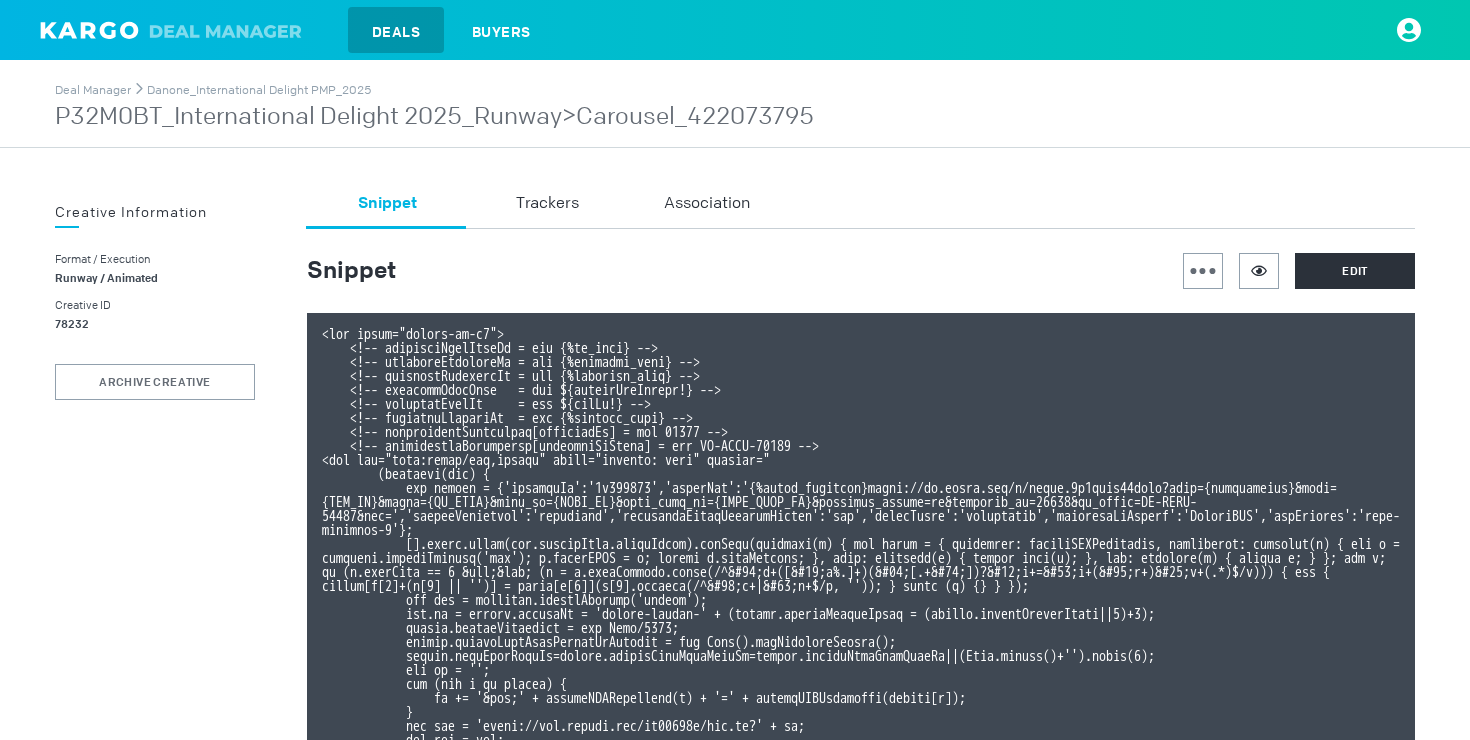 click on "Snippet Trackers Association Snippet Edit" at bounding box center (861, 769) 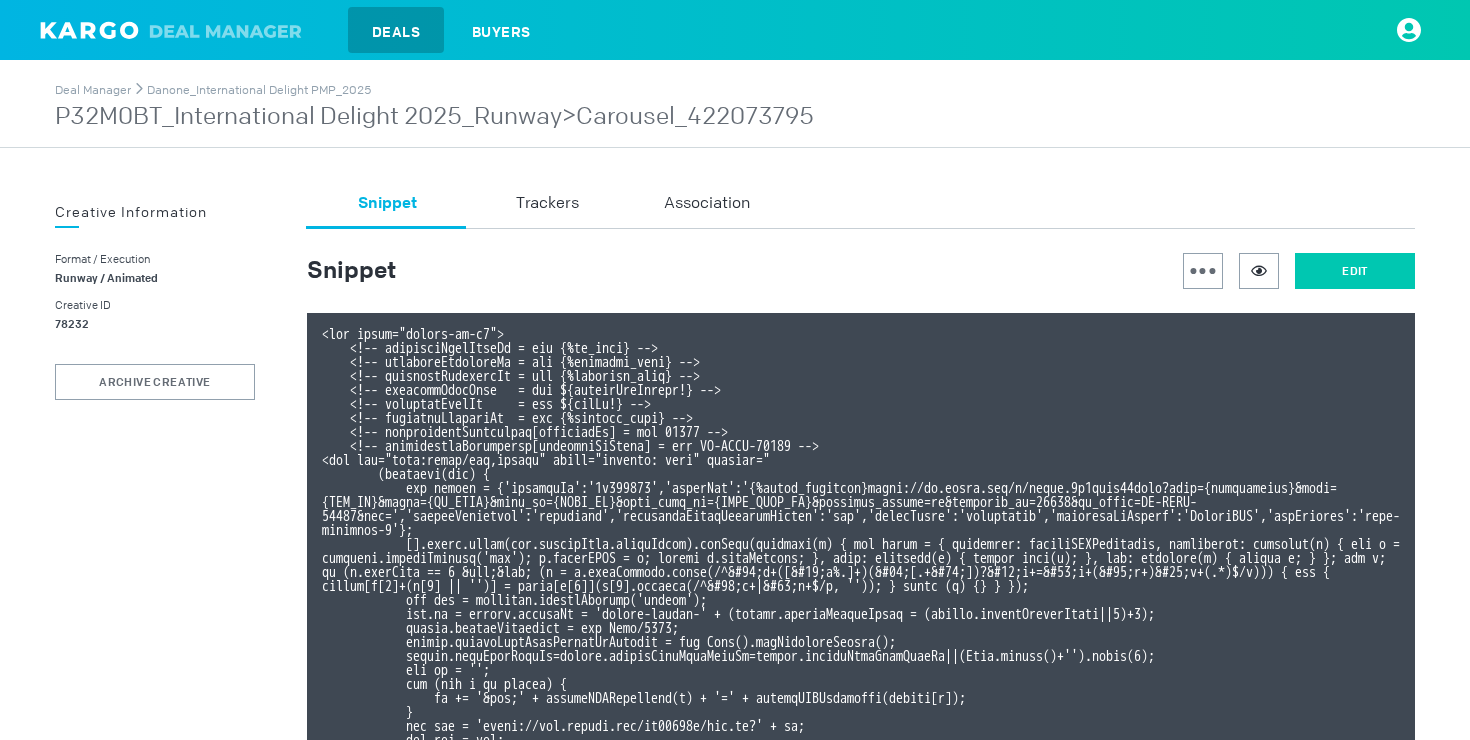 click on "Edit" at bounding box center (1355, 271) 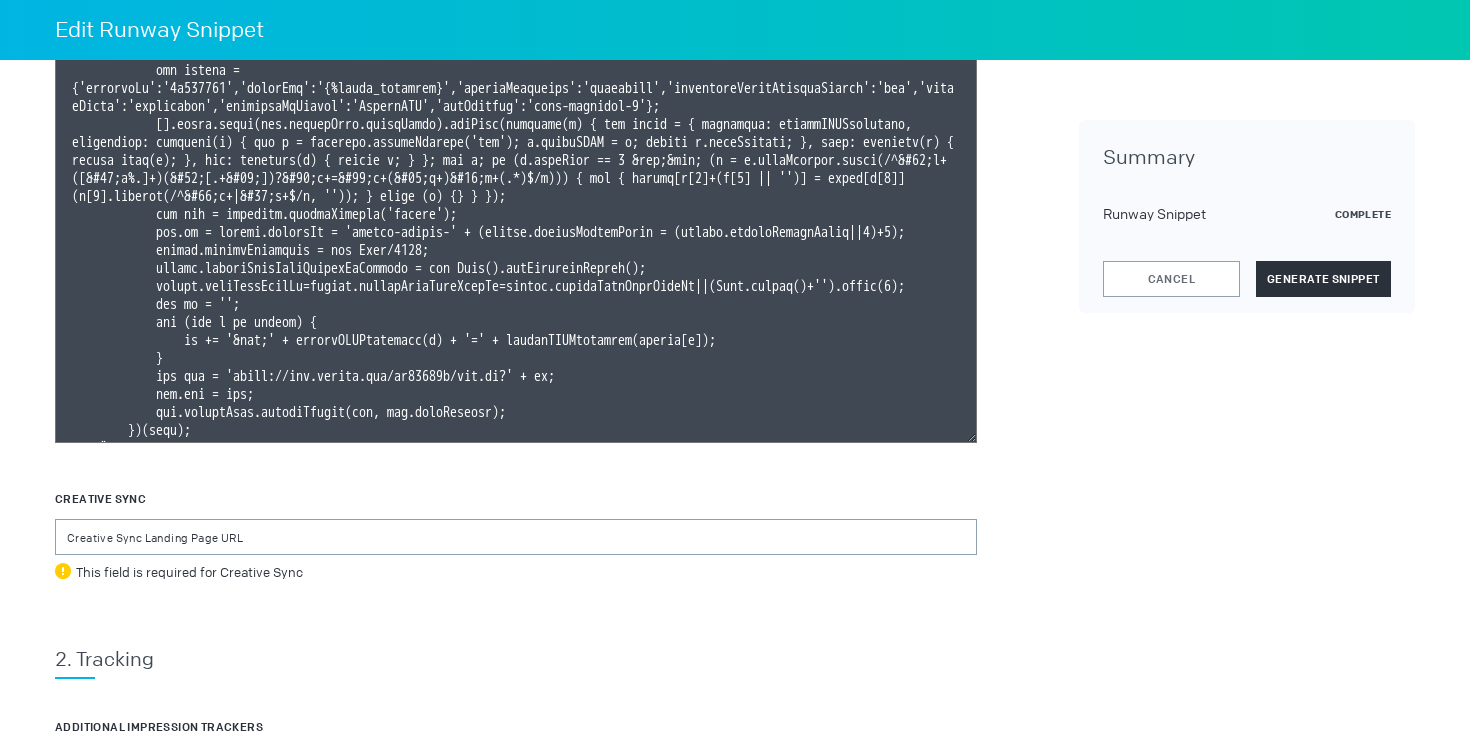scroll, scrollTop: 572, scrollLeft: 0, axis: vertical 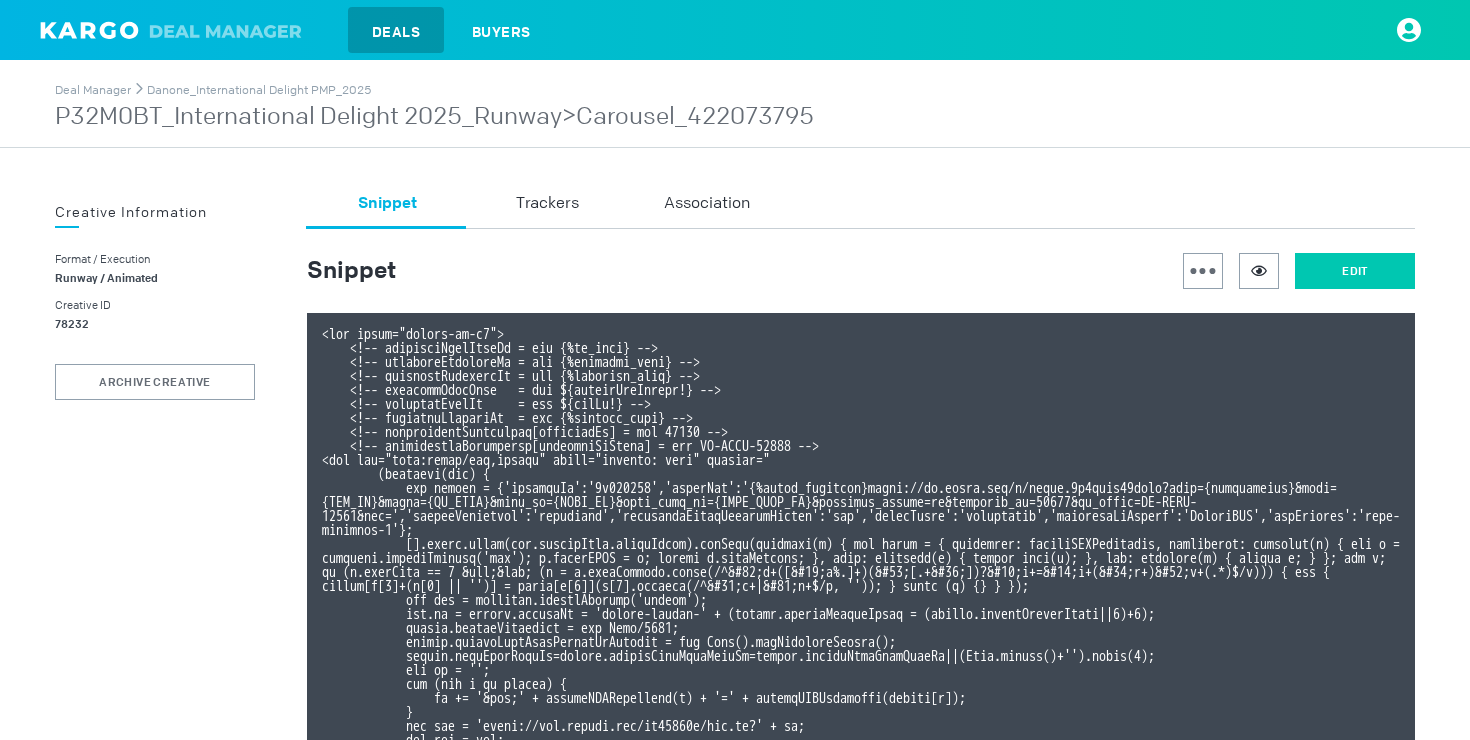 click on "Edit" at bounding box center [1355, 271] 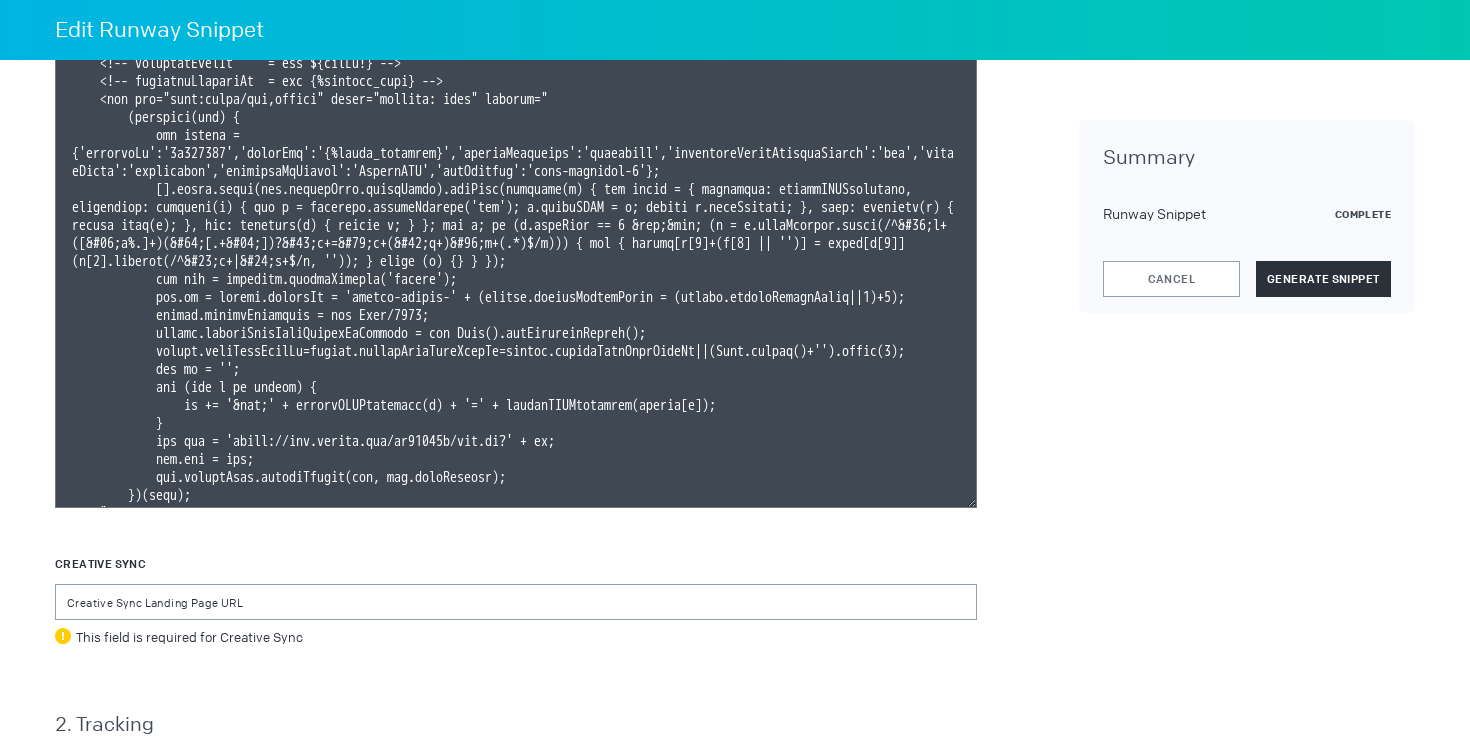scroll, scrollTop: 351, scrollLeft: 0, axis: vertical 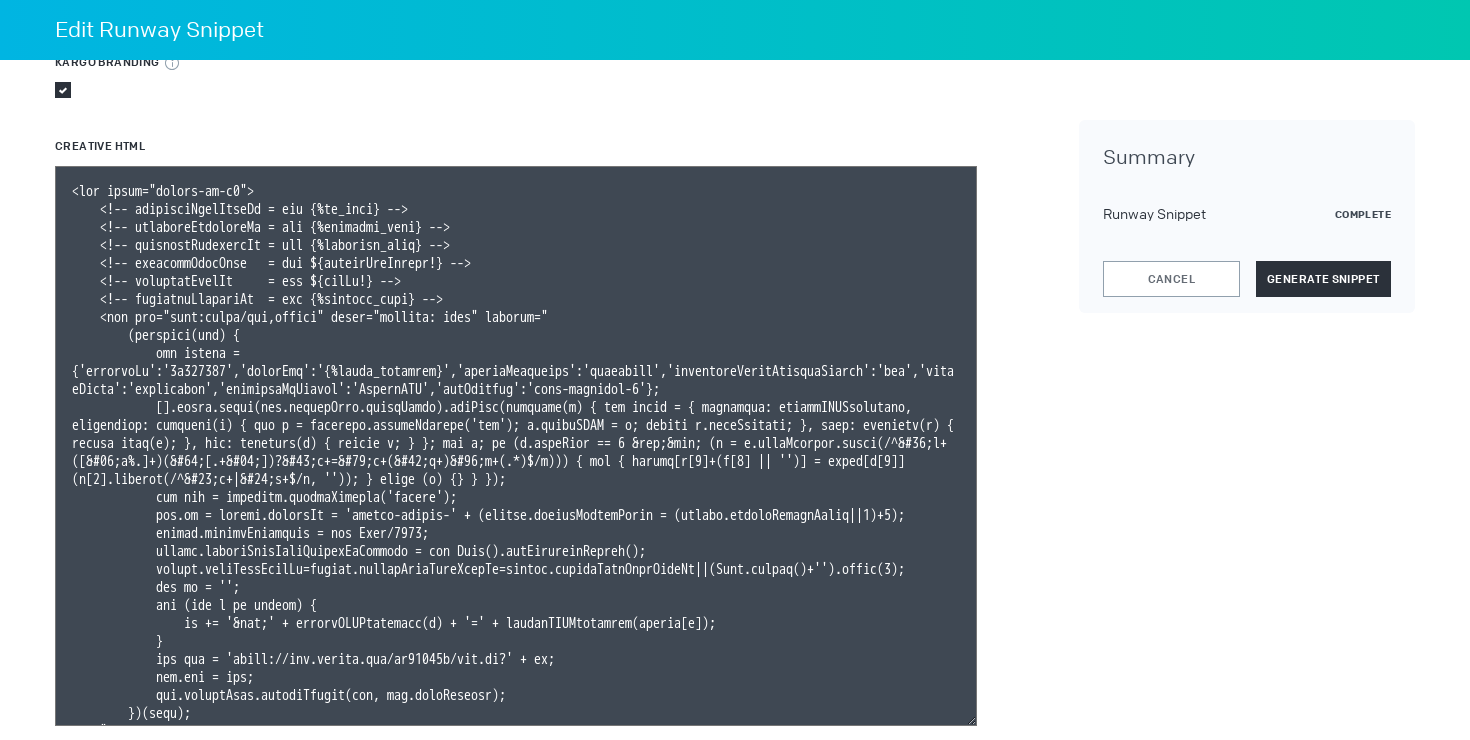 click at bounding box center [516, 446] 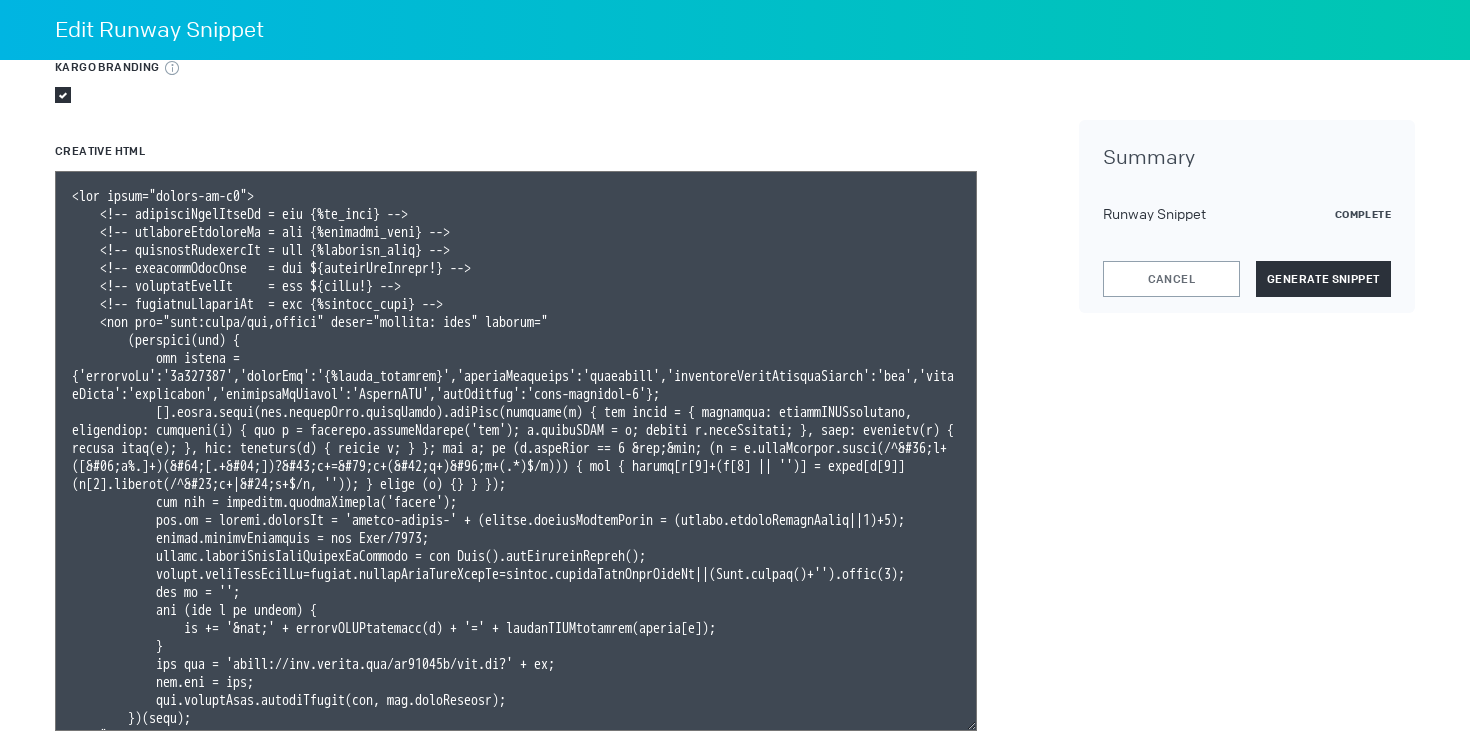 scroll, scrollTop: 344, scrollLeft: 0, axis: vertical 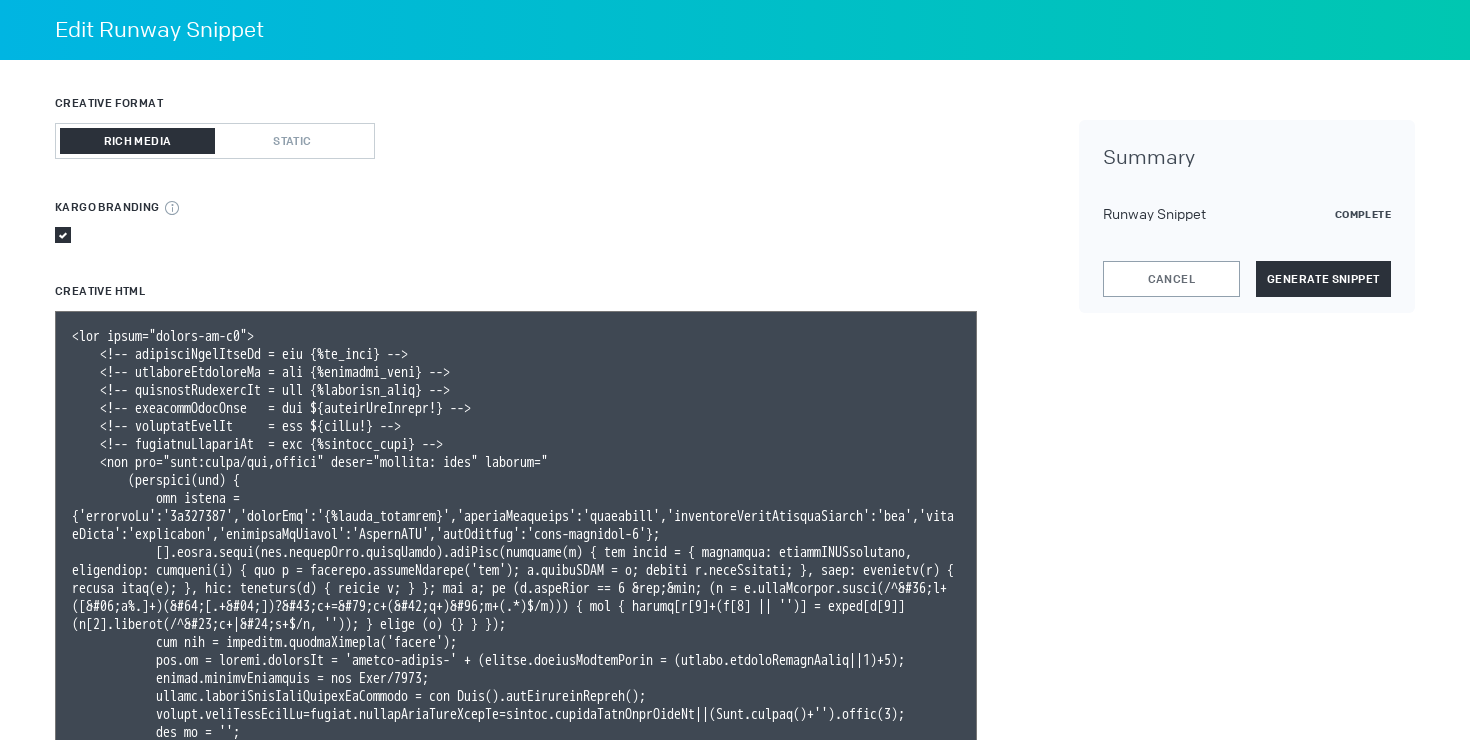 drag, startPoint x: 92, startPoint y: 525, endPoint x: 562, endPoint y: 687, distance: 497.1358 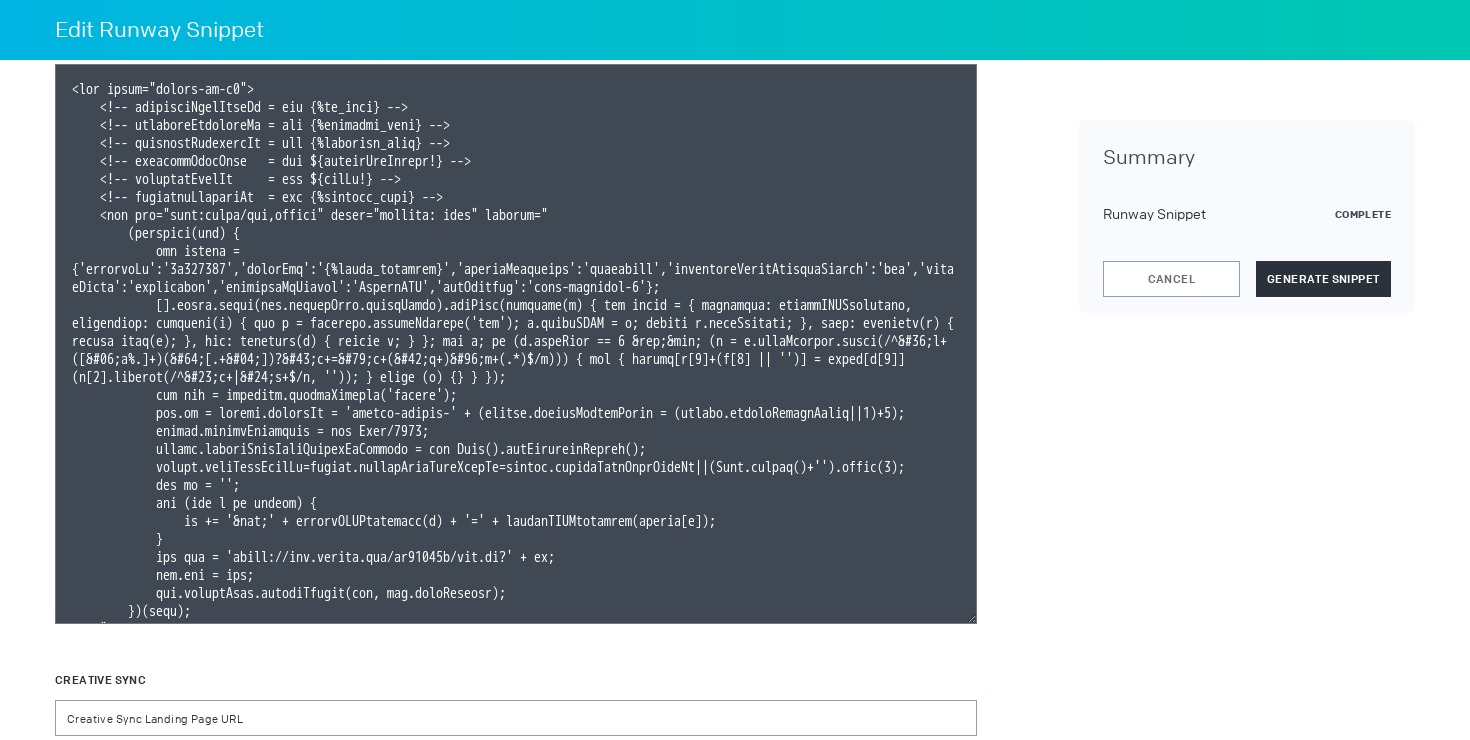 scroll, scrollTop: 441, scrollLeft: 0, axis: vertical 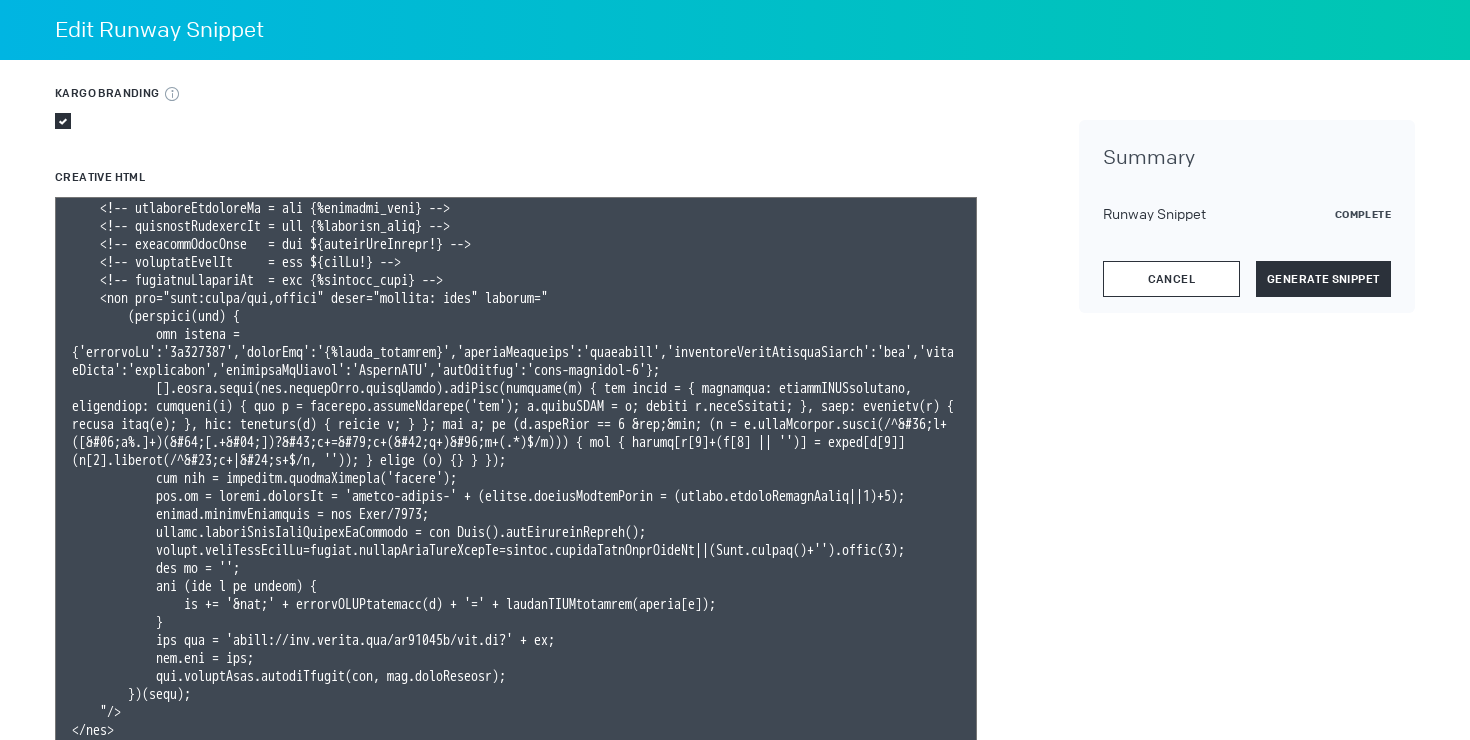 click on "Cancel" at bounding box center (1171, 279) 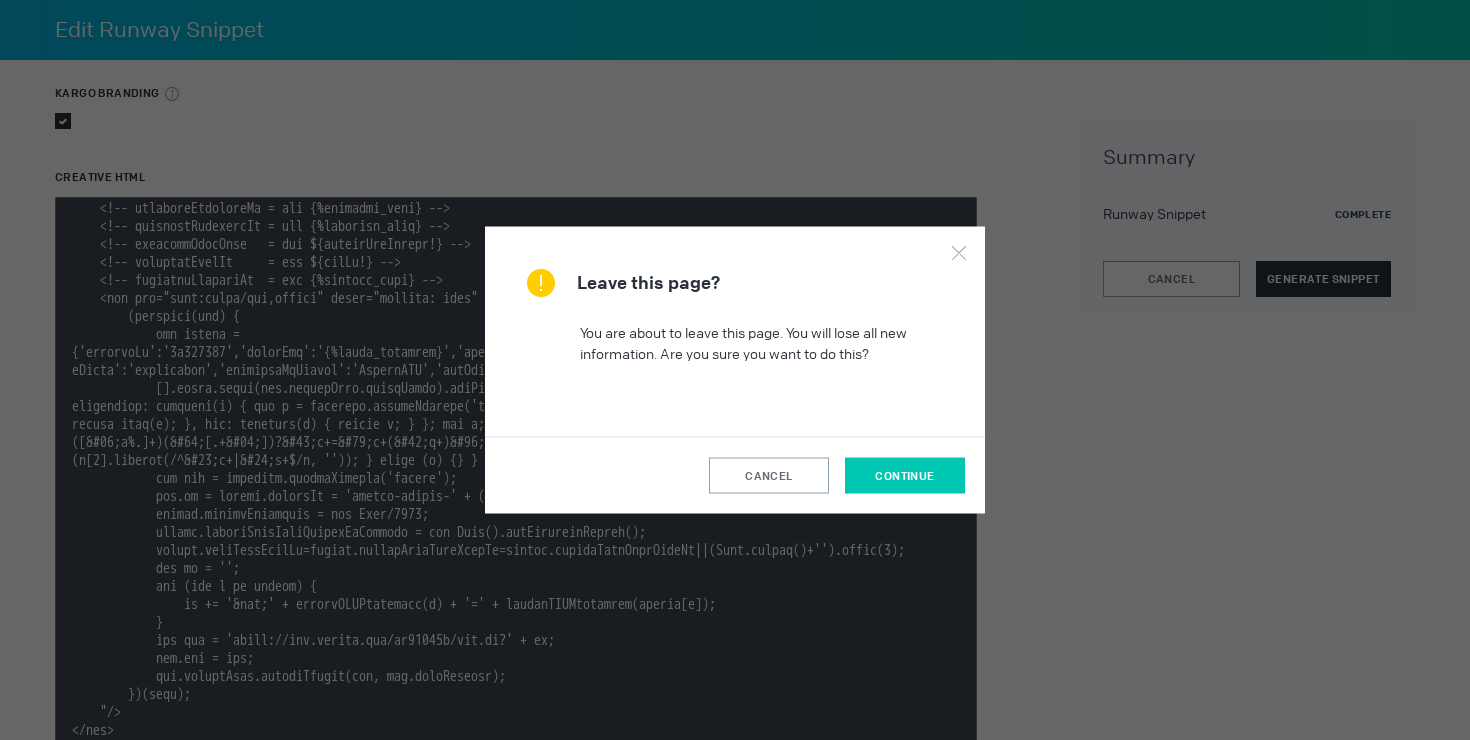 click on "continue" at bounding box center (904, 476) 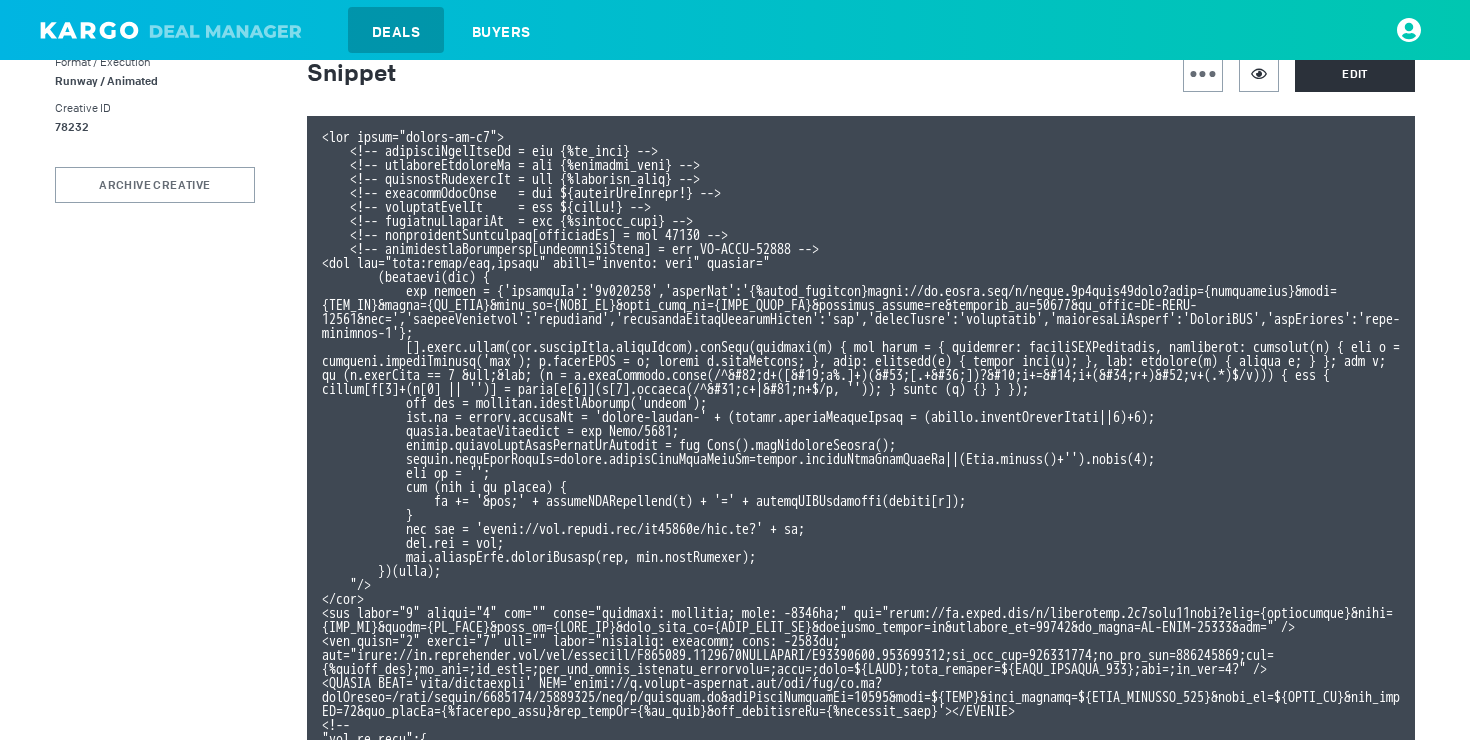 scroll, scrollTop: 174, scrollLeft: 0, axis: vertical 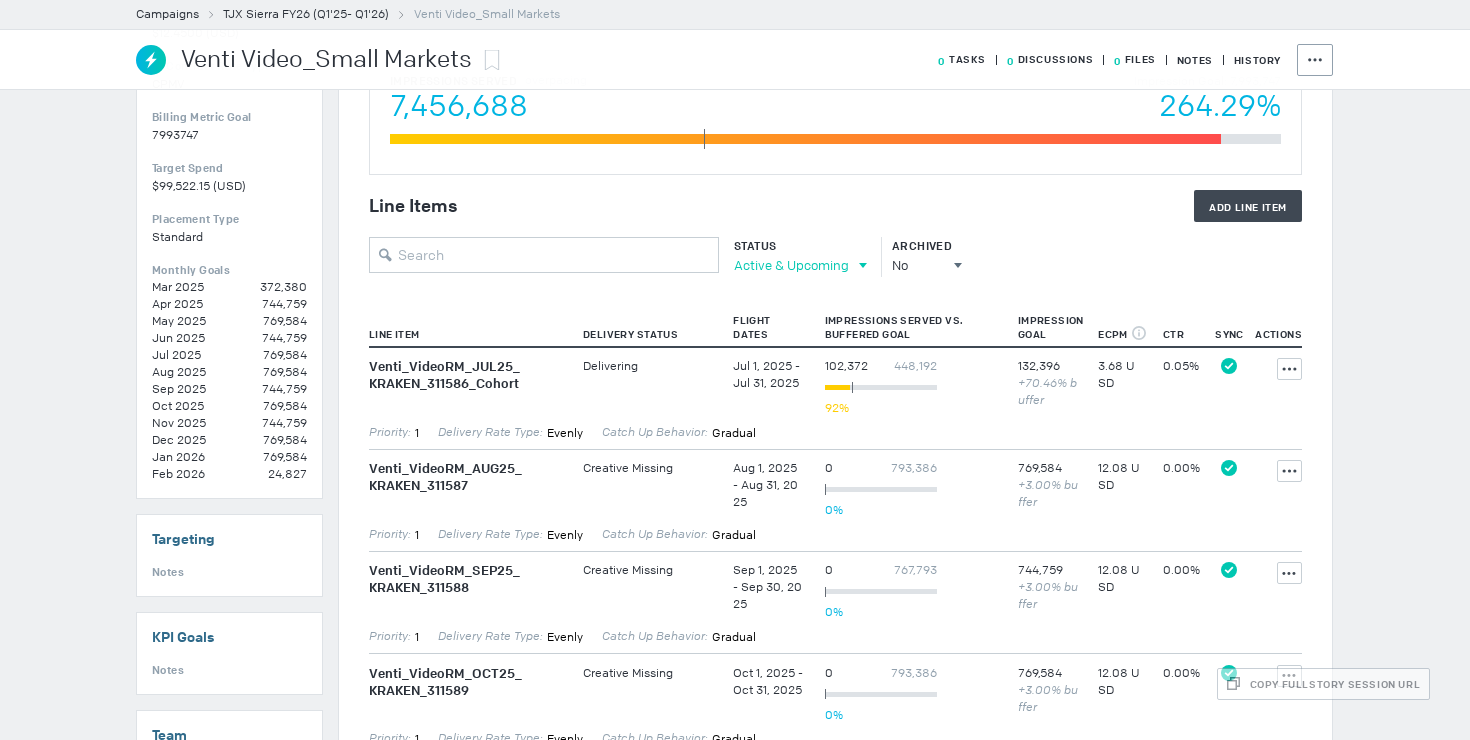 click on "Active & Upcoming" at bounding box center [791, 265] 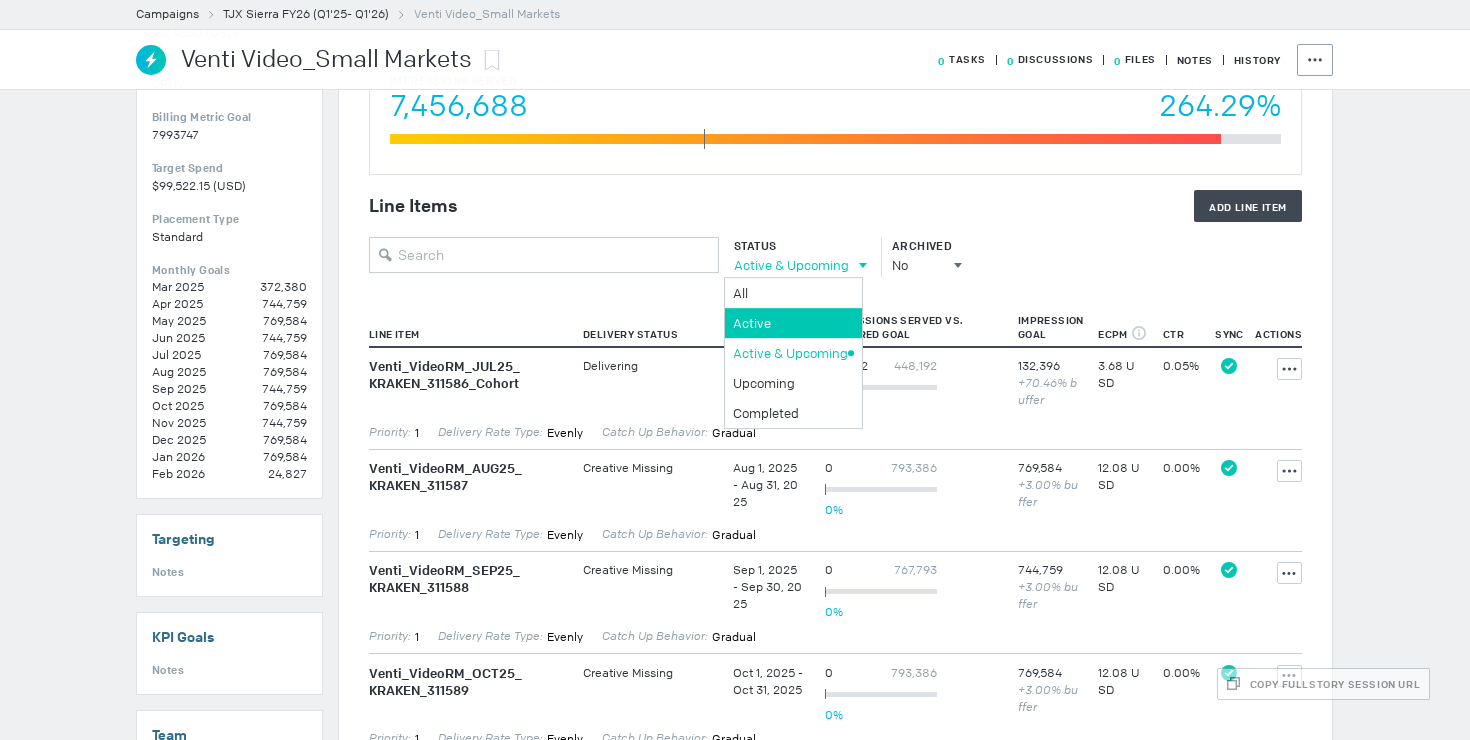 click on "Active" at bounding box center (790, 293) 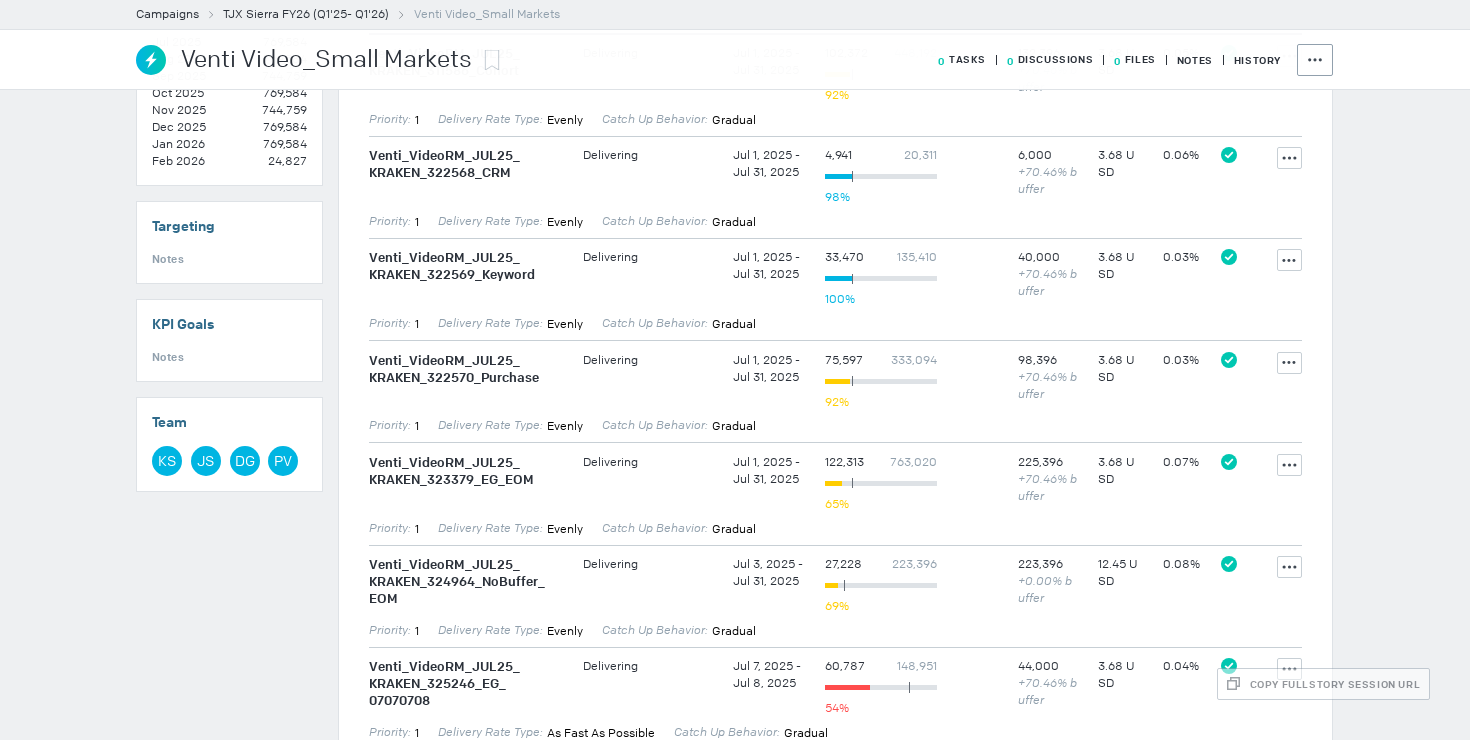 scroll, scrollTop: 710, scrollLeft: 0, axis: vertical 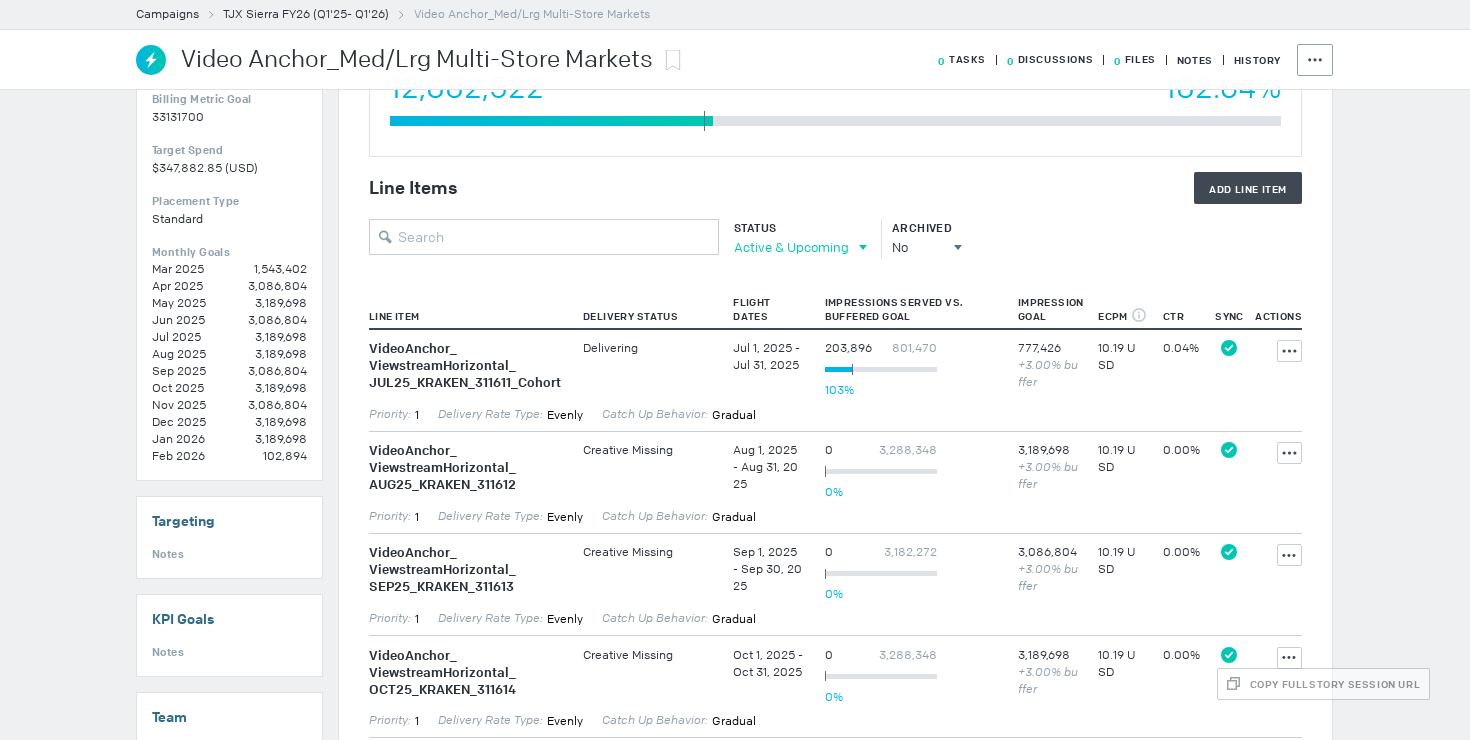 click on "Active & Upcoming" at bounding box center (791, 247) 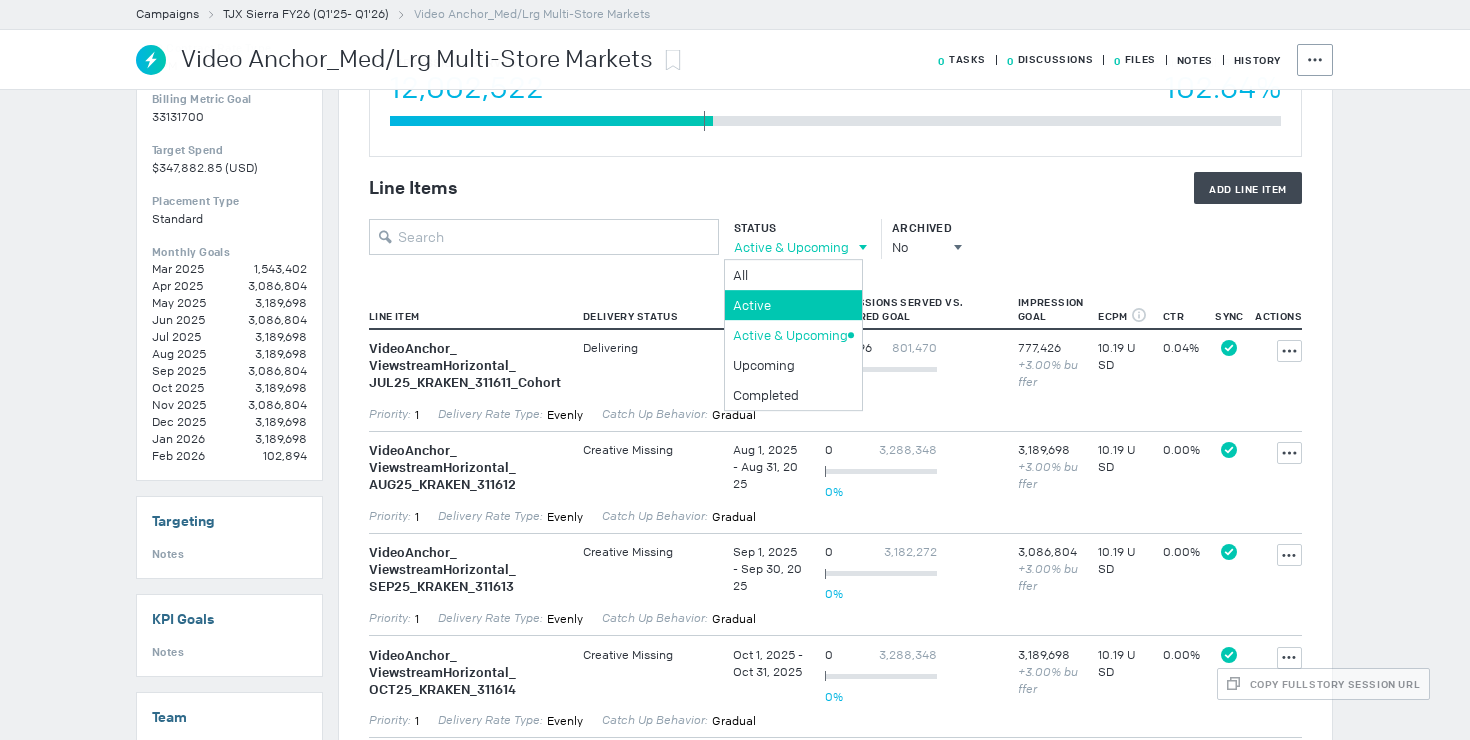 click on "Active" at bounding box center [790, 275] 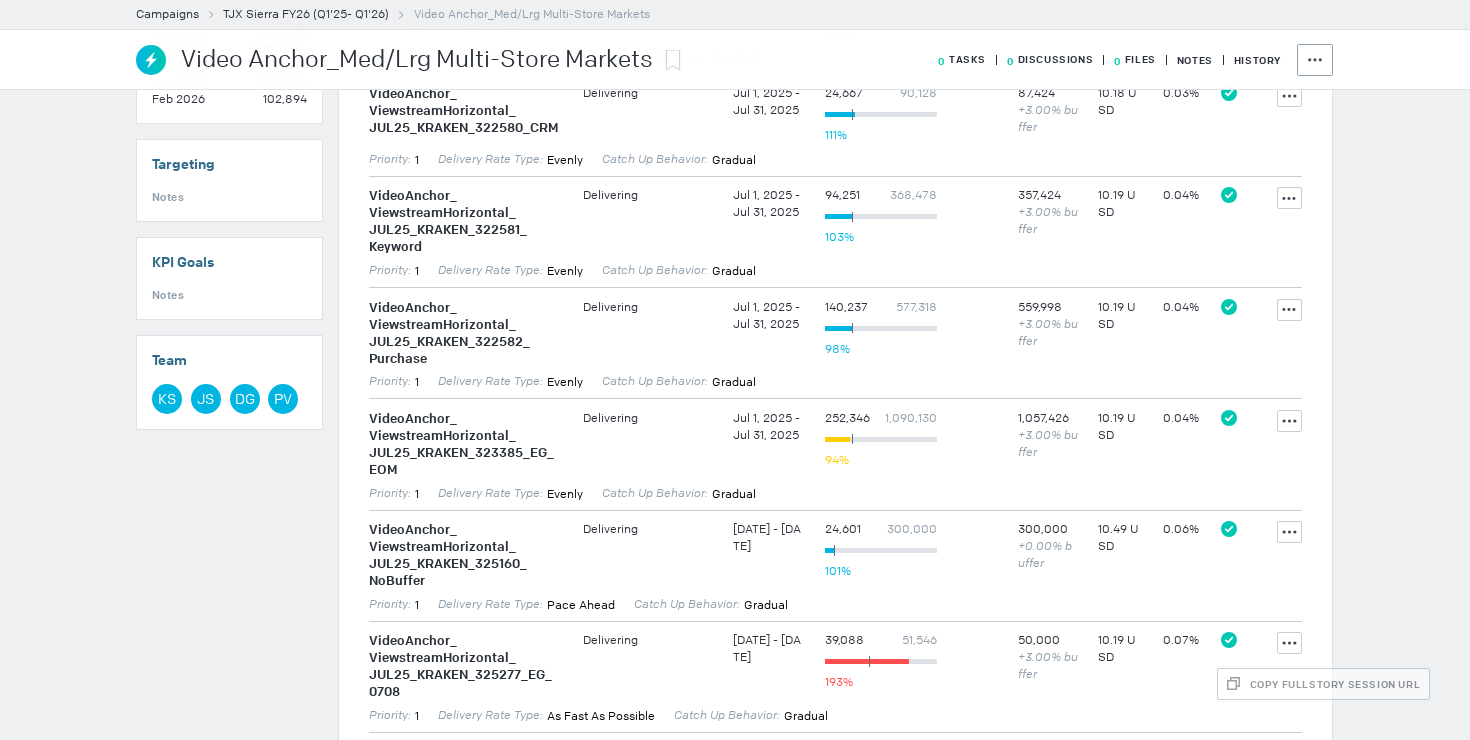 scroll, scrollTop: 864, scrollLeft: 0, axis: vertical 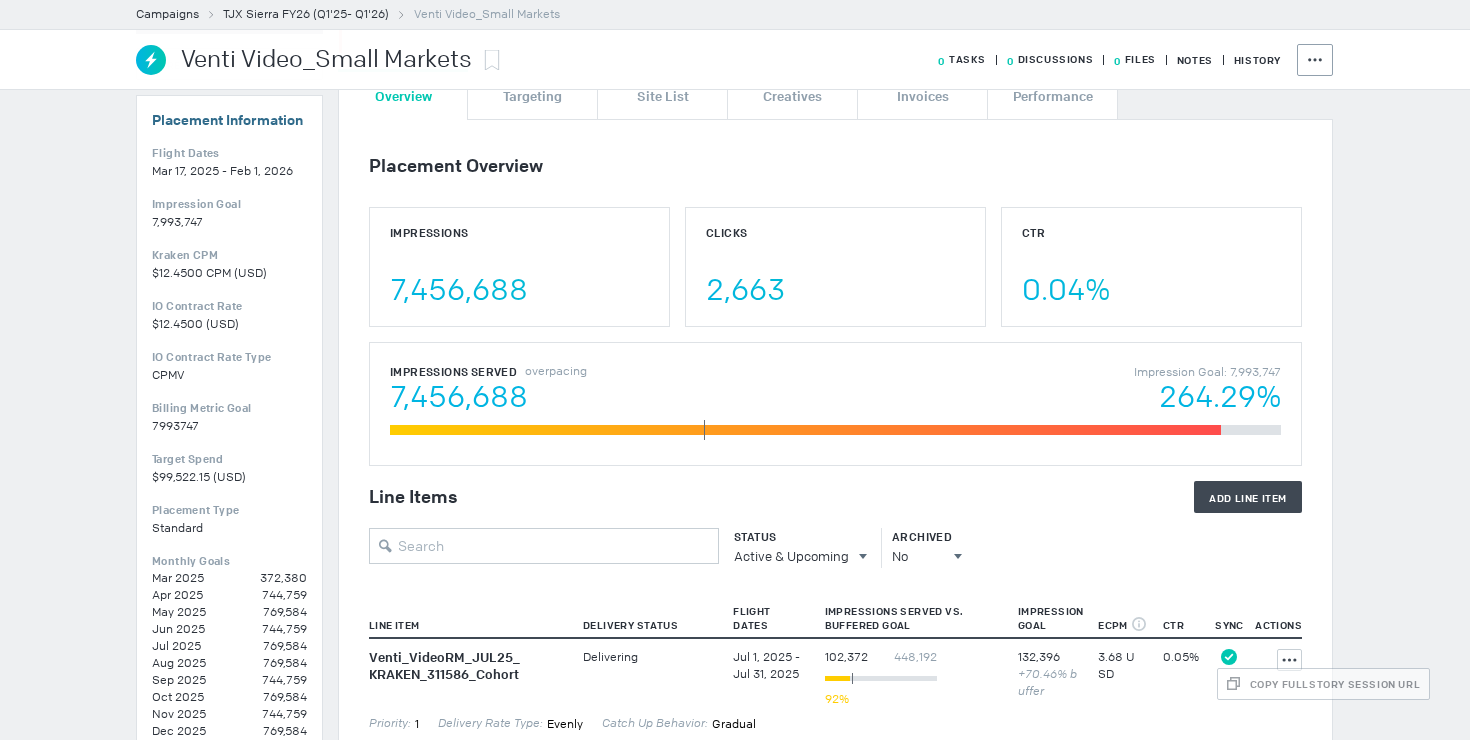 click on "Status" at bounding box center (795, 537) 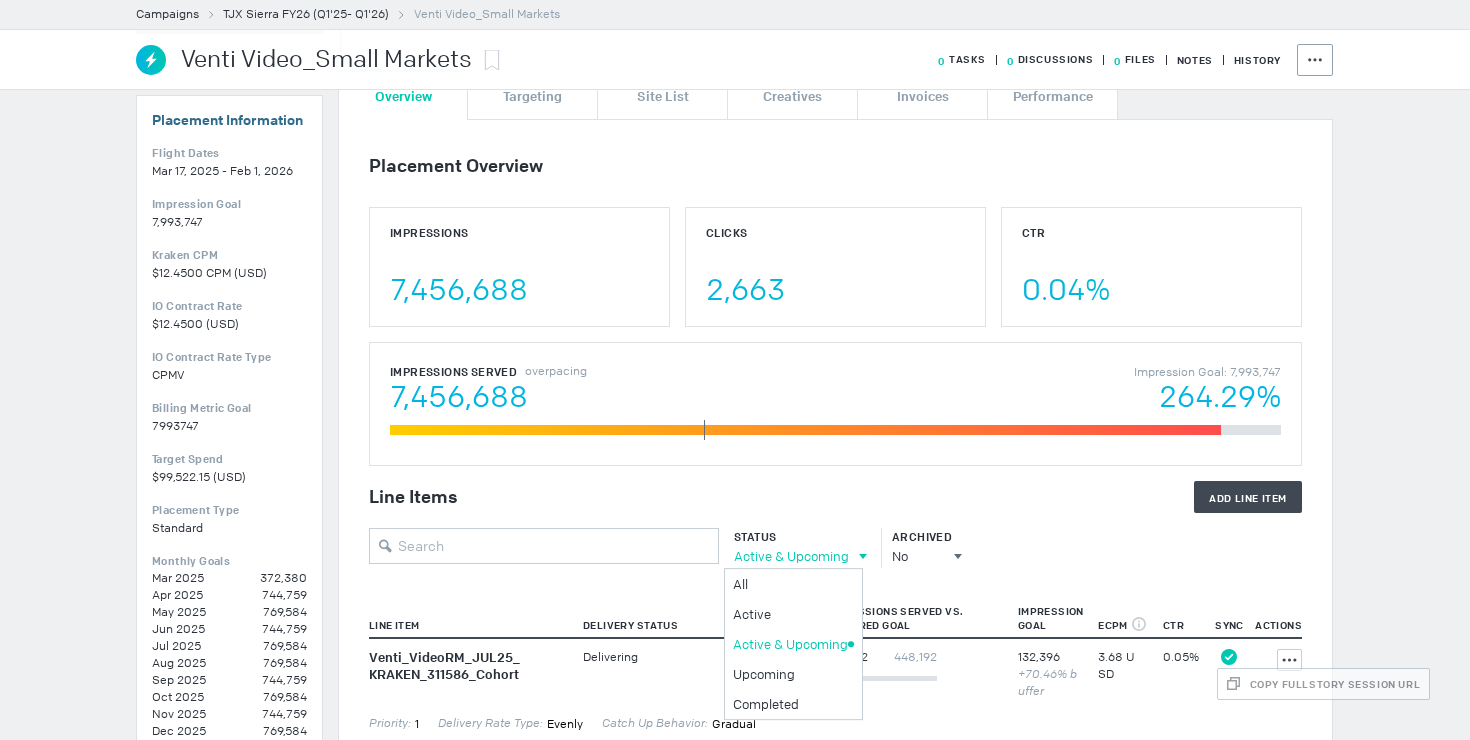 click on "Active & Upcoming" at bounding box center [791, 556] 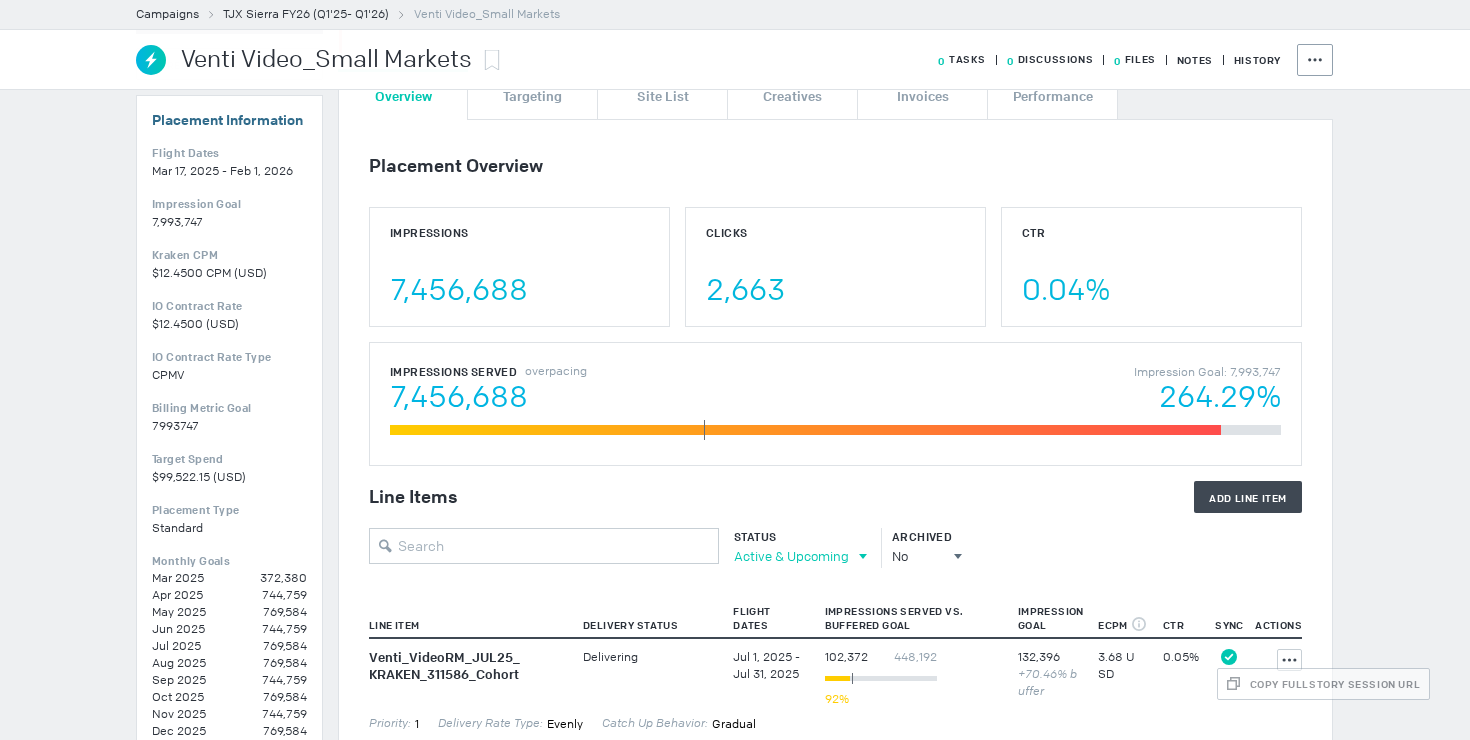 click on "Active & Upcoming" at bounding box center [791, 556] 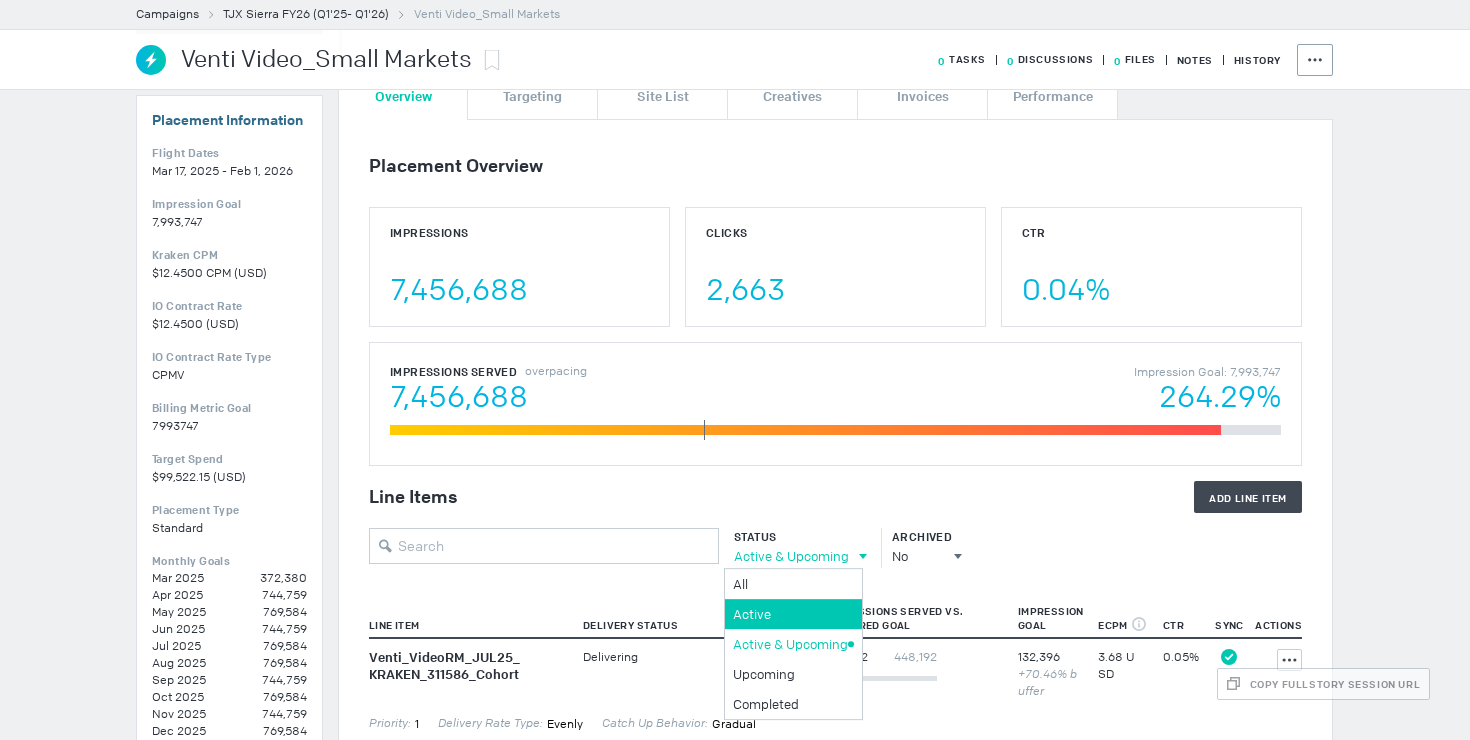 click on "Active" at bounding box center [790, 584] 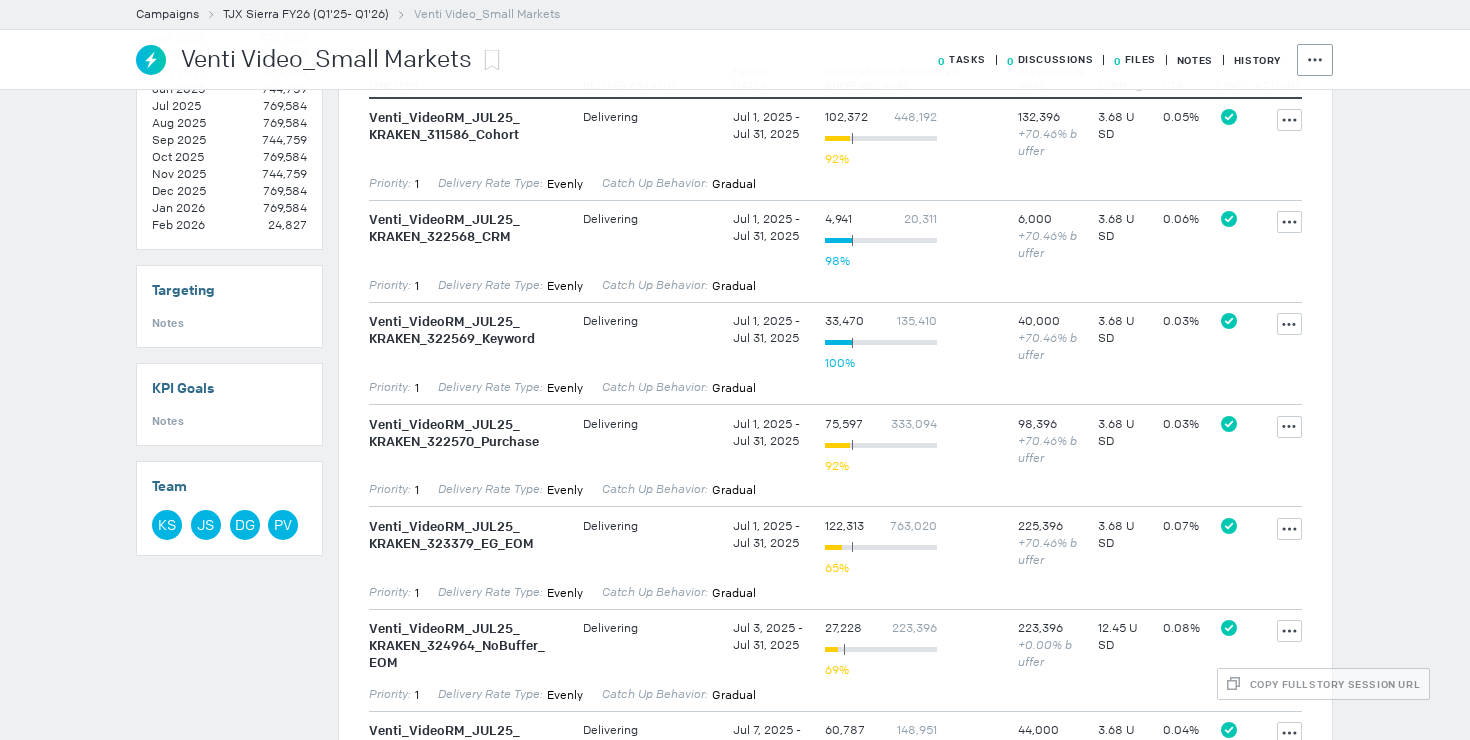 scroll, scrollTop: 740, scrollLeft: 0, axis: vertical 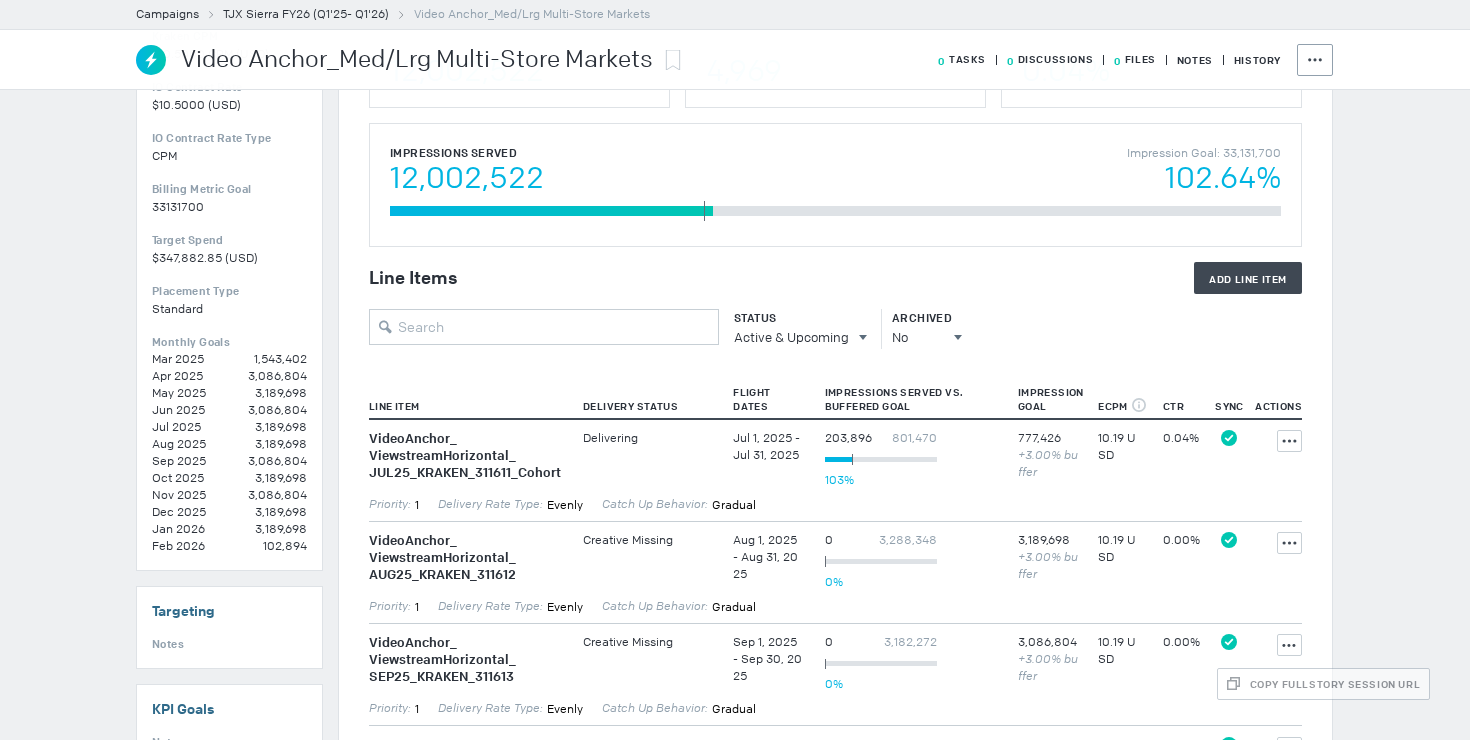 click on "Active & Upcoming All All Active Active & Upcoming Upcoming Completed" at bounding box center [795, 338] 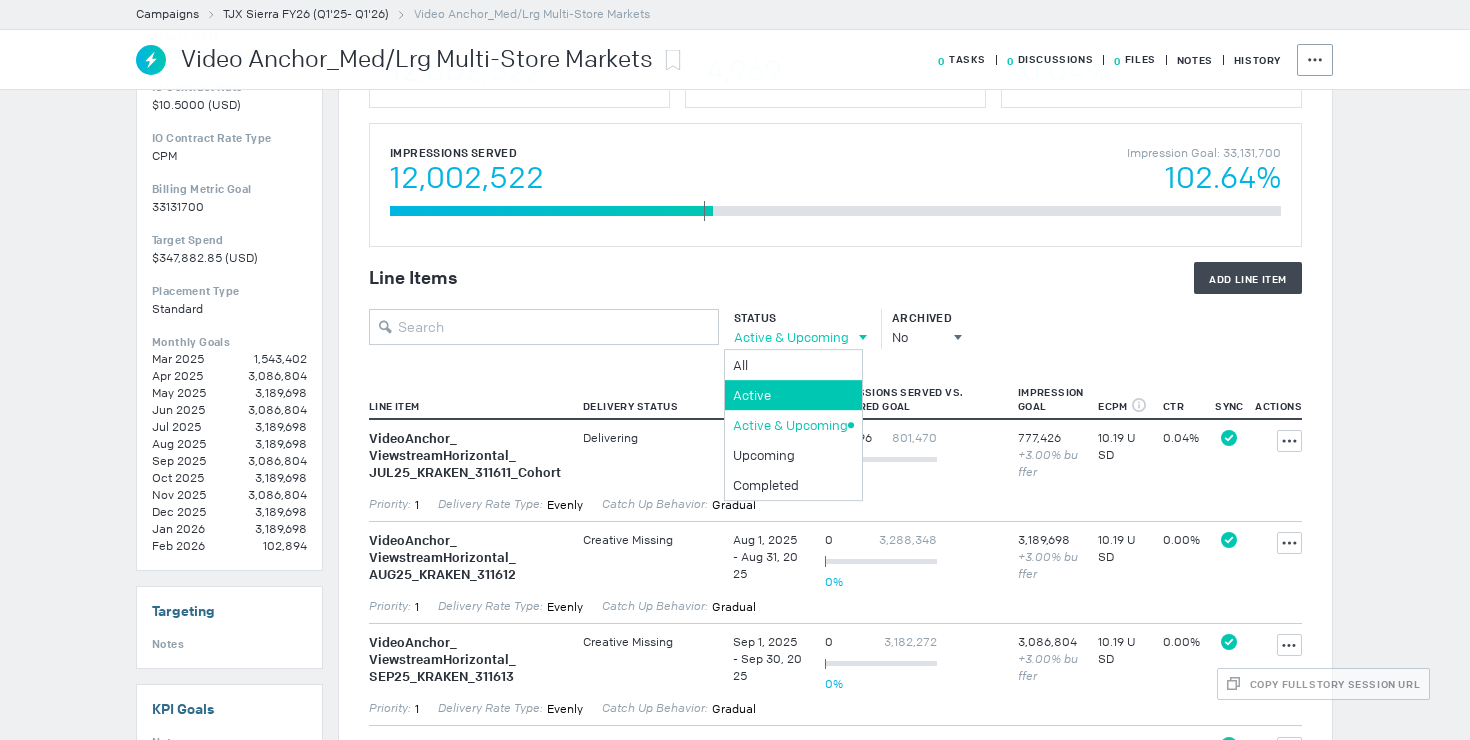 click on "Active" at bounding box center (790, 365) 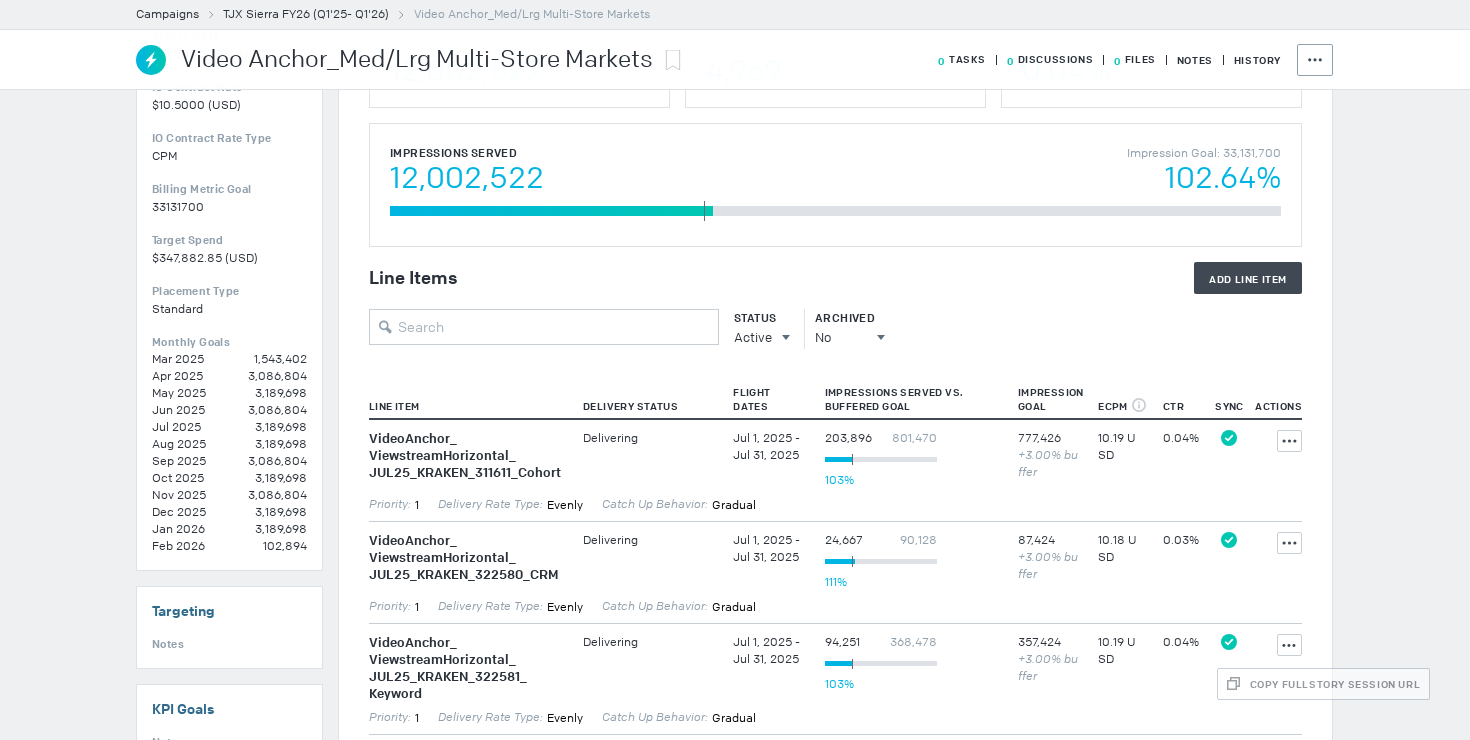 scroll, scrollTop: 899, scrollLeft: 0, axis: vertical 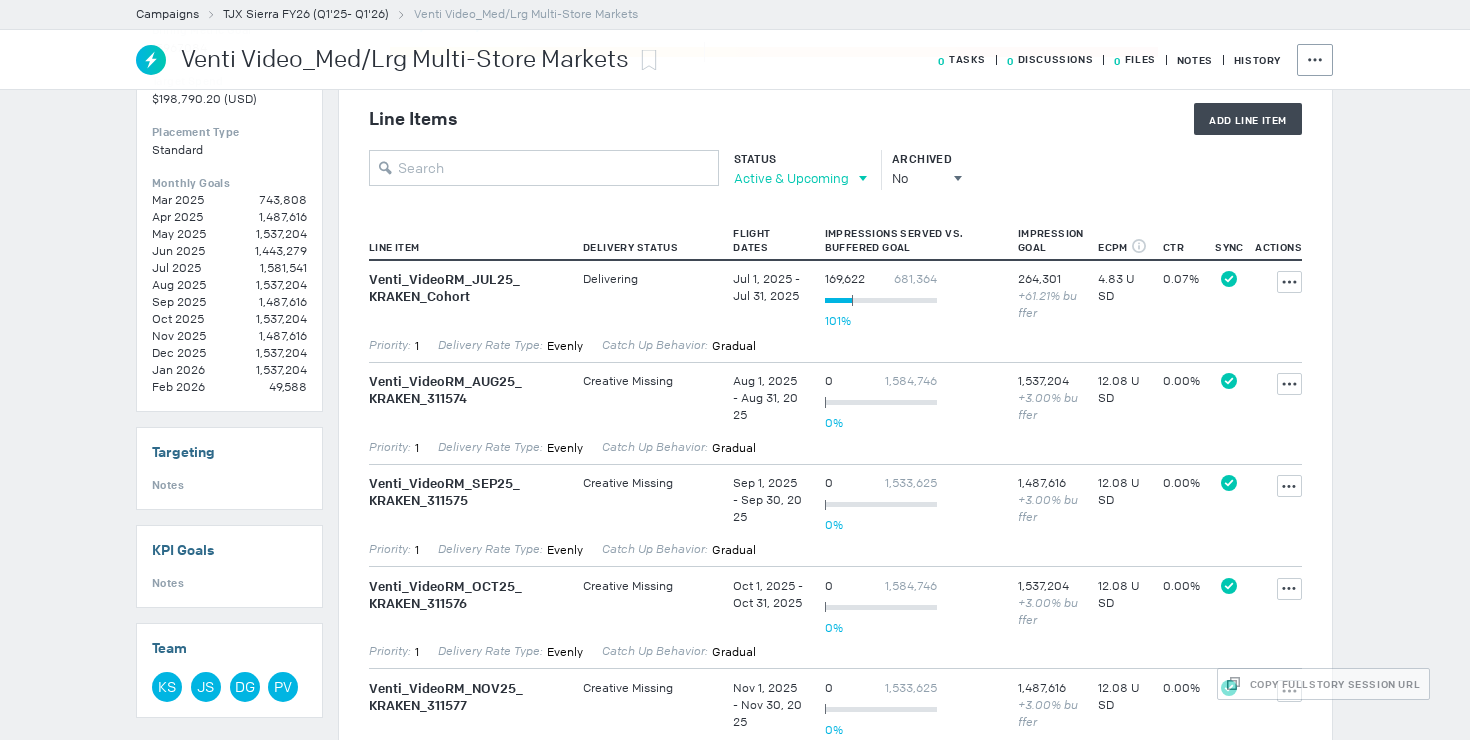 click on "Active & Upcoming" at bounding box center (791, 178) 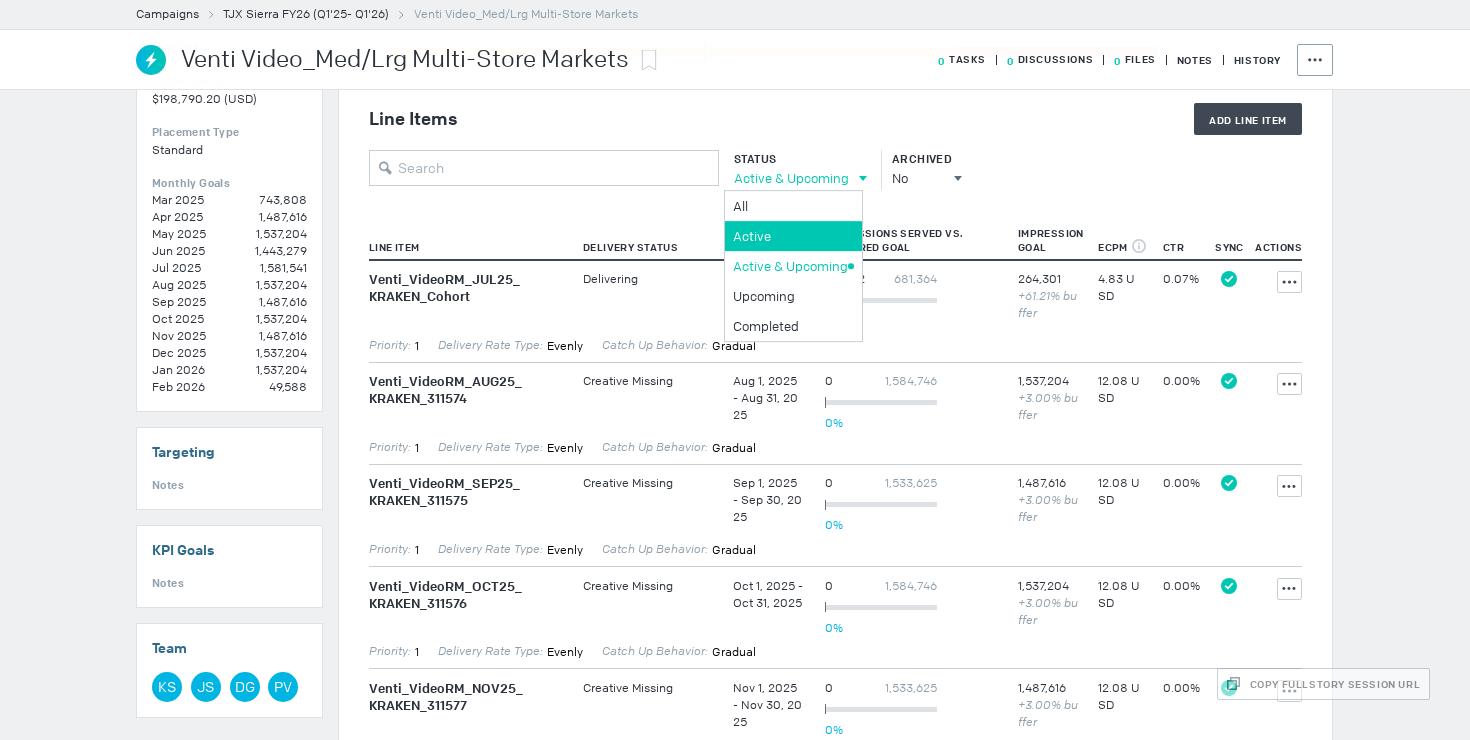 click on "Active" at bounding box center [790, 206] 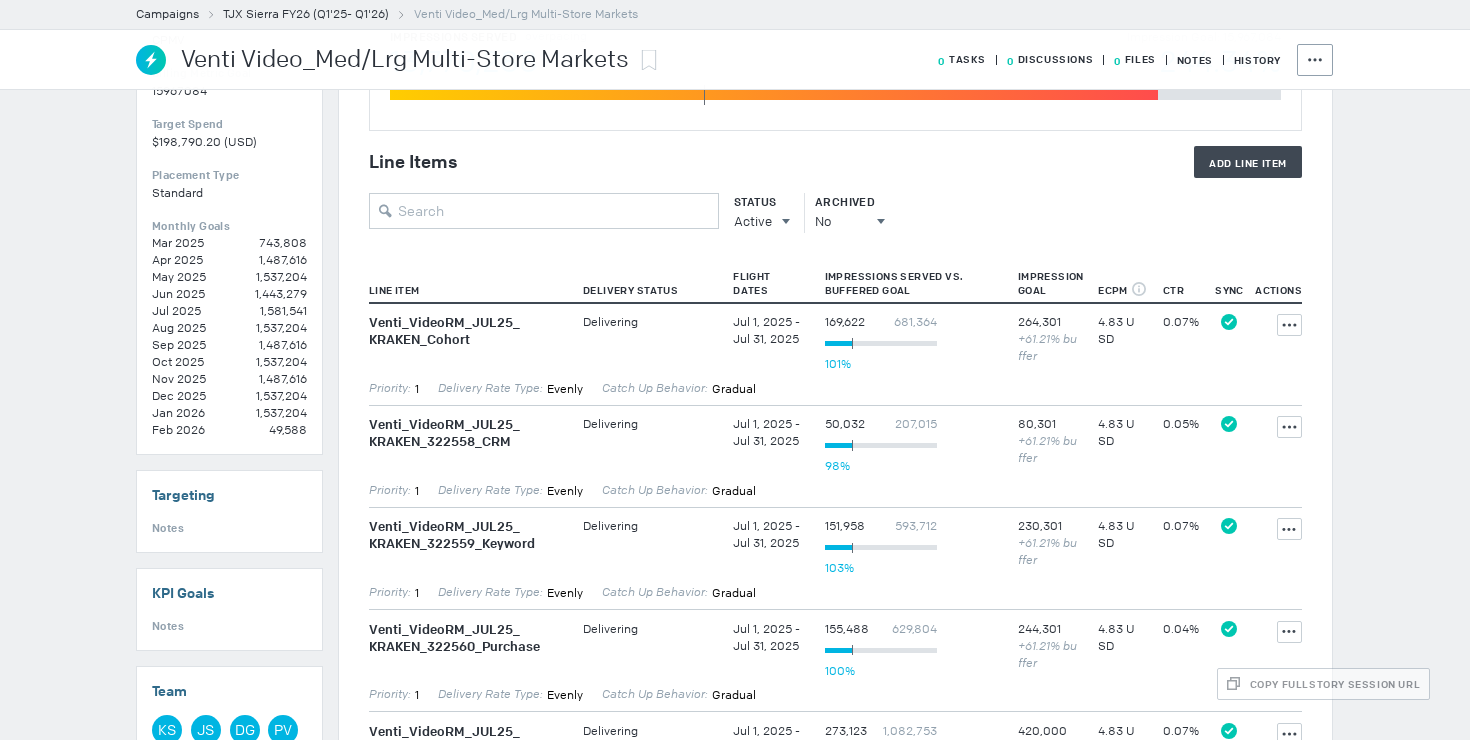scroll, scrollTop: 447, scrollLeft: 0, axis: vertical 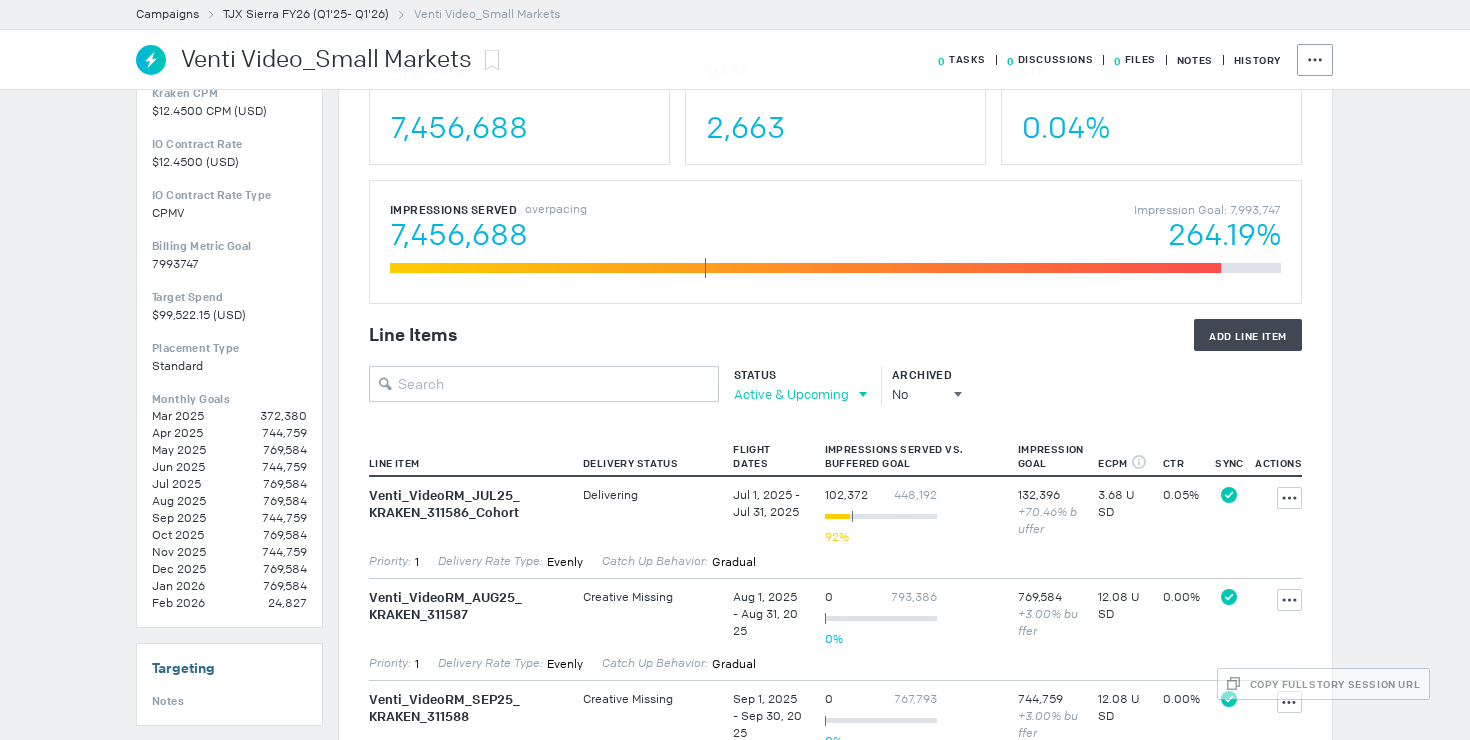 click on "Active & Upcoming" at bounding box center (791, 394) 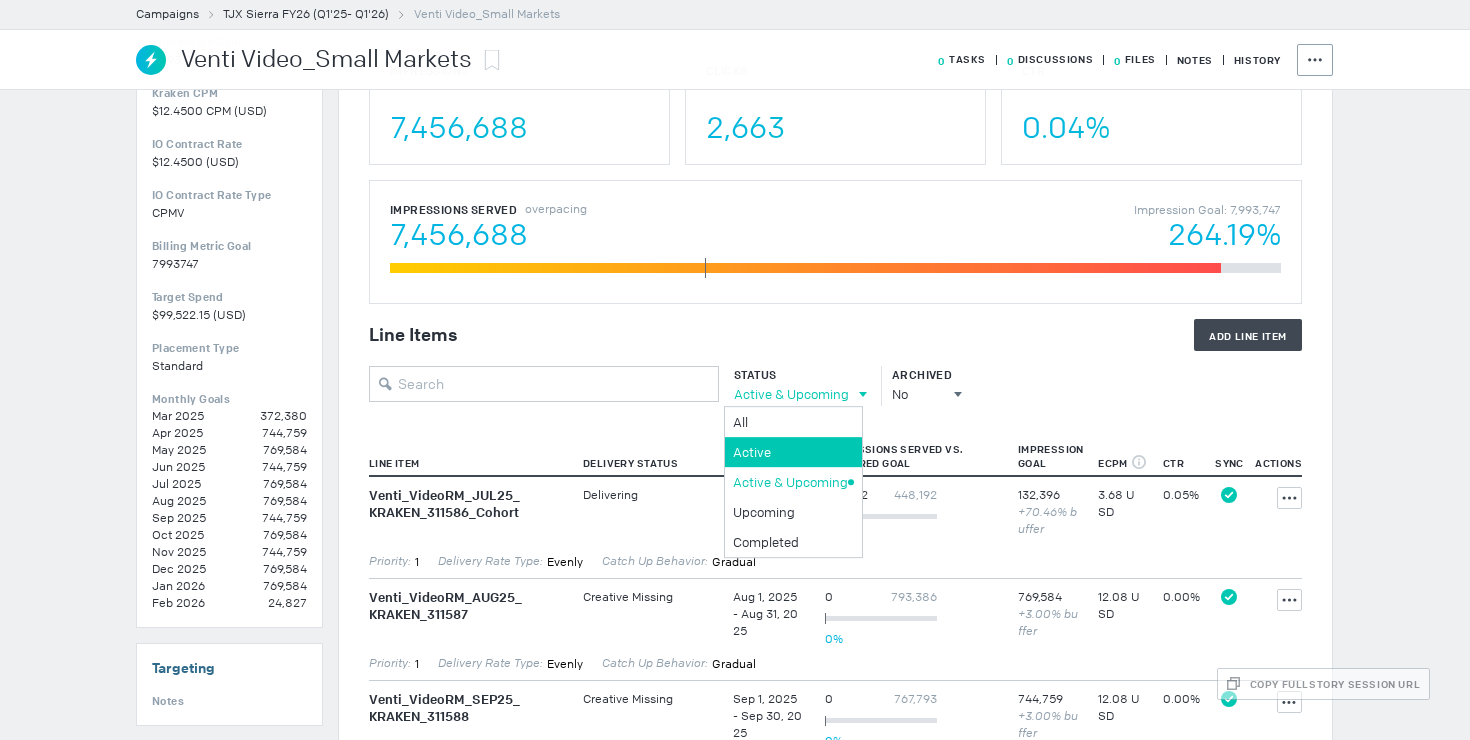 click on "Active" at bounding box center [790, 422] 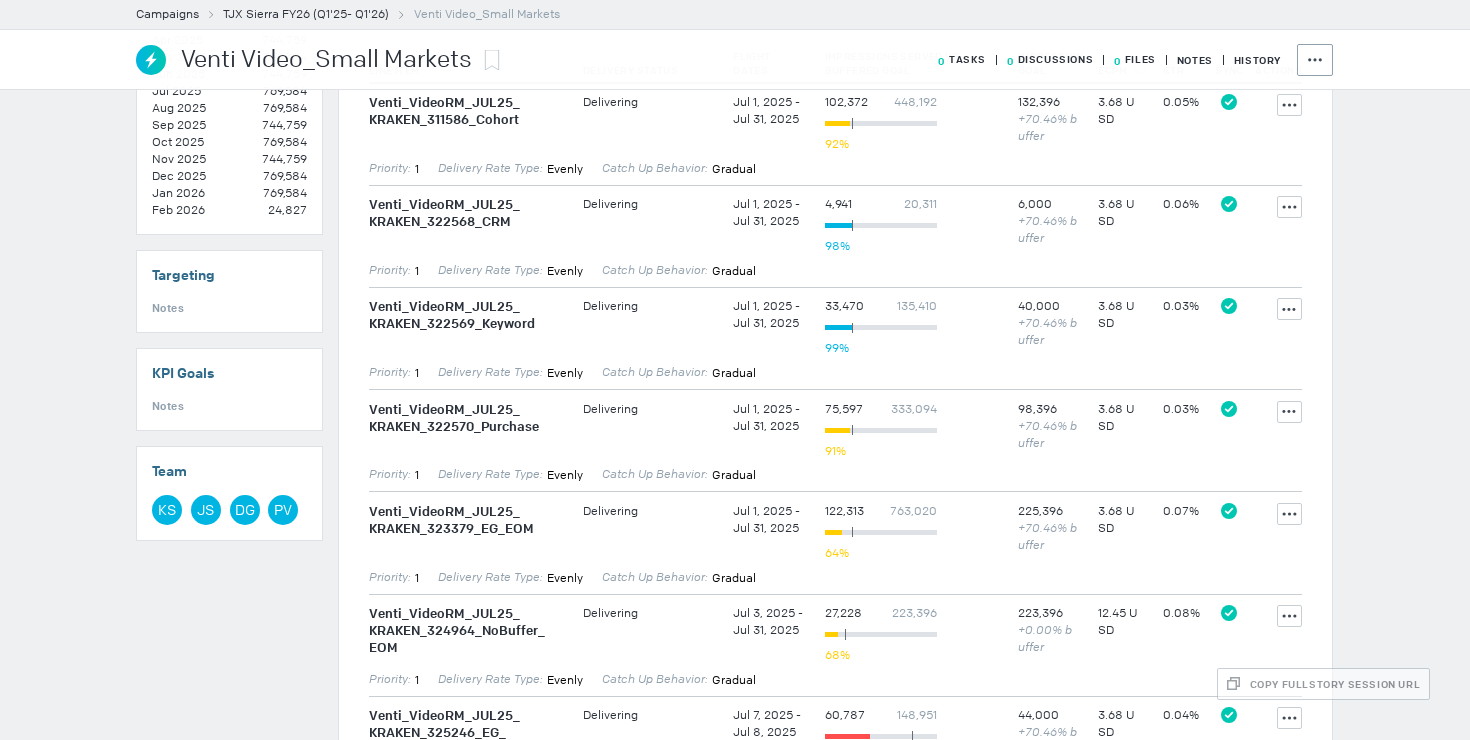scroll, scrollTop: 765, scrollLeft: 0, axis: vertical 